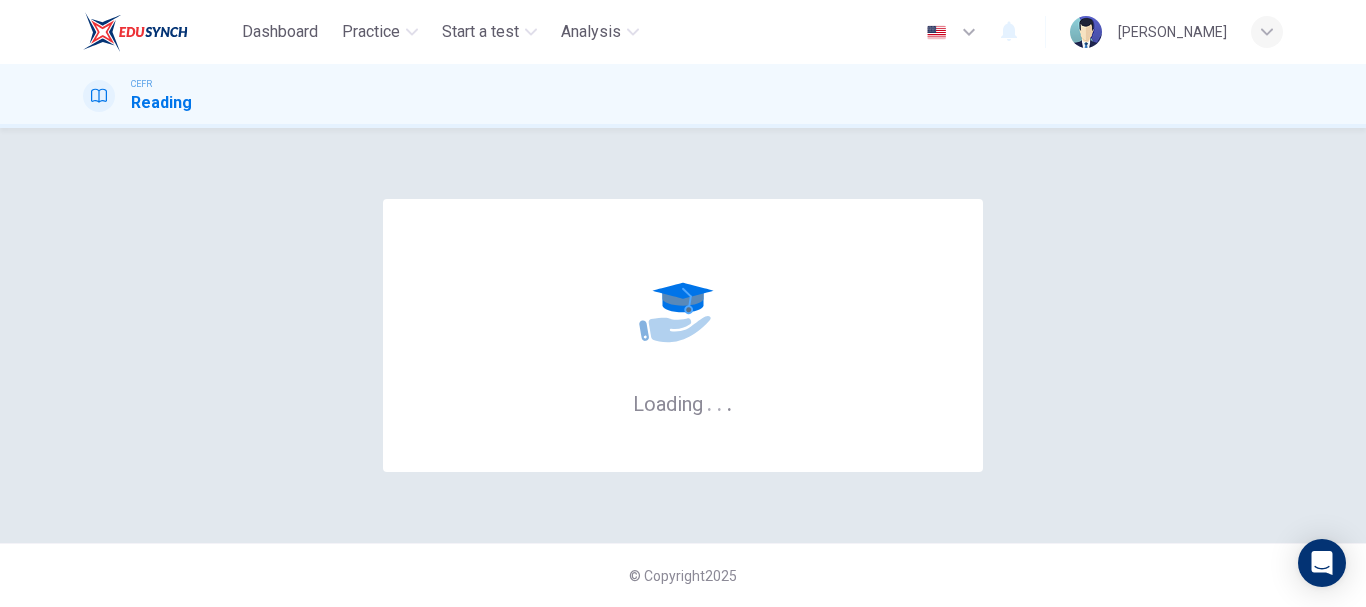 scroll, scrollTop: 0, scrollLeft: 0, axis: both 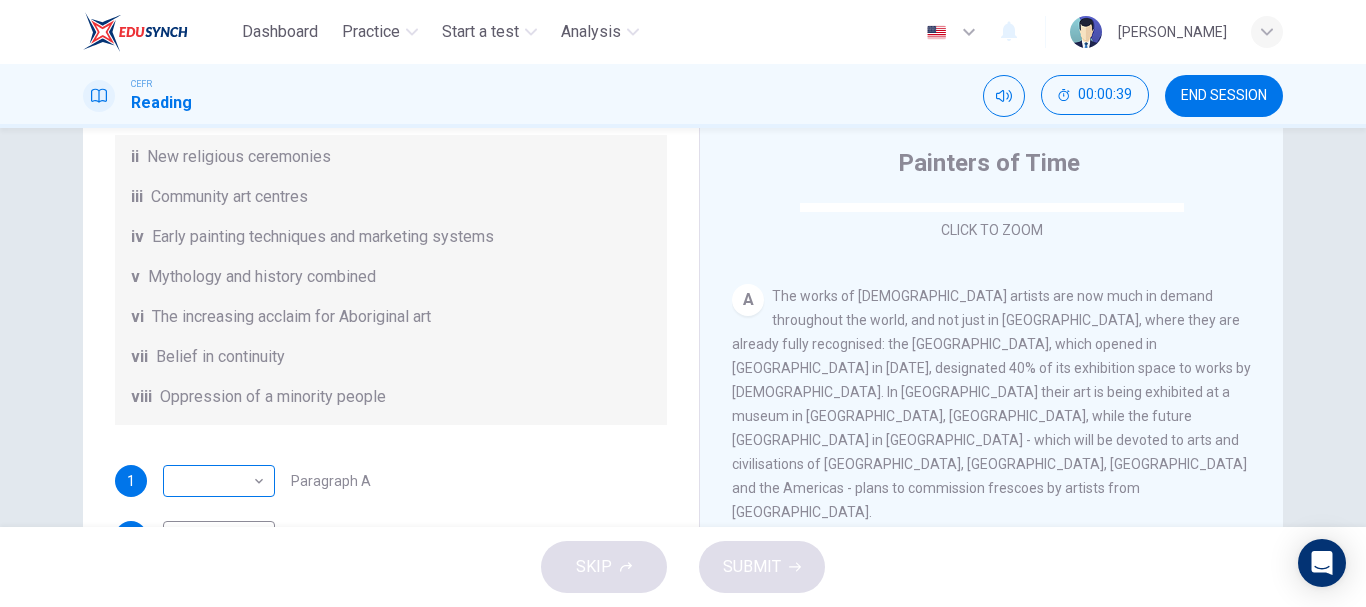 click on "Dashboard Practice Start a test Analysis English en ​ [PERSON_NAME] CEFR Reading 00:00:39 END SESSION Questions 1 - 6 The Reading Passage has eight paragraphs  A-H .
Choose the most suitable heading for paragraphs  A-F  from the list of headings below.
Write the correct number (i-viii) in the boxes below. List of Headings i Amazing results from a project ii New religious ceremonies iii Community art centres iv Early painting techniques and marketing systems v Mythology and history combined vi The increasing acclaim for Aboriginal art vii Belief in continuity viii Oppression of a minority people 1 ​ ​ Paragraph A 2 ​ ​ Paragraph B 3 ​ ​ Paragraph C 4 ​ ​ Paragraph D 5 ​ ​ Paragraph E 6 ​ ​ Paragraph F Painters of Time CLICK TO ZOOM Click to Zoom A B C D E F G H  [DATE], Aboriginal painting has become a great success. Some works sell for more than $25,000, and exceptional items may fetch as much as $180,000 in [GEOGRAPHIC_DATA]. SKIP SUBMIT
Dashboard Practice 2025" at bounding box center (683, 303) 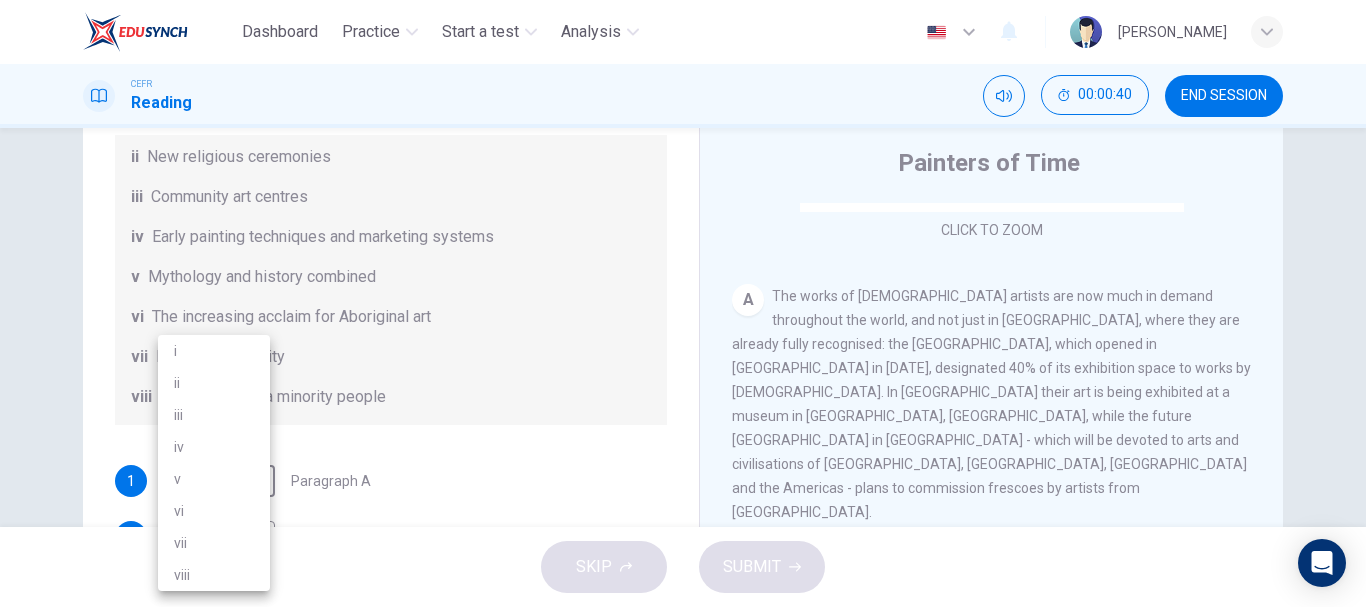 click on "vi" at bounding box center (214, 511) 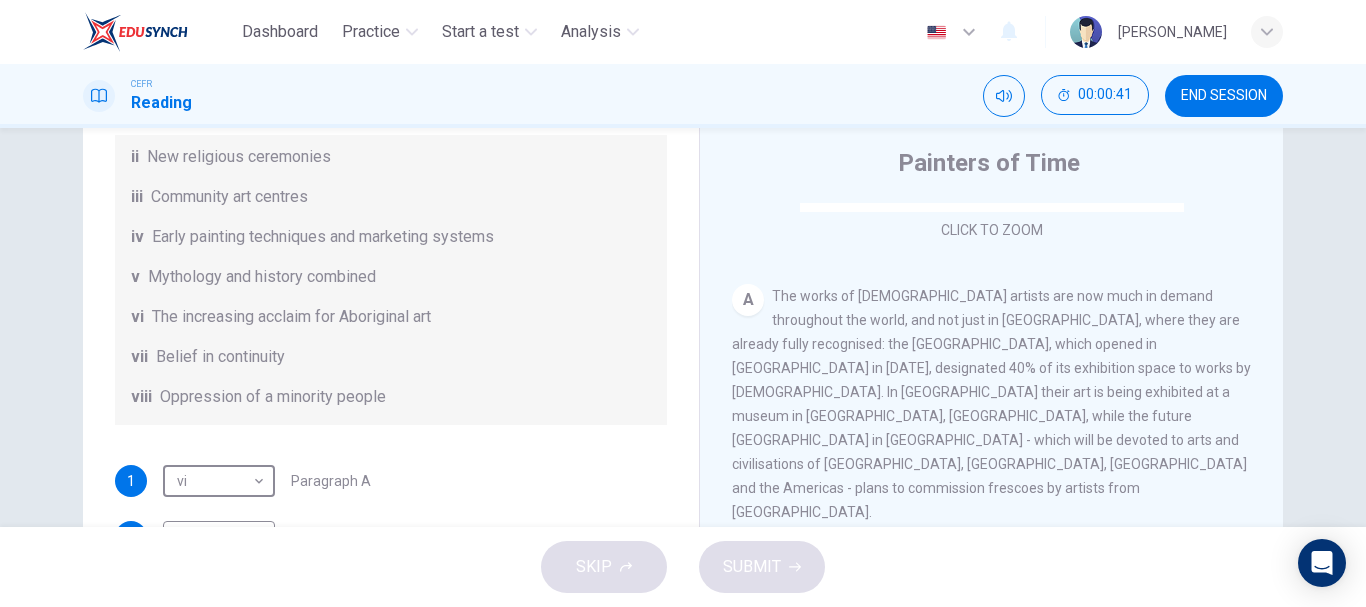 type on "vi" 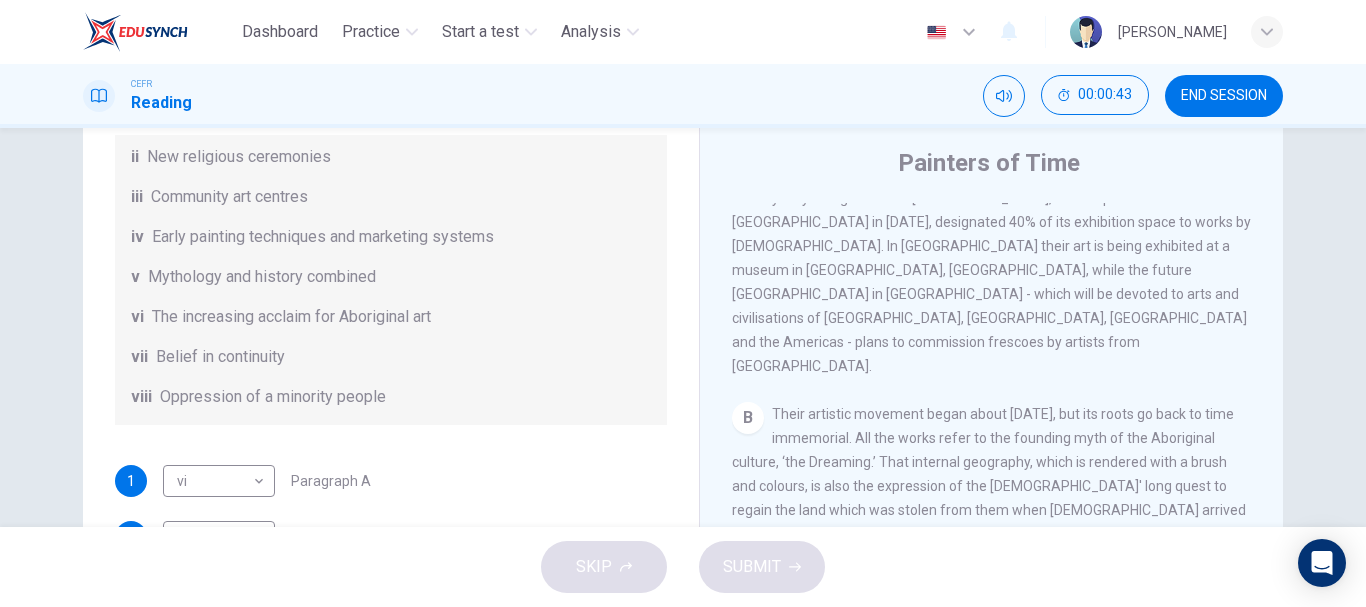 scroll, scrollTop: 493, scrollLeft: 0, axis: vertical 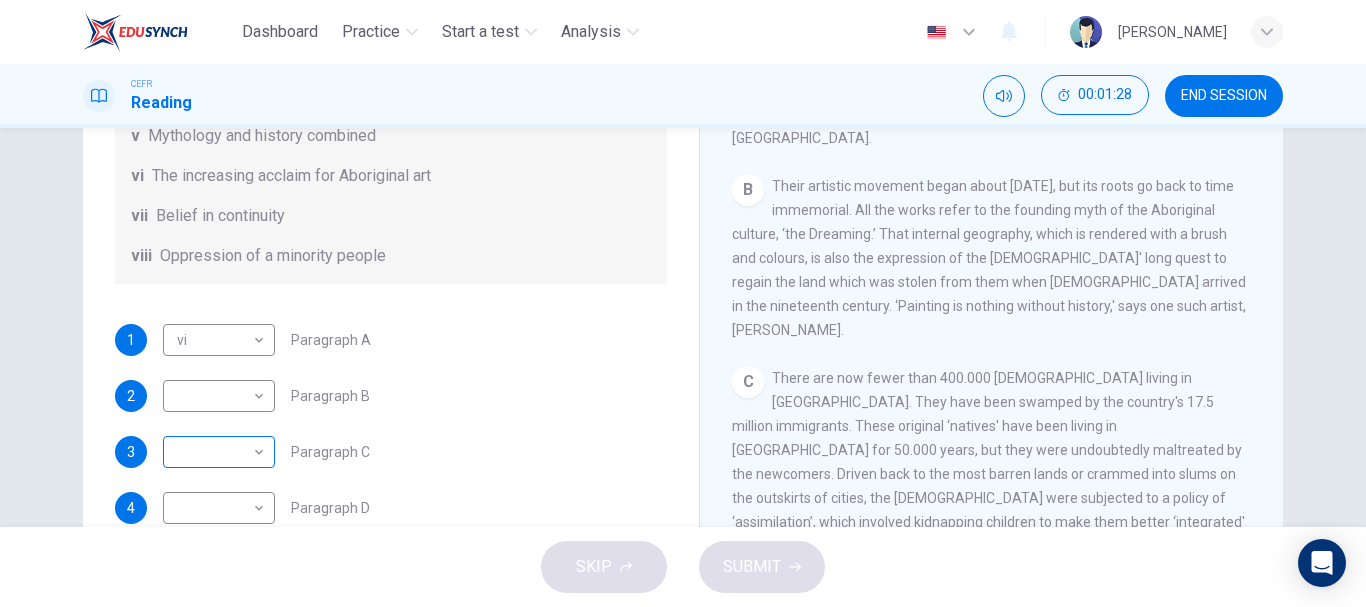 click on "Dashboard Practice Start a test Analysis English en ​ [PERSON_NAME] CEFR Reading 00:01:28 END SESSION Questions 1 - 6 The Reading Passage has eight paragraphs  A-H .
Choose the most suitable heading for paragraphs  A-F  from the list of headings below.
Write the correct number (i-viii) in the boxes below. List of Headings i Amazing results from a project ii New religious ceremonies iii Community art centres iv Early painting techniques and marketing systems v Mythology and history combined vi The increasing acclaim for Aboriginal art vii Belief in continuity viii Oppression of a minority people 1 vi vi ​ Paragraph A 2 ​ ​ Paragraph B 3 ​ ​ Paragraph C 4 ​ ​ Paragraph D 5 ​ ​ Paragraph E 6 ​ ​ Paragraph F Painters of Time CLICK TO ZOOM Click to Zoom A B C D E F G H  [DATE], Aboriginal painting has become a great success. Some works sell for more than $25,000, and exceptional items may fetch as much as $180,000 in [GEOGRAPHIC_DATA]. SKIP SUBMIT
Dashboard Practice" at bounding box center (683, 303) 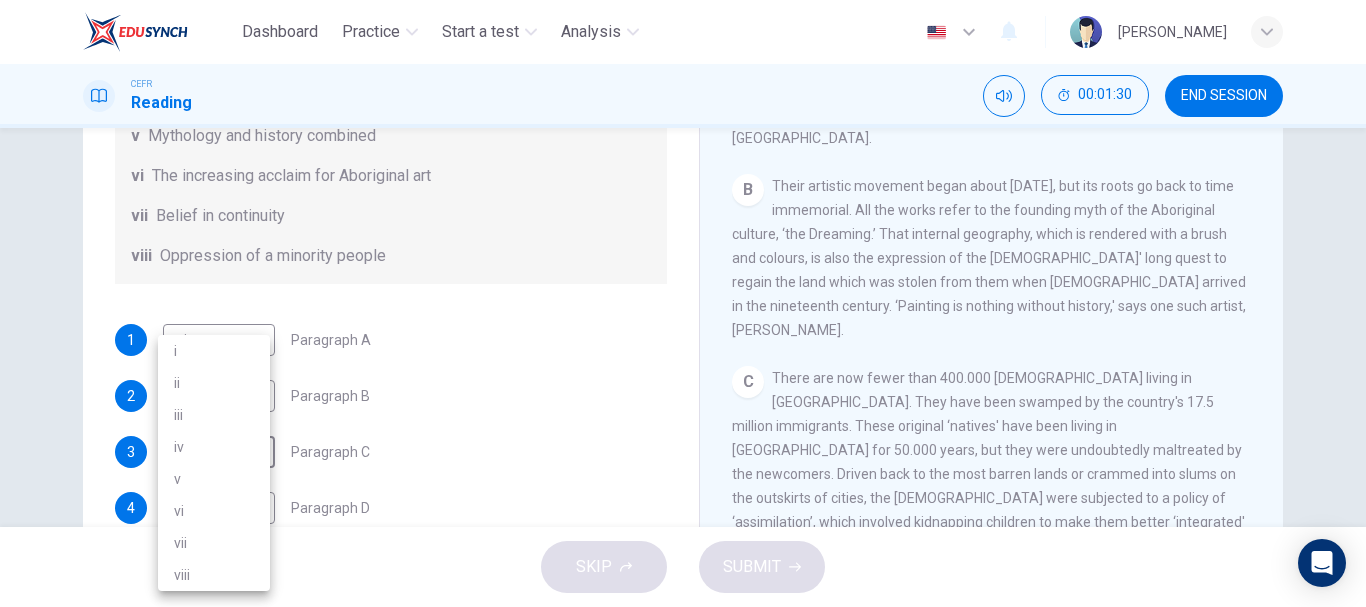 click on "viii" at bounding box center (214, 575) 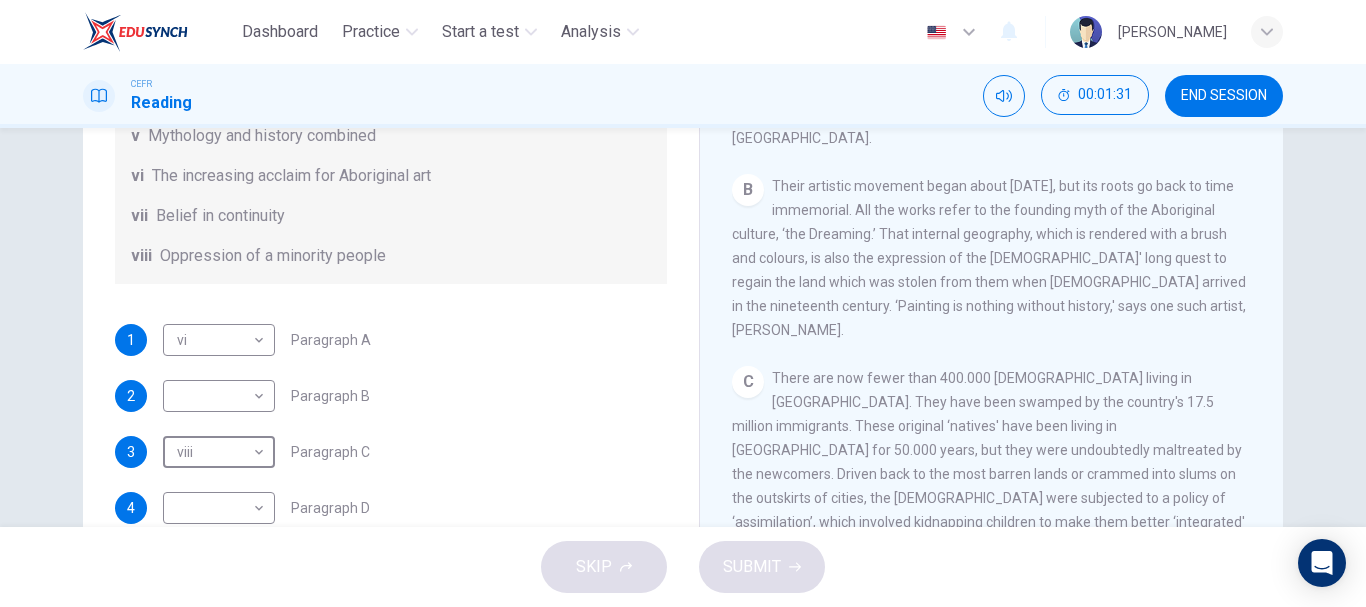 click on "1 vi vi ​ Paragraph A 2 ​ ​ Paragraph B 3 viii viii ​ Paragraph C 4 ​ ​ Paragraph D 5 ​ ​ Paragraph E 6 ​ ​ Paragraph F" at bounding box center (391, 480) 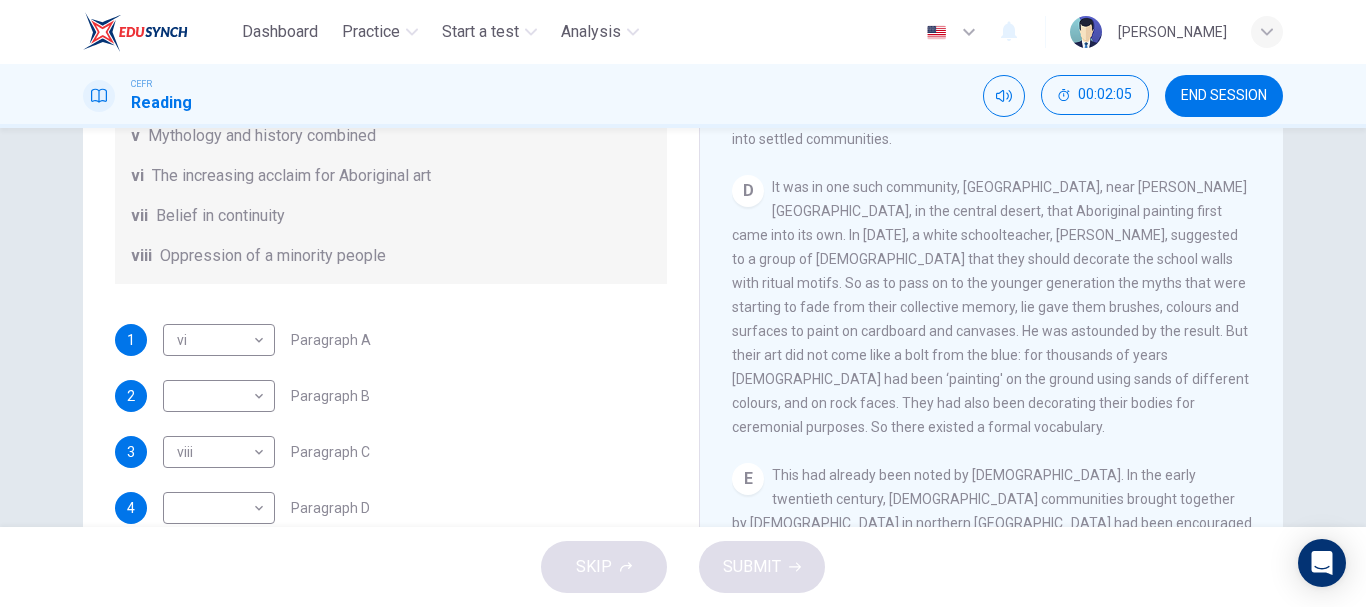 scroll, scrollTop: 1000, scrollLeft: 0, axis: vertical 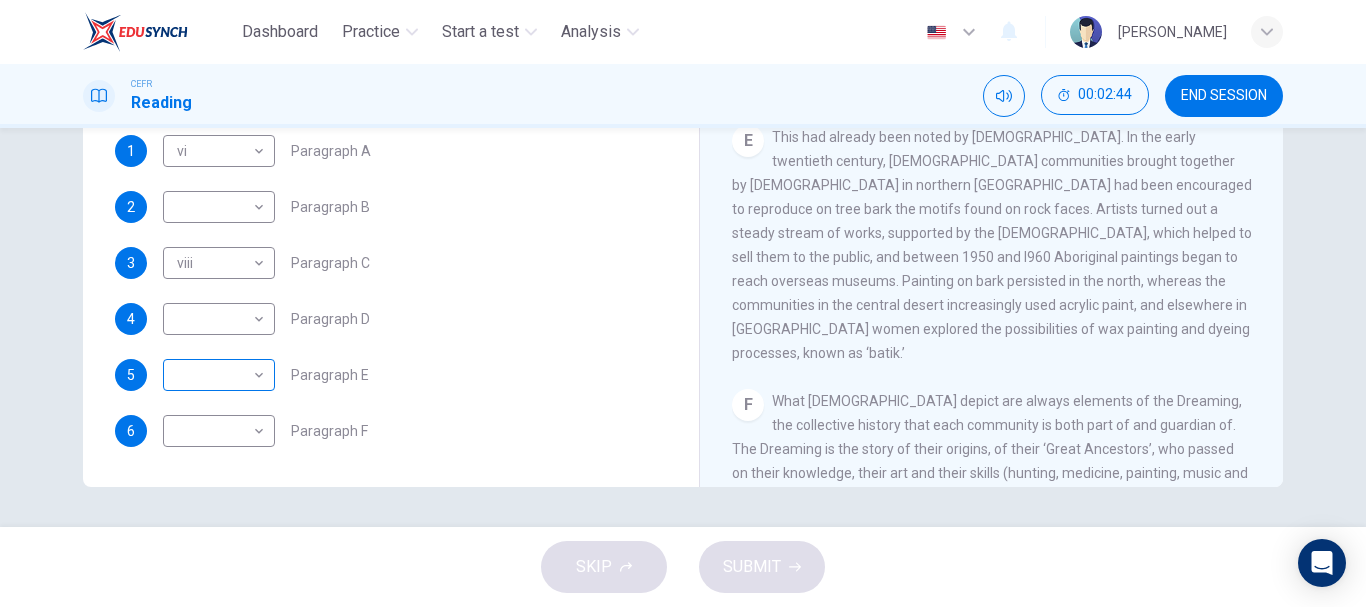 click on "Dashboard Practice Start a test Analysis English en ​ [PERSON_NAME] CEFR Reading 00:02:44 END SESSION Questions 1 - 6 The Reading Passage has eight paragraphs  A-H .
Choose the most suitable heading for paragraphs  A-F  from the list of headings below.
Write the correct number (i-viii) in the boxes below. List of Headings i Amazing results from a project ii New religious ceremonies iii Community art centres iv Early painting techniques and marketing systems v Mythology and history combined vi The increasing acclaim for Aboriginal art vii Belief in continuity viii Oppression of a minority people 1 vi vi ​ Paragraph A 2 ​ ​ Paragraph B 3 viii viii ​ Paragraph C 4 ​ ​ Paragraph D 5 ​ ​ Paragraph E 6 ​ ​ Paragraph F Painters of Time CLICK TO ZOOM Click to Zoom A B C D E F G H  [DATE], Aboriginal painting has become a great success. Some works sell for more than $25,000, and exceptional items may fetch as much as $180,000 in [GEOGRAPHIC_DATA]. SKIP SUBMIT
Dashboard 2025" at bounding box center (683, 303) 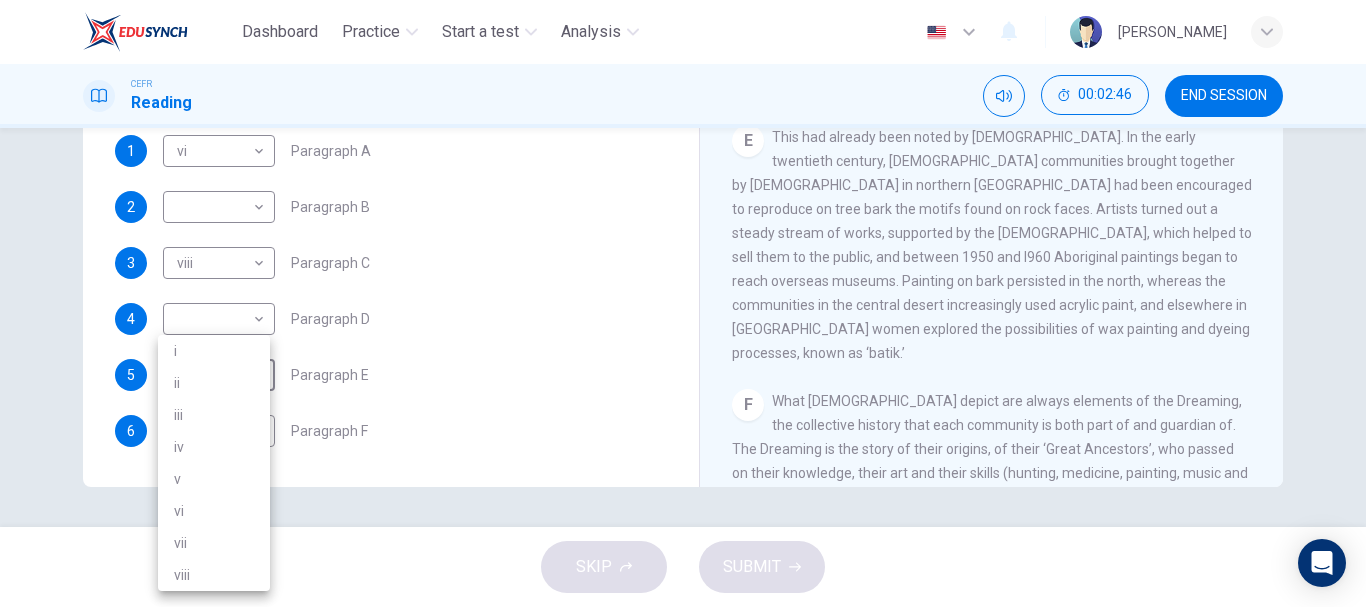 click on "iv" at bounding box center [214, 447] 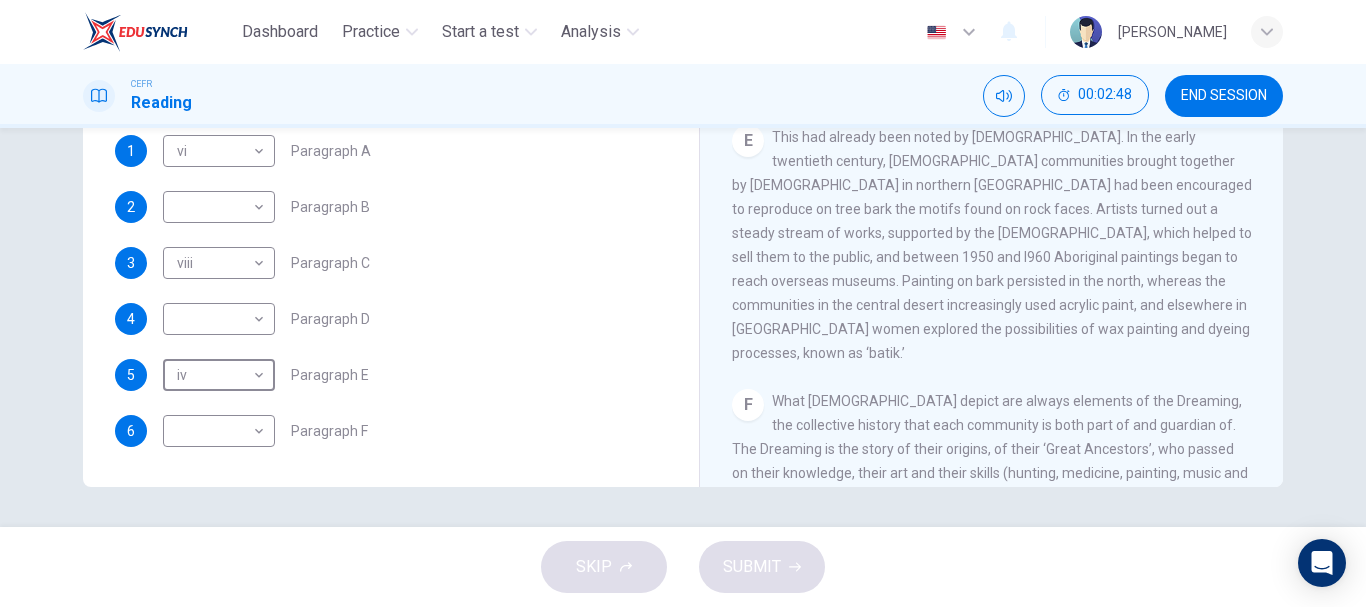 click on "4 ​ ​ Paragraph D" at bounding box center [391, 319] 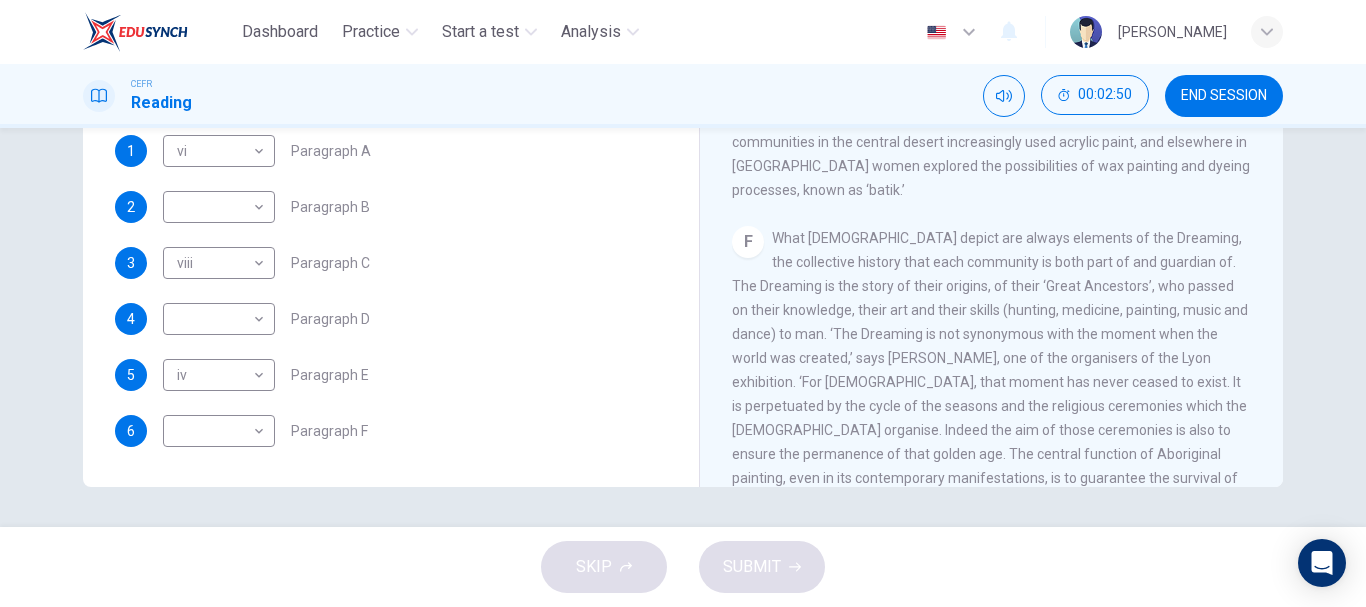 scroll, scrollTop: 1333, scrollLeft: 0, axis: vertical 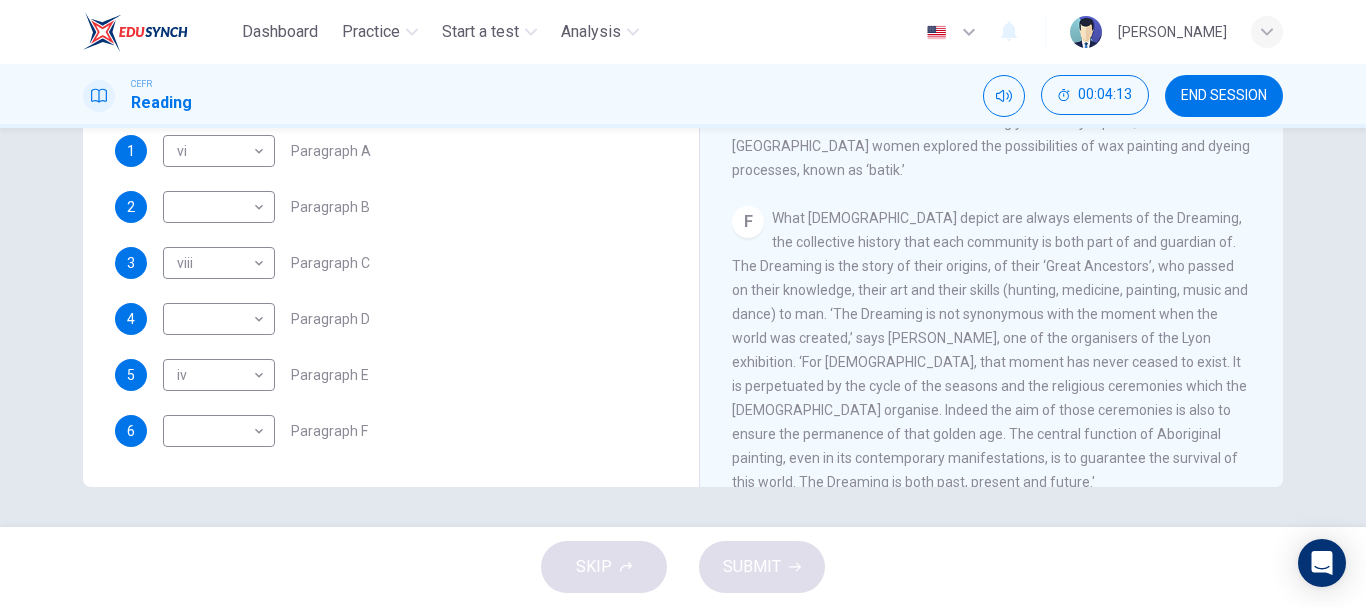 click on "What [DEMOGRAPHIC_DATA] depict are always elements of the Dreaming, the collective history that each community is both part of and guardian of. The Dreaming is the story of their origins, of their ‘Great Ancestors’, who passed on their knowledge, their art and their skills (hunting, medicine, painting, music and dance) to man. ‘The Dreaming is not synonymous with the moment when the world was created,’ says [PERSON_NAME], one of the organisers of the Lyon exhibition. ‘For [DEMOGRAPHIC_DATA], that moment has never ceased to exist. It is perpetuated by the cycle of the seasons and the religious ceremonies which the [DEMOGRAPHIC_DATA] organise. Indeed the aim of those ceremonies is also to ensure the permanence of that golden age. The central function of Aboriginal painting, even in its contemporary manifestations, is to guarantee the survival of this world. The Dreaming is both past, present and future.'" at bounding box center (990, 350) 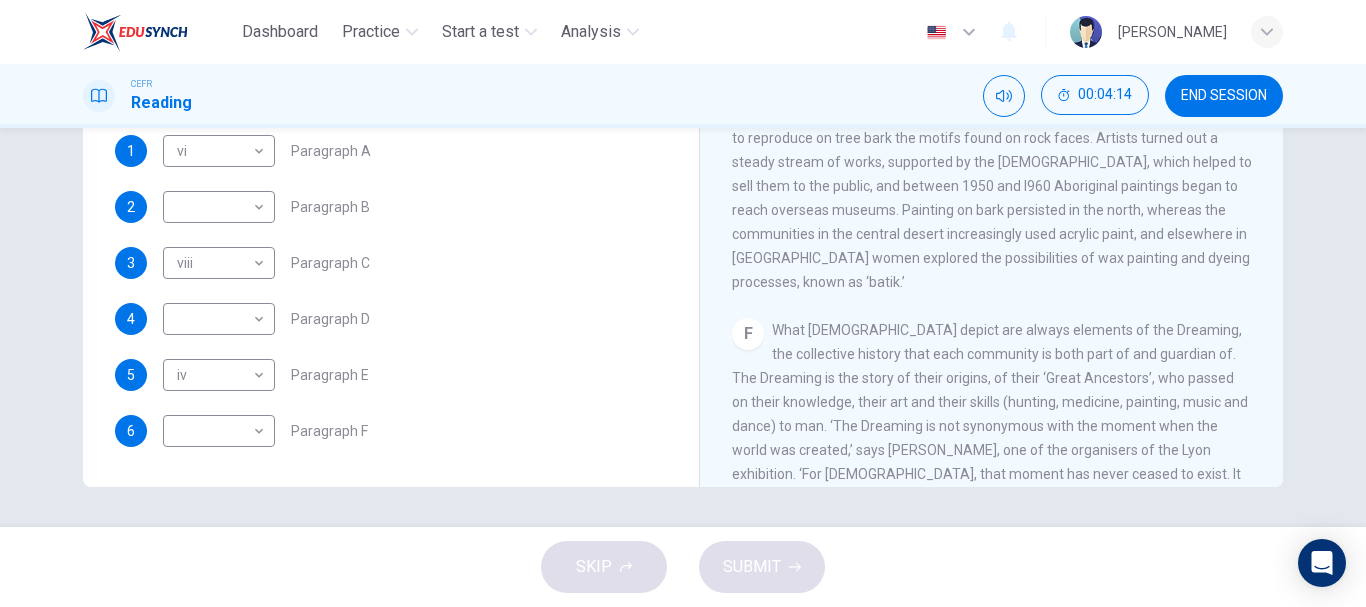 scroll, scrollTop: 1229, scrollLeft: 0, axis: vertical 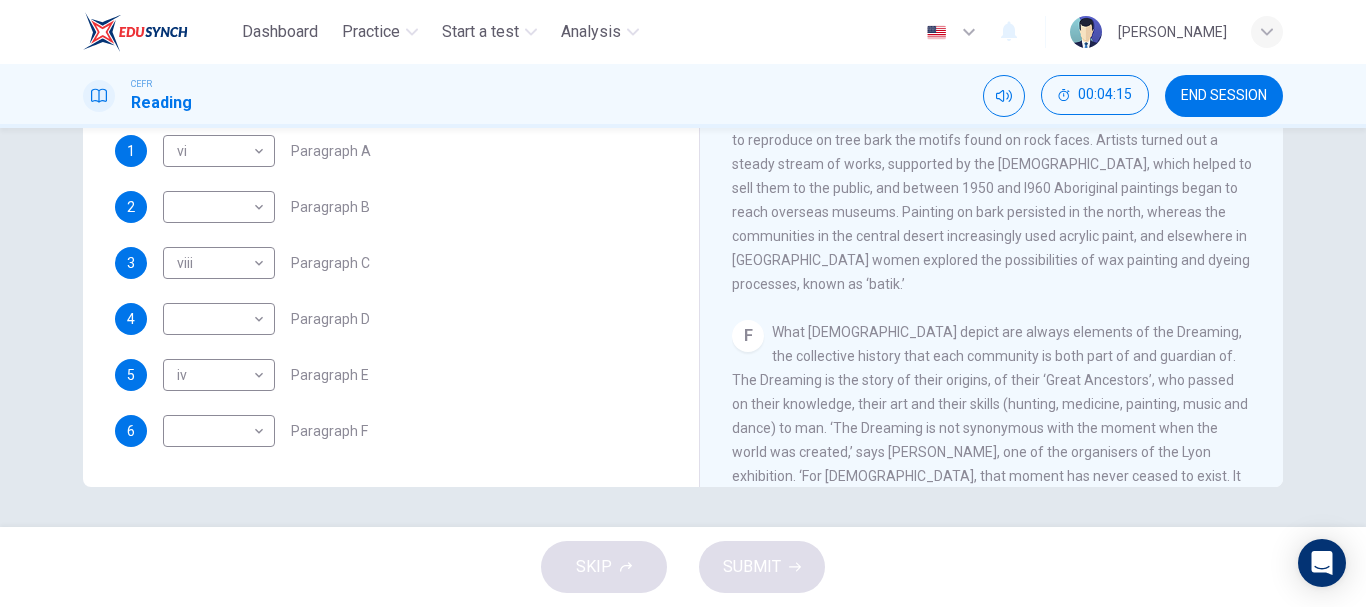 click on "What [DEMOGRAPHIC_DATA] depict are always elements of the Dreaming, the collective history that each community is both part of and guardian of. The Dreaming is the story of their origins, of their ‘Great Ancestors’, who passed on their knowledge, their art and their skills (hunting, medicine, painting, music and dance) to man. ‘The Dreaming is not synonymous with the moment when the world was created,’ says [PERSON_NAME], one of the organisers of the Lyon exhibition. ‘For [DEMOGRAPHIC_DATA], that moment has never ceased to exist. It is perpetuated by the cycle of the seasons and the religious ceremonies which the [DEMOGRAPHIC_DATA] organise. Indeed the aim of those ceremonies is also to ensure the permanence of that golden age. The central function of Aboriginal painting, even in its contemporary manifestations, is to guarantee the survival of this world. The Dreaming is both past, present and future.'" at bounding box center (990, 464) 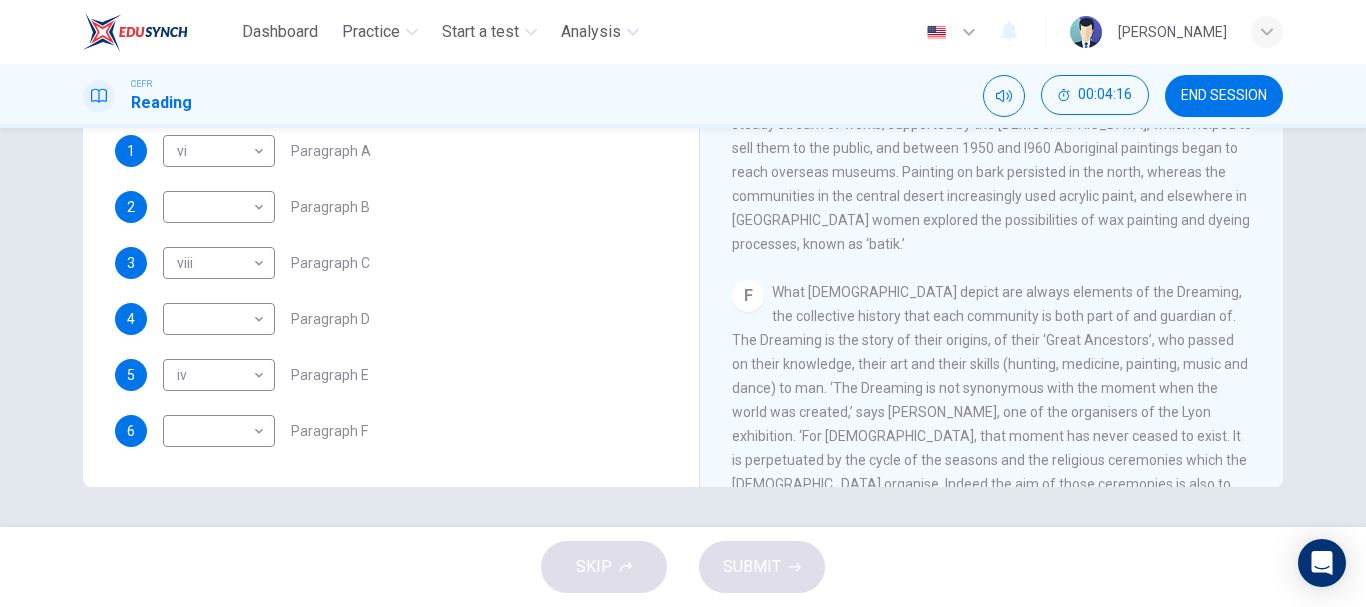 scroll, scrollTop: 1283, scrollLeft: 0, axis: vertical 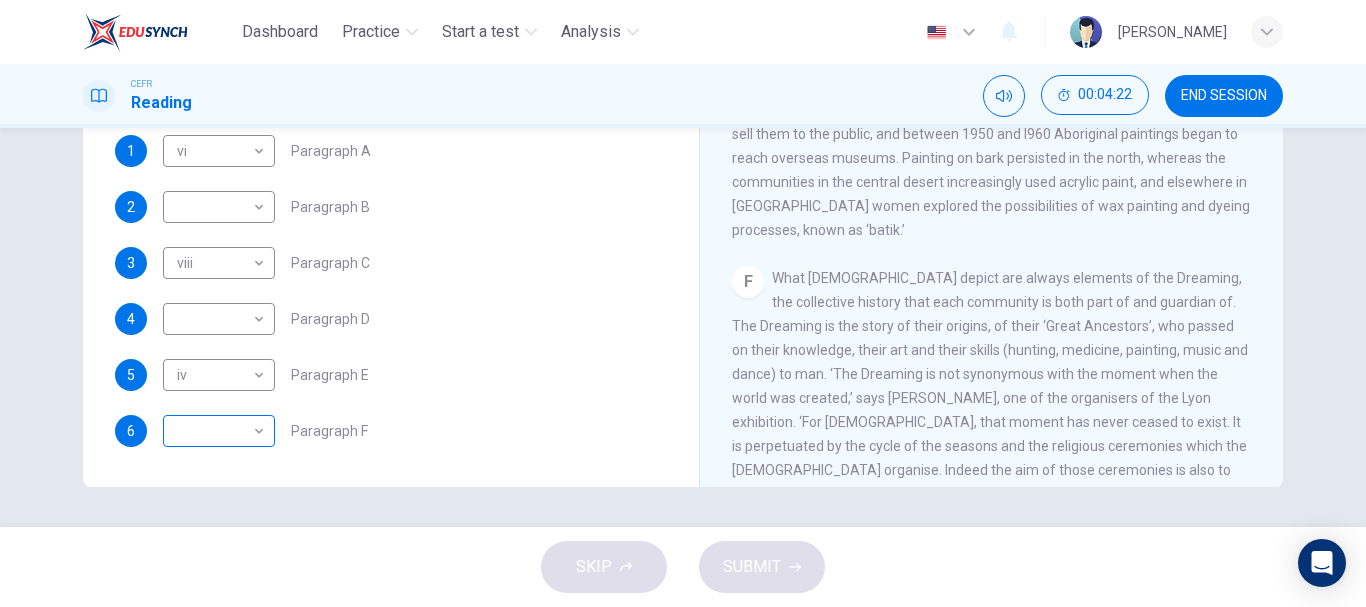 click on "Dashboard Practice Start a test Analysis English en ​ [PERSON_NAME] CEFR Reading 00:04:22 END SESSION Questions 1 - 6 The Reading Passage has eight paragraphs  A-H .
Choose the most suitable heading for paragraphs  A-F  from the list of headings below.
Write the correct number (i-viii) in the boxes below. List of Headings i Amazing results from a project ii New religious ceremonies iii Community art centres iv Early painting techniques and marketing systems v Mythology and history combined vi The increasing acclaim for Aboriginal art vii Belief in continuity viii Oppression of a minority people 1 vi vi ​ Paragraph A 2 ​ ​ Paragraph B 3 viii viii ​ Paragraph C 4 ​ ​ Paragraph D 5 iv iv ​ Paragraph E 6 ​ ​ Paragraph F Painters of Time CLICK TO ZOOM Click to Zoom A B C D E F G H  [DATE], Aboriginal painting has become a great success. Some works sell for more than $25,000, and exceptional items may fetch as much as $180,000 in [GEOGRAPHIC_DATA]. SKIP SUBMIT
Dashboard" at bounding box center [683, 303] 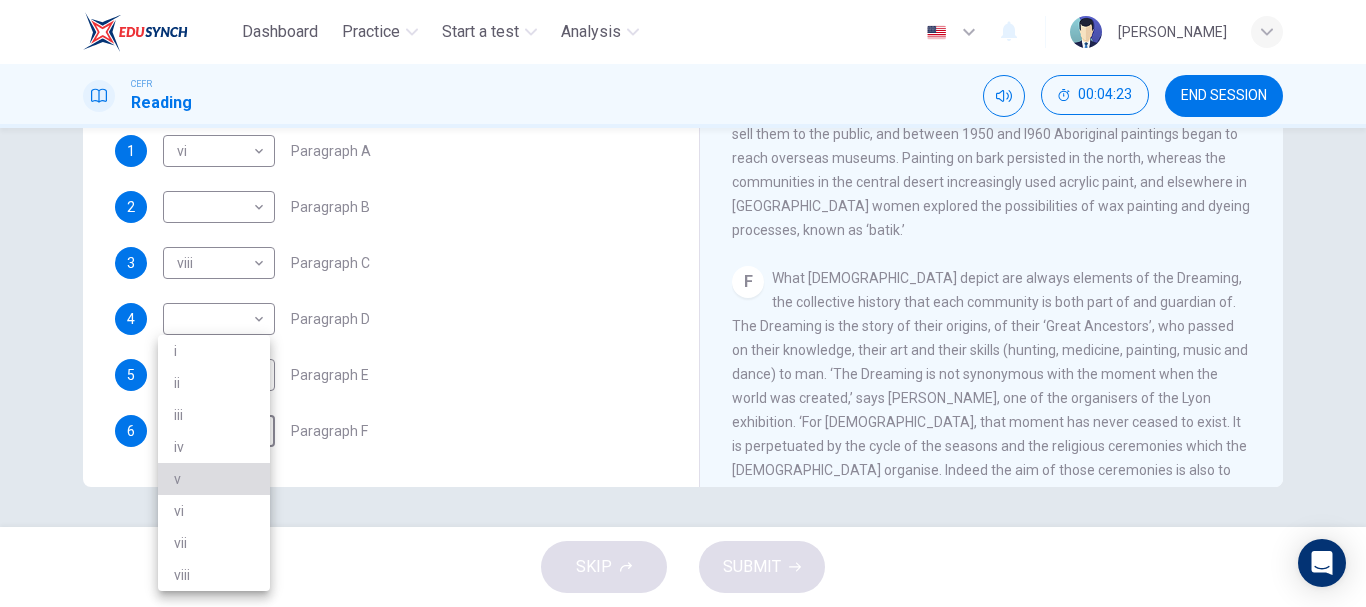 click on "v" at bounding box center [214, 479] 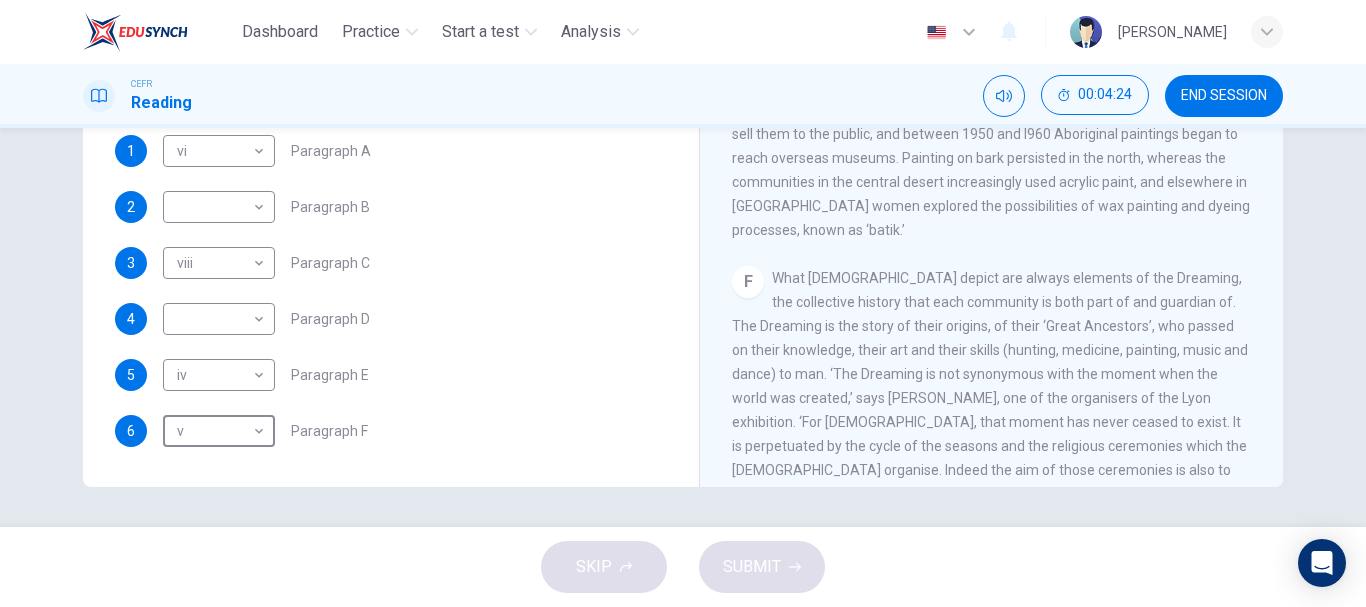 click on "4 ​ ​ Paragraph D" at bounding box center (391, 319) 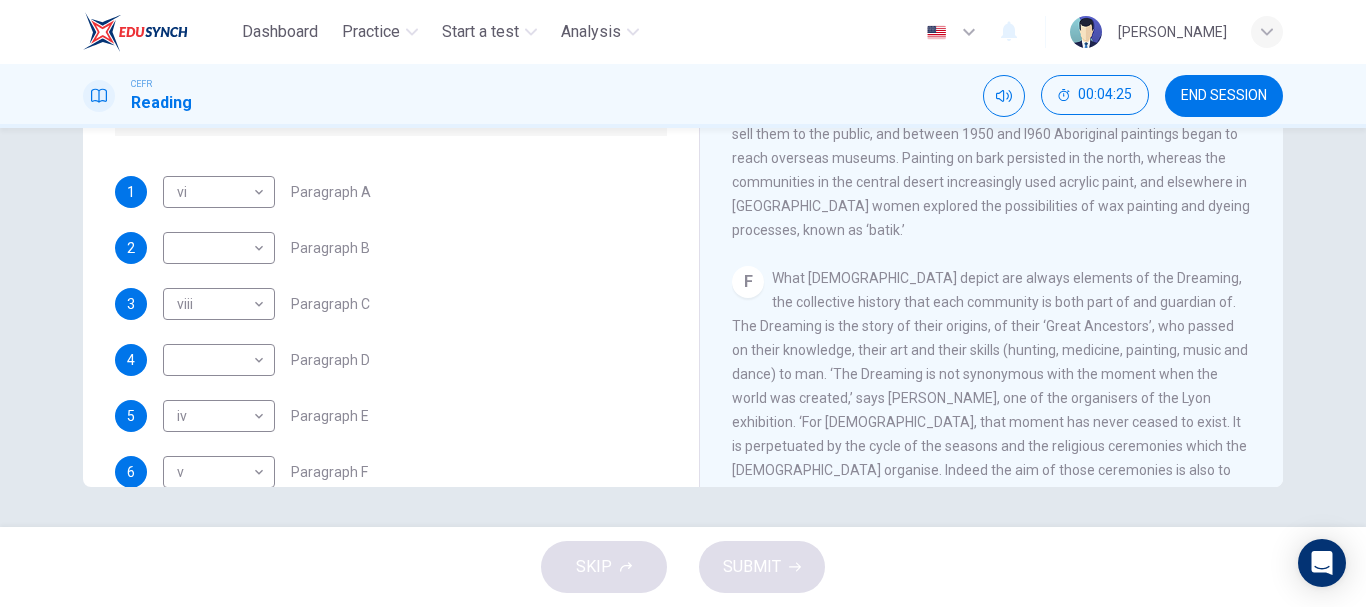 scroll, scrollTop: 306, scrollLeft: 0, axis: vertical 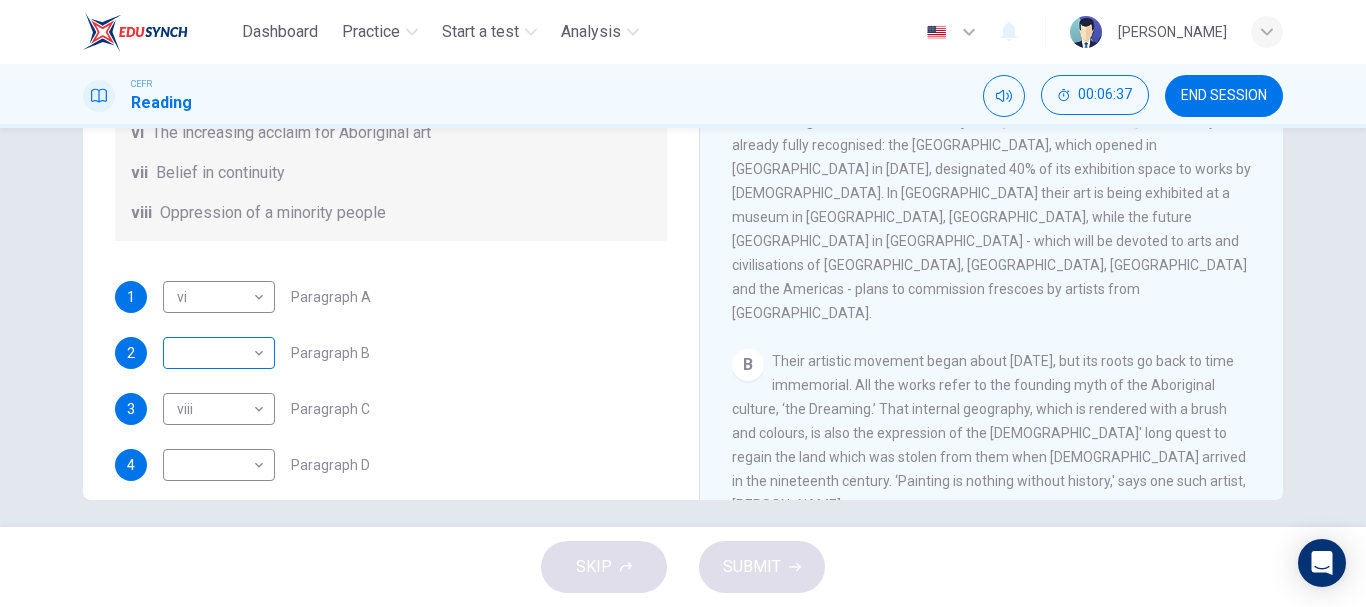 click on "Dashboard Practice Start a test Analysis English en ​ [PERSON_NAME] CEFR Reading 00:06:37 END SESSION Questions 1 - 6 The Reading Passage has eight paragraphs  A-H .
Choose the most suitable heading for paragraphs  A-F  from the list of headings below.
Write the correct number (i-viii) in the boxes below. List of Headings i Amazing results from a project ii New religious ceremonies iii Community art centres iv Early painting techniques and marketing systems v Mythology and history combined vi The increasing acclaim for Aboriginal art vii Belief in continuity viii Oppression of a minority people 1 vi vi ​ Paragraph A 2 ​ ​ Paragraph B 3 viii viii ​ Paragraph C 4 ​ ​ Paragraph D 5 iv iv ​ Paragraph E 6 v v ​ Paragraph F Painters of Time CLICK TO ZOOM Click to Zoom A B C D E F G H  [DATE], Aboriginal painting has become a great success. Some works sell for more than $25,000, and exceptional items may fetch as much as $180,000 in [GEOGRAPHIC_DATA]. SKIP SUBMIT
Dashboard" at bounding box center (683, 303) 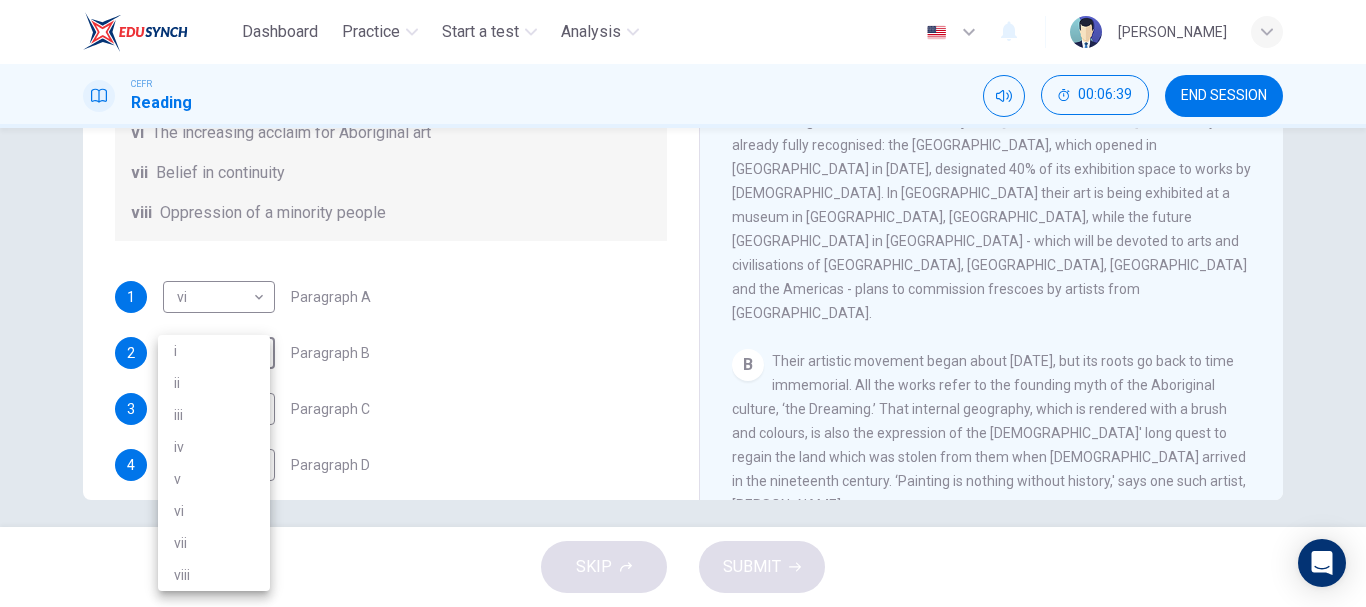 click on "v" at bounding box center (214, 479) 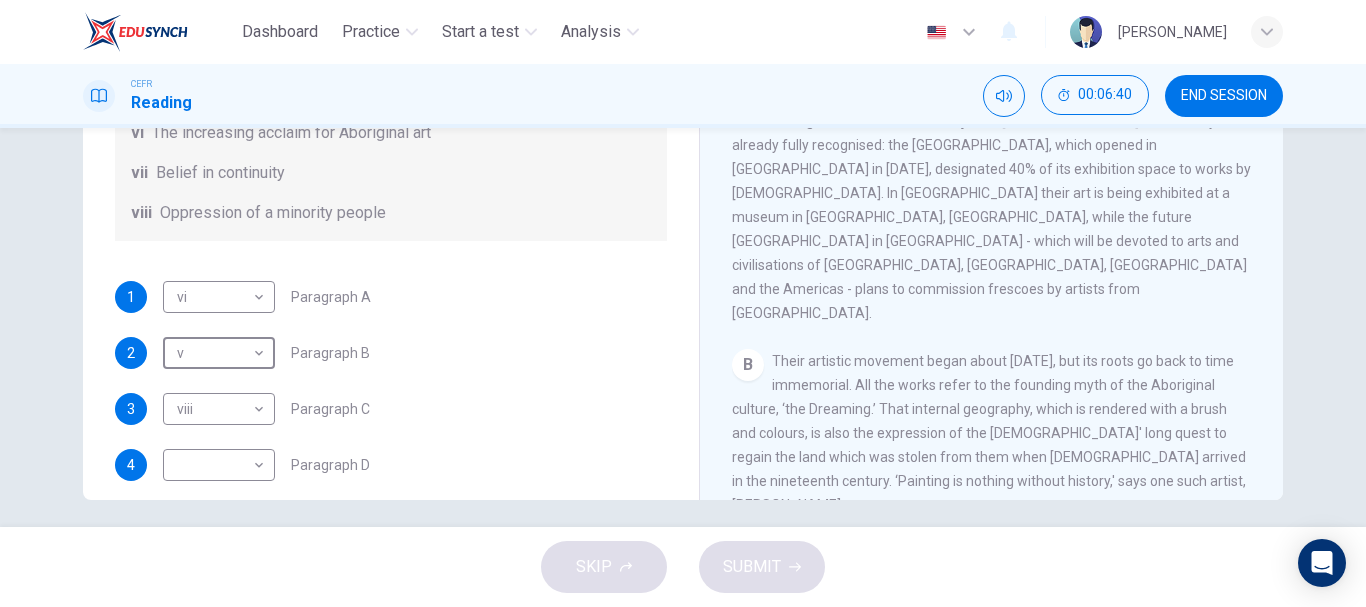 click on "2 v v ​ Paragraph B" at bounding box center (391, 353) 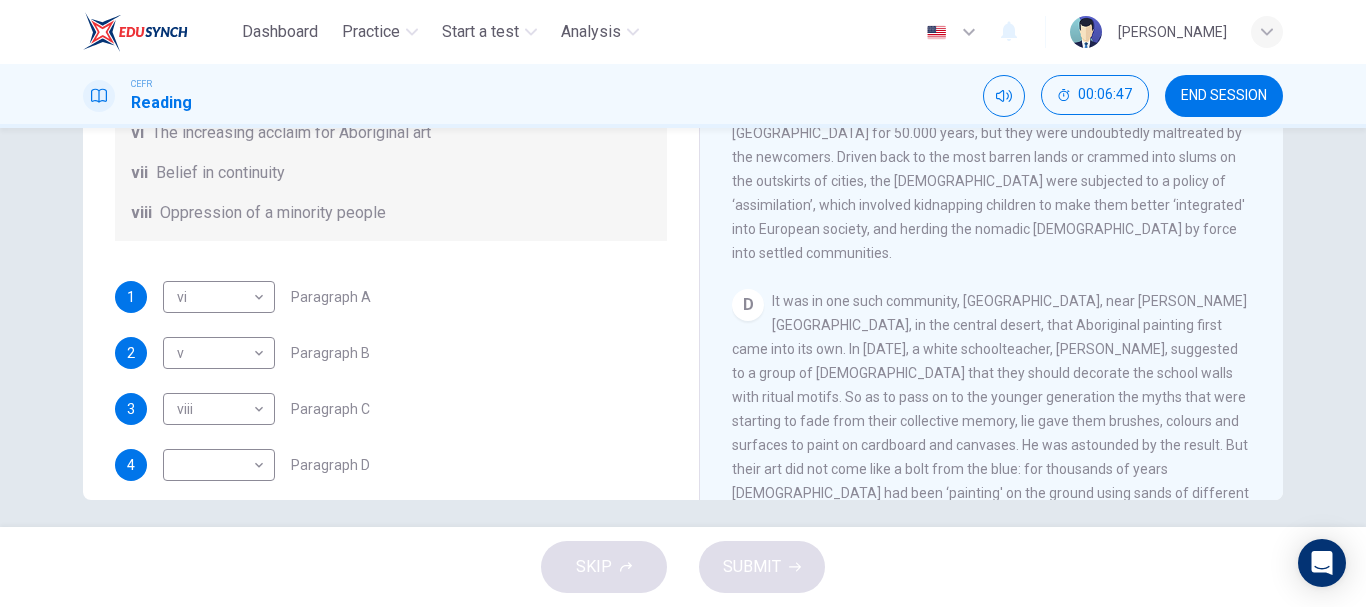 scroll, scrollTop: 723, scrollLeft: 0, axis: vertical 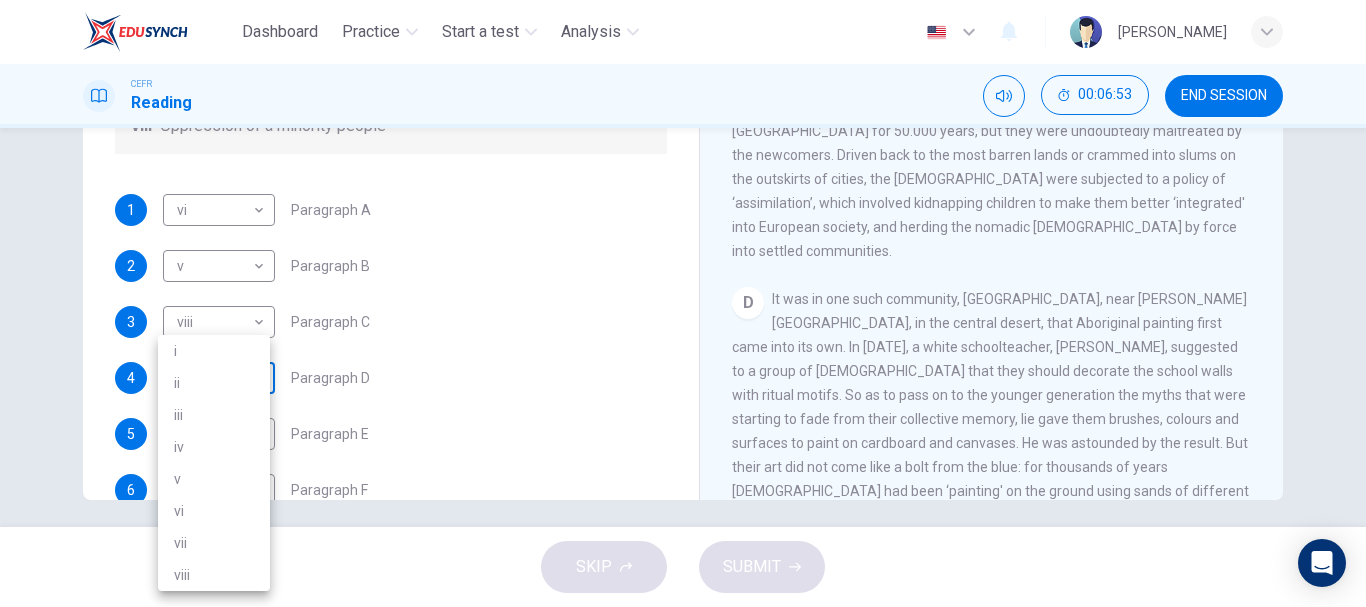 click on "Dashboard Practice Start a test Analysis English en ​ [PERSON_NAME] CEFR Reading 00:06:53 END SESSION Questions 1 - 6 The Reading Passage has eight paragraphs  A-H .
Choose the most suitable heading for paragraphs  A-F  from the list of headings below.
Write the correct number (i-viii) in the boxes below. List of Headings i Amazing results from a project ii New religious ceremonies iii Community art centres iv Early painting techniques and marketing systems v Mythology and history combined vi The increasing acclaim for Aboriginal art vii Belief in continuity viii Oppression of a minority people 1 vi vi ​ Paragraph A 2 v v ​ Paragraph B 3 viii viii ​ Paragraph C 4 ​ ​ Paragraph D 5 iv iv ​ Paragraph E 6 v v ​ Paragraph F Painters of Time CLICK TO ZOOM Click to Zoom A B C D E F G H  [DATE], Aboriginal painting has become a great success. Some works sell for more than $25,000, and exceptional items may fetch as much as $180,000 in [GEOGRAPHIC_DATA]. SKIP SUBMIT
Dashboard i v" at bounding box center (683, 303) 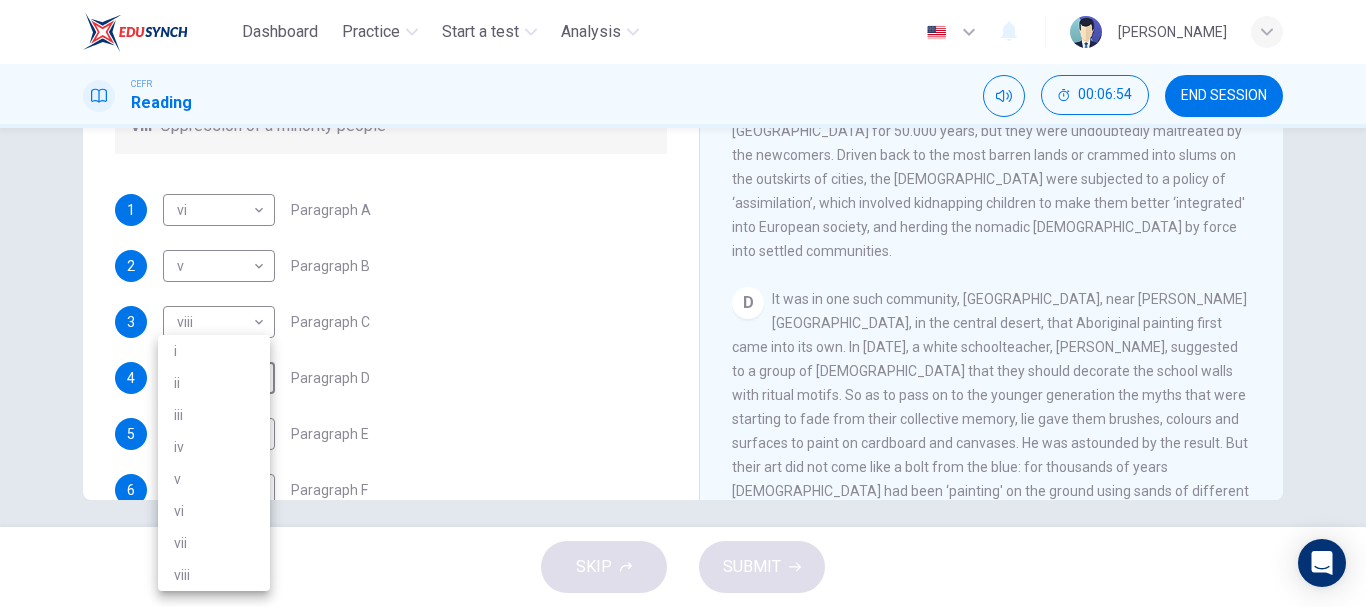 click on "i" at bounding box center (214, 351) 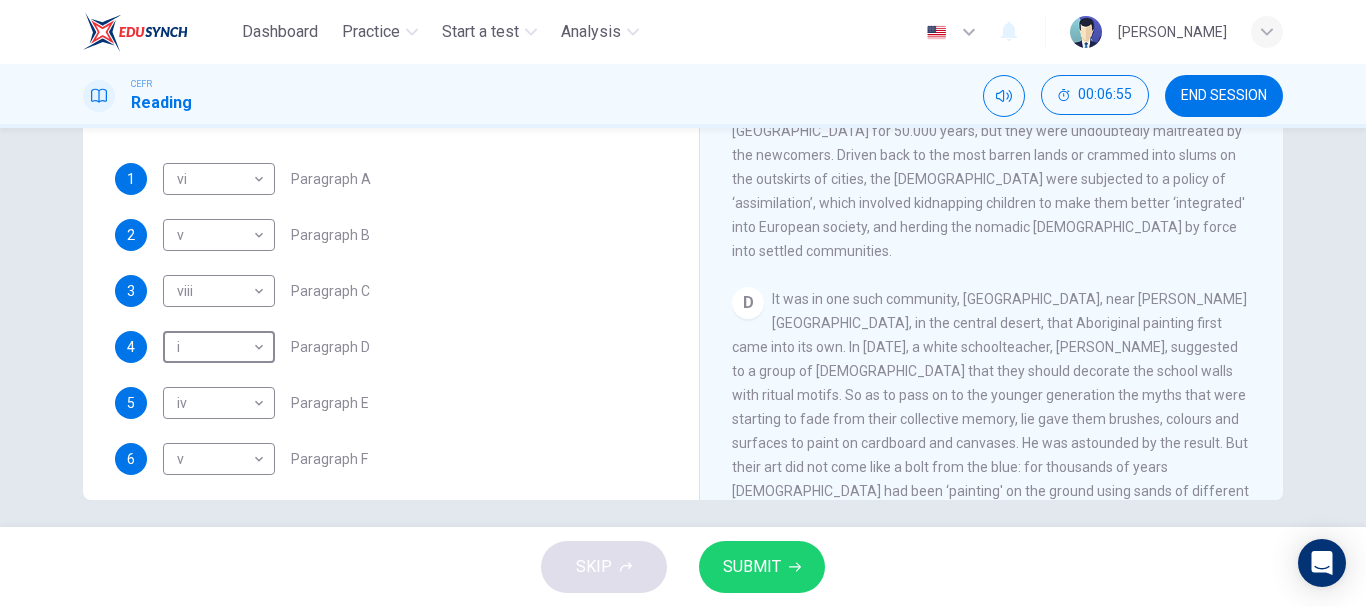 scroll, scrollTop: 353, scrollLeft: 0, axis: vertical 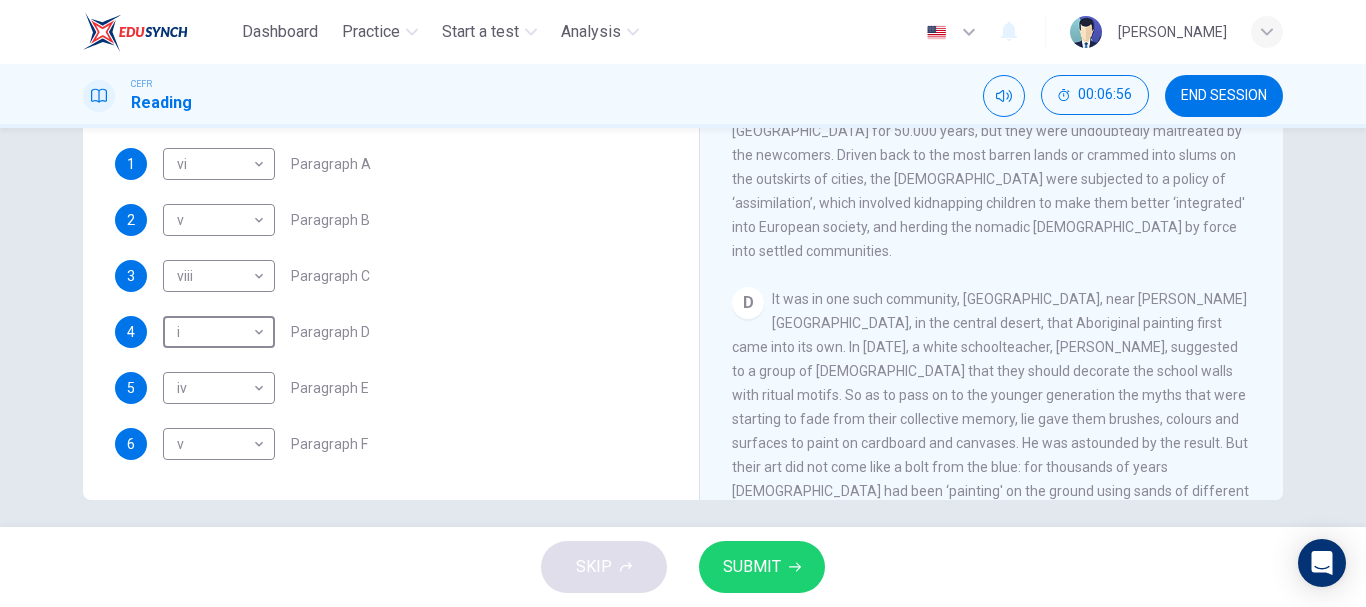 click on "SUBMIT" at bounding box center [752, 567] 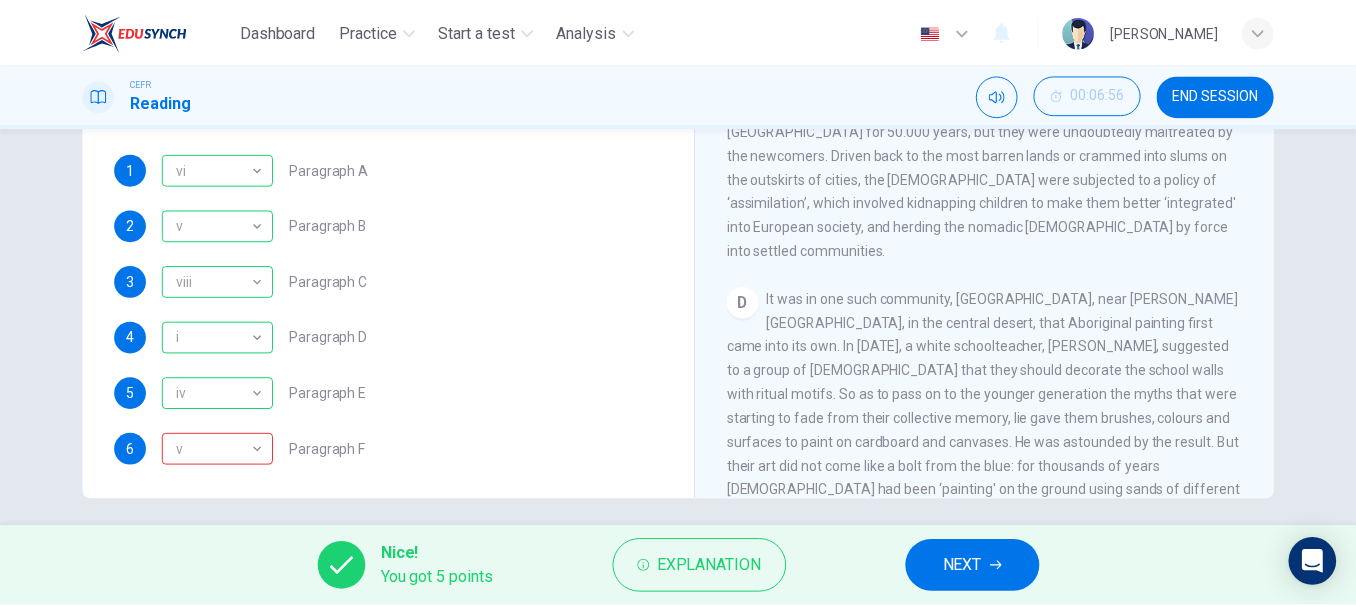 scroll, scrollTop: 346, scrollLeft: 0, axis: vertical 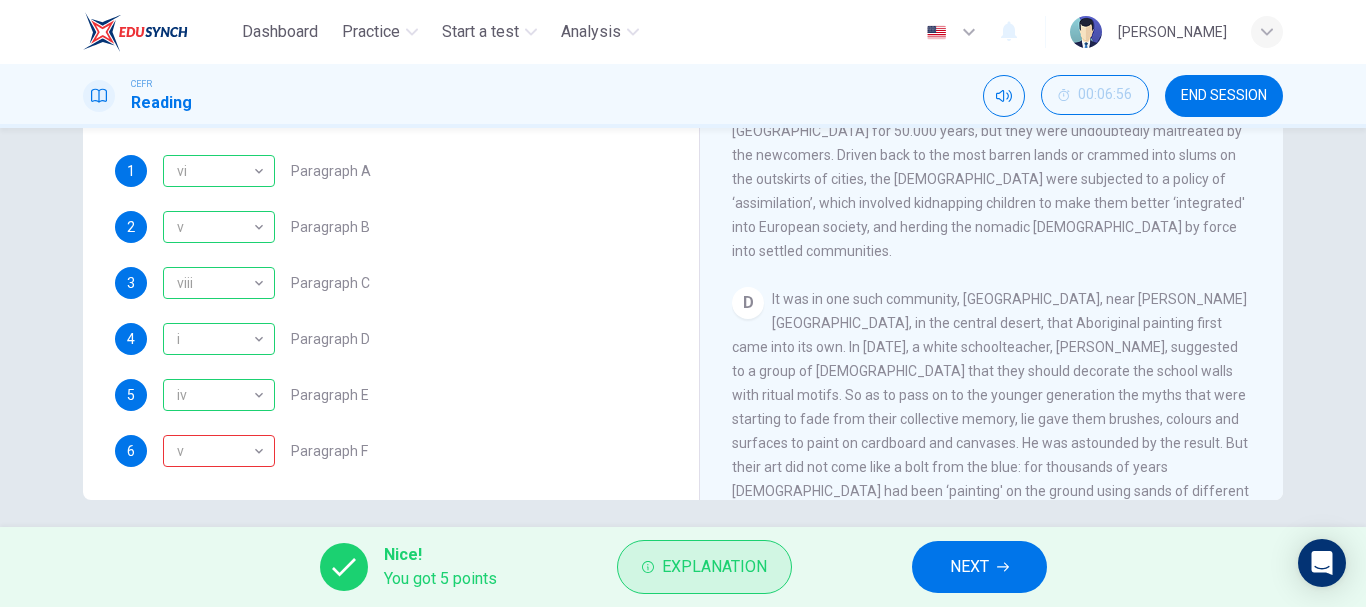 click on "Explanation" at bounding box center (714, 567) 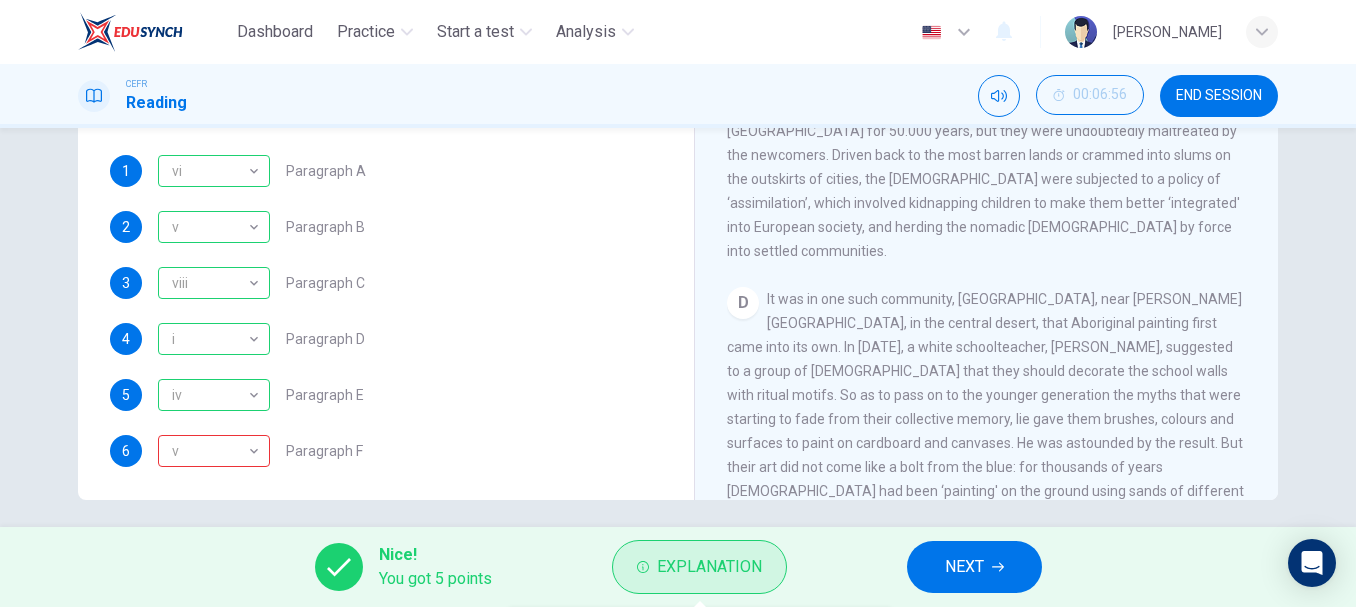 click on "Explanation" at bounding box center [709, 567] 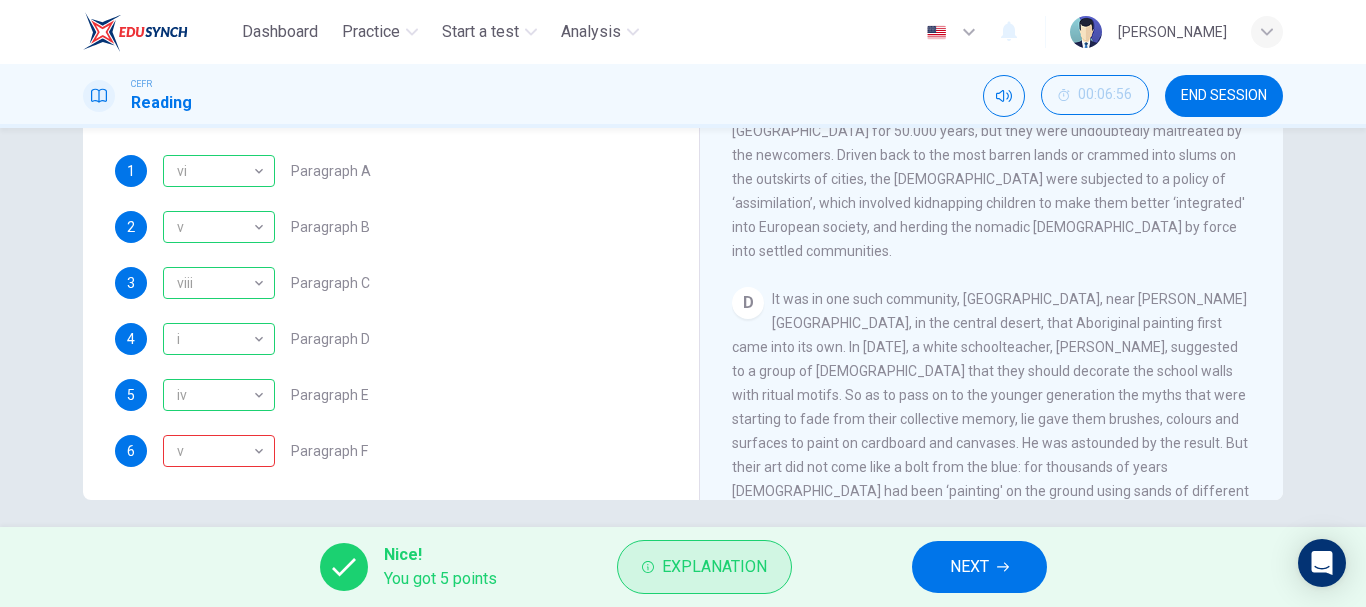 click on "Explanation" at bounding box center (714, 567) 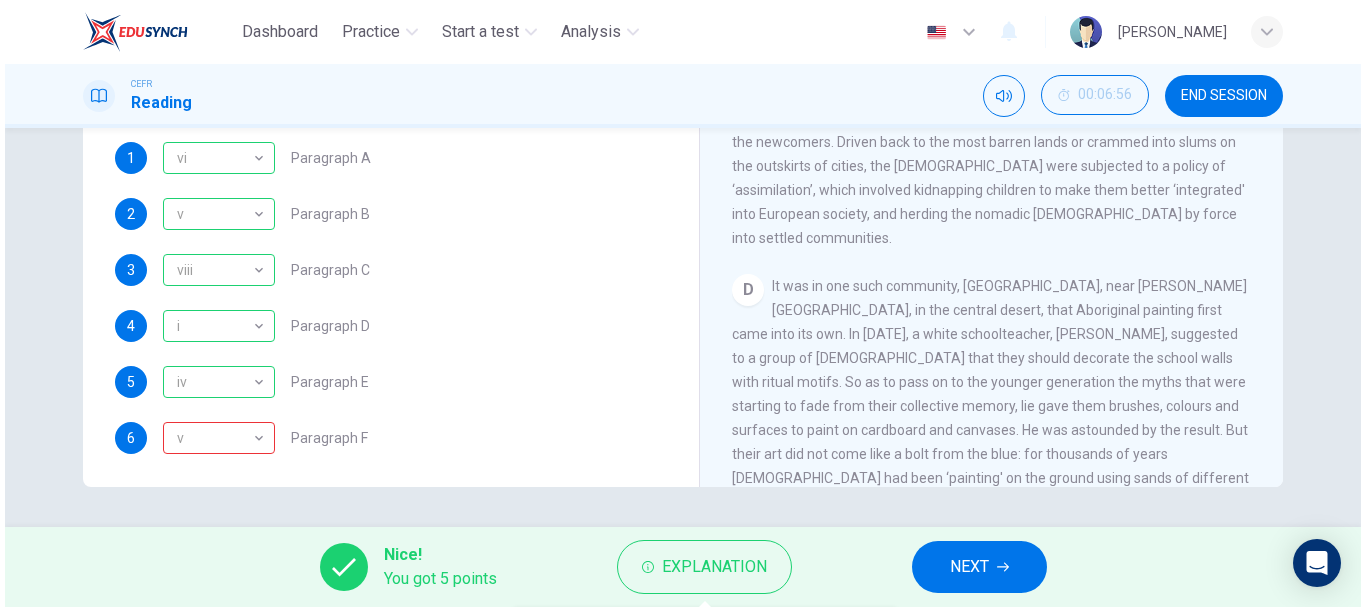 scroll, scrollTop: 356, scrollLeft: 0, axis: vertical 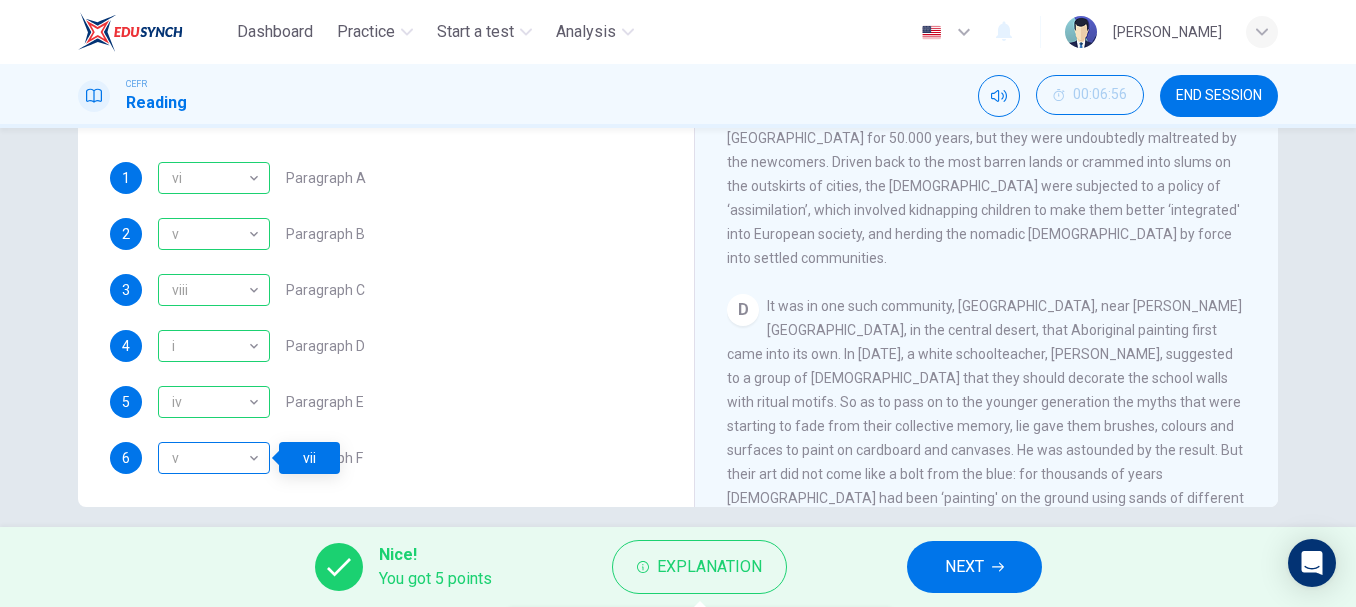 click on "v" at bounding box center [210, 458] 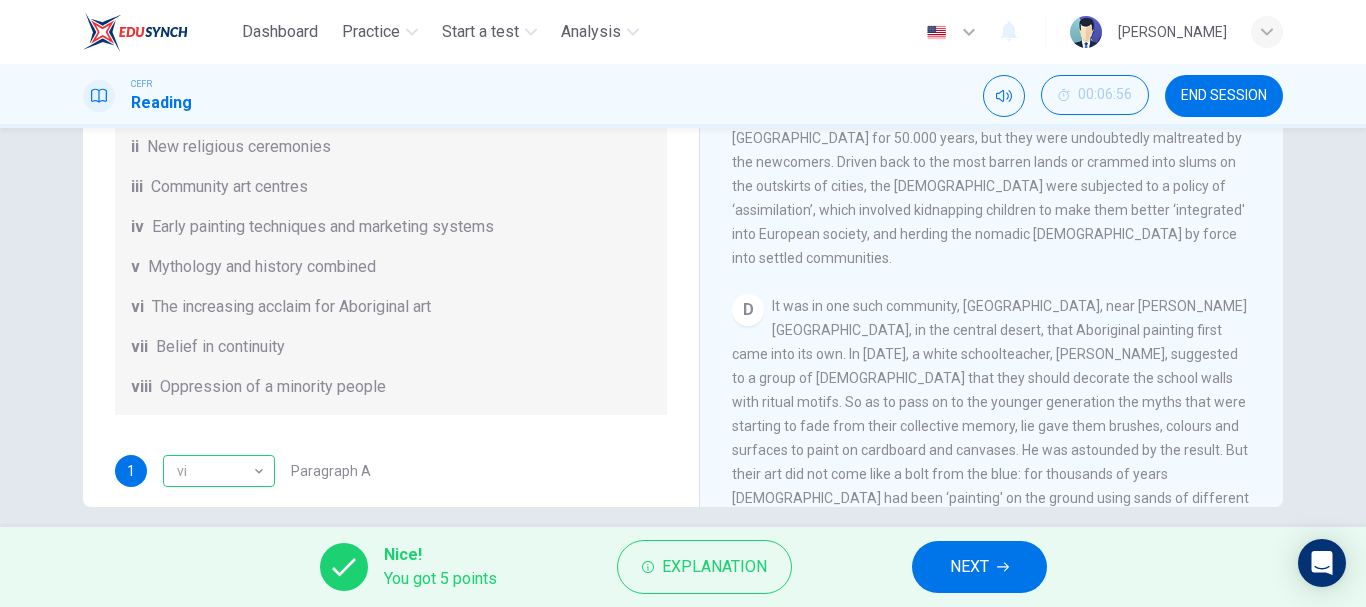 scroll, scrollTop: 353, scrollLeft: 0, axis: vertical 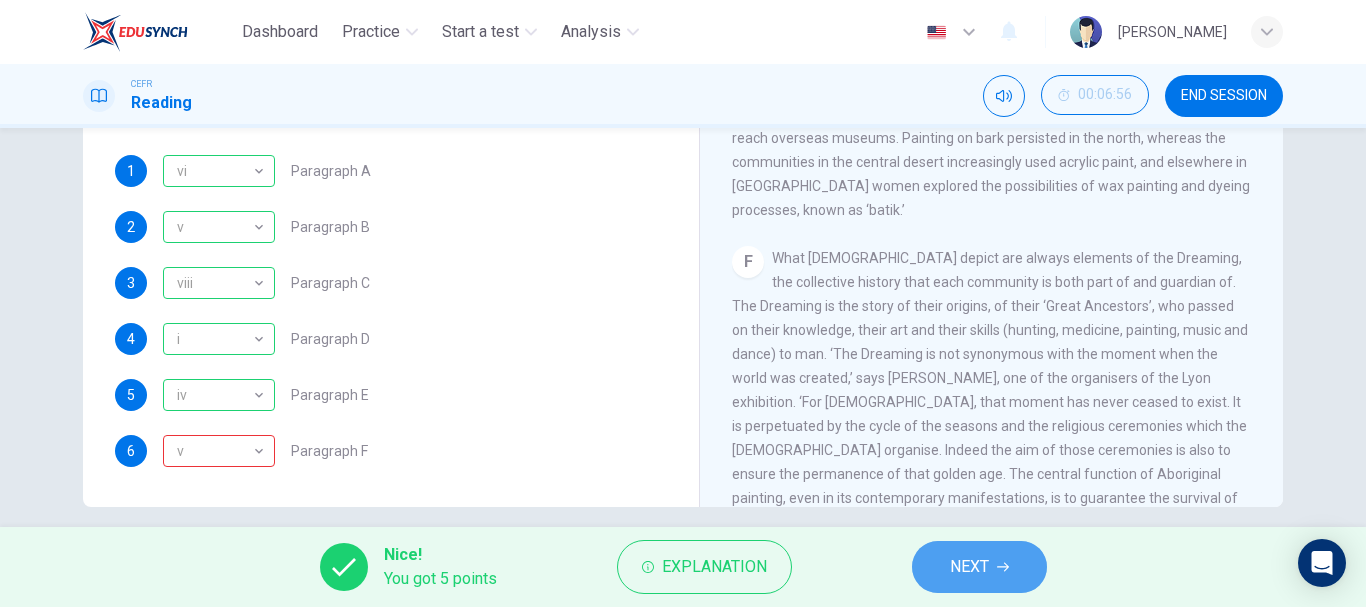click on "NEXT" at bounding box center [969, 567] 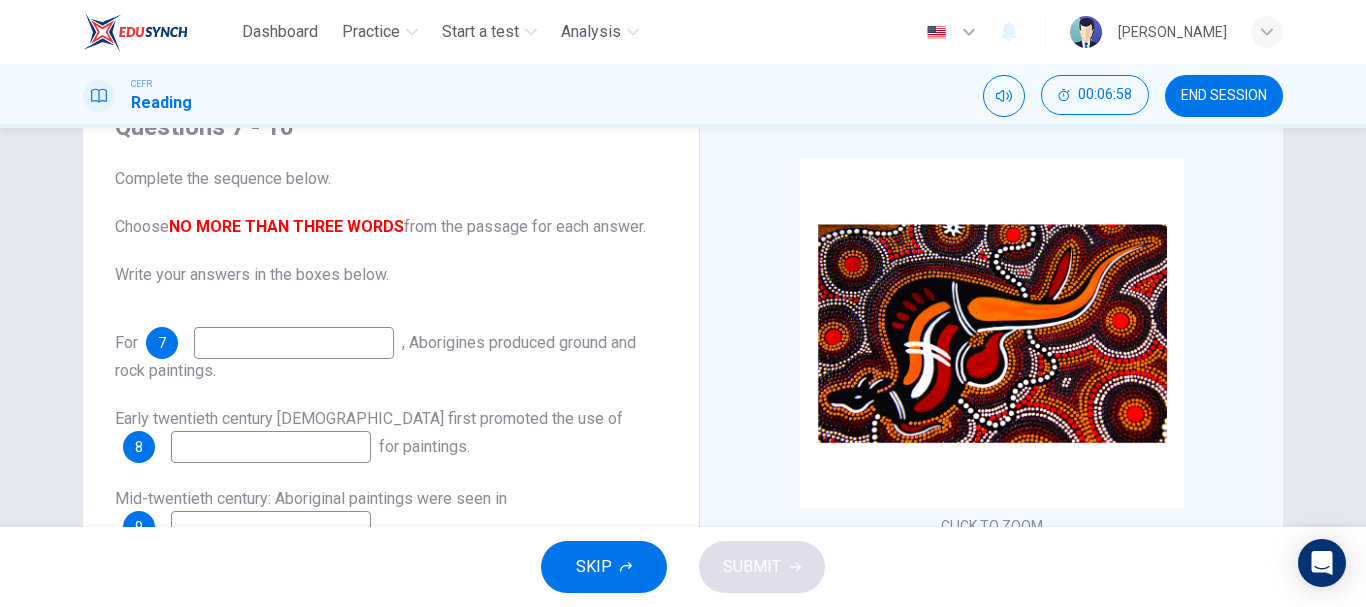 scroll, scrollTop: 96, scrollLeft: 0, axis: vertical 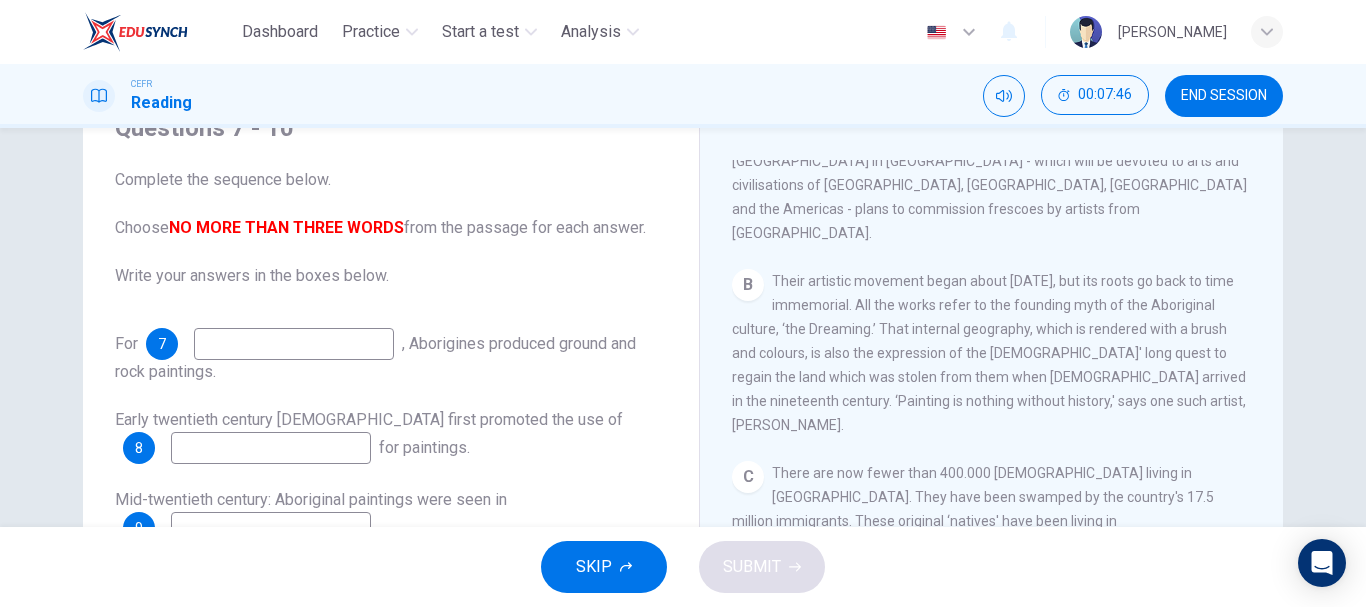 click at bounding box center (294, 344) 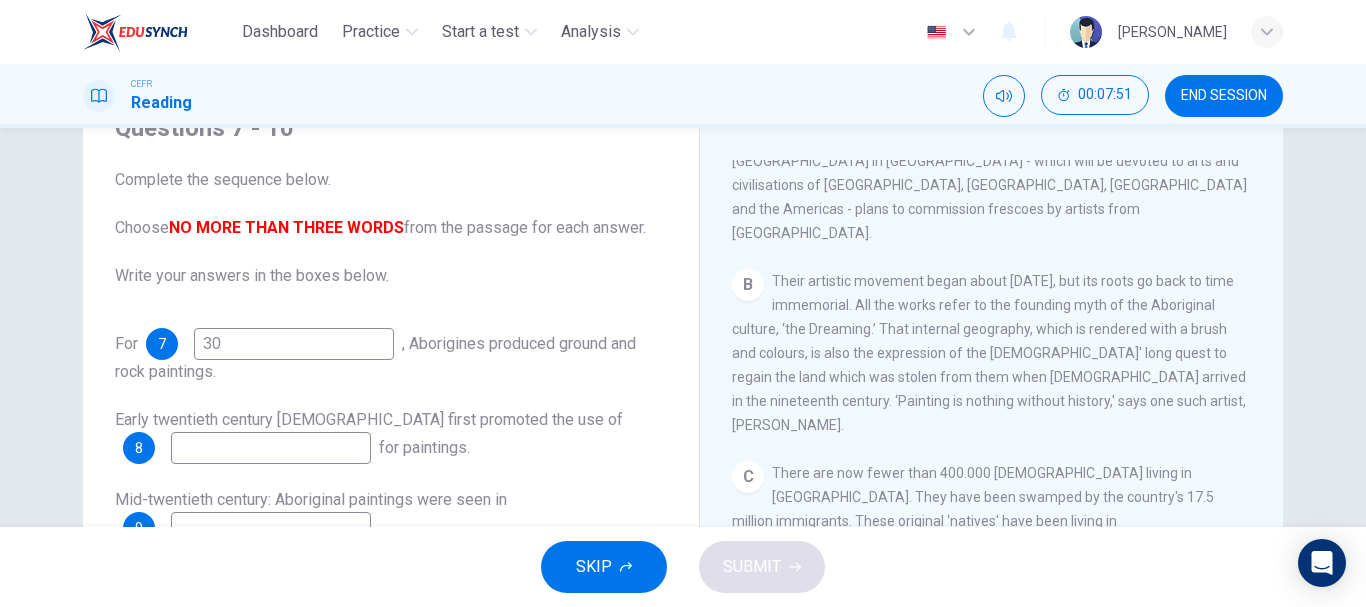 type on "3" 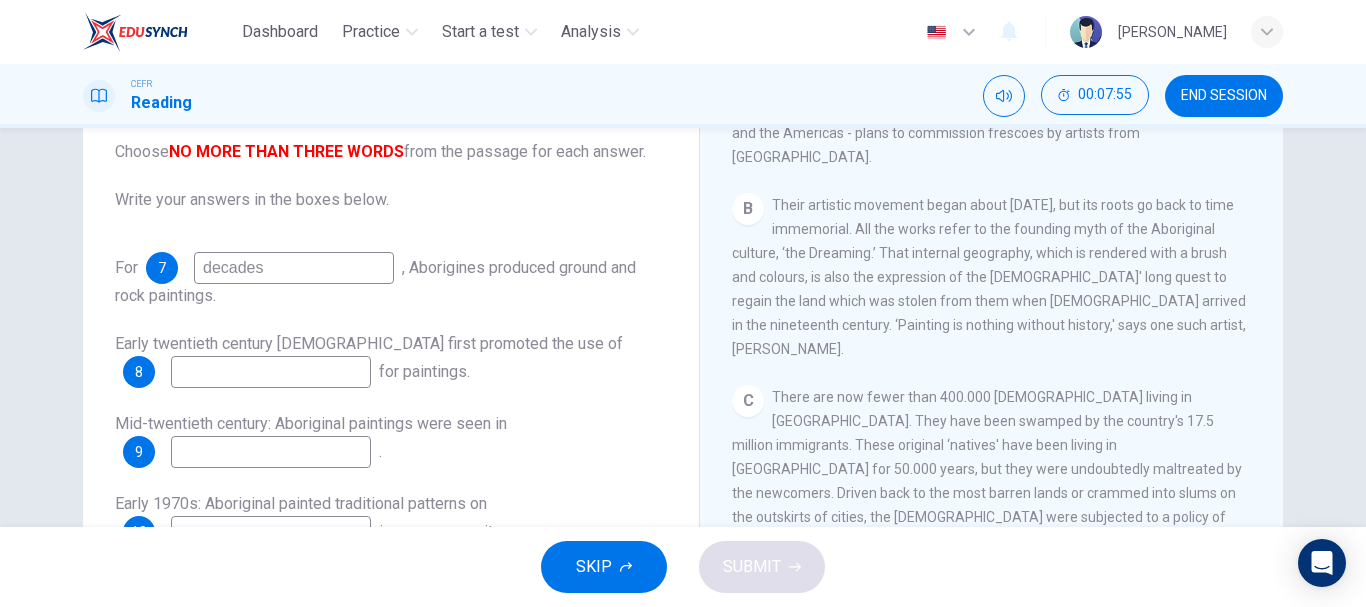 scroll, scrollTop: 176, scrollLeft: 0, axis: vertical 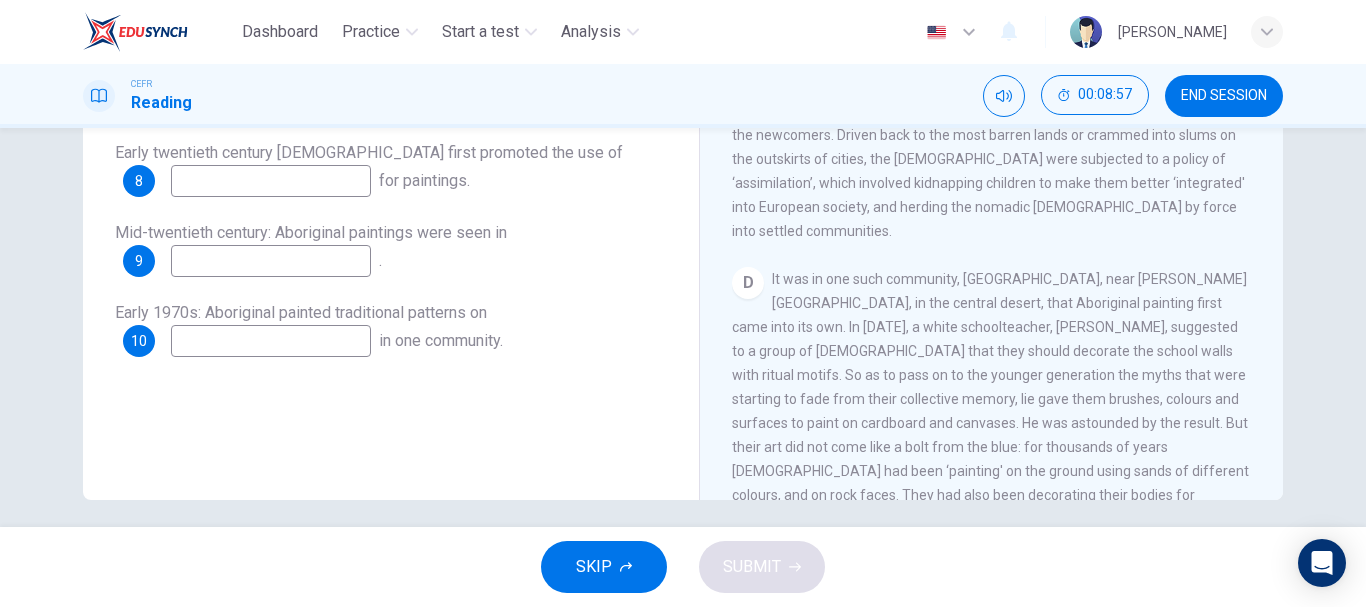 type on "decades" 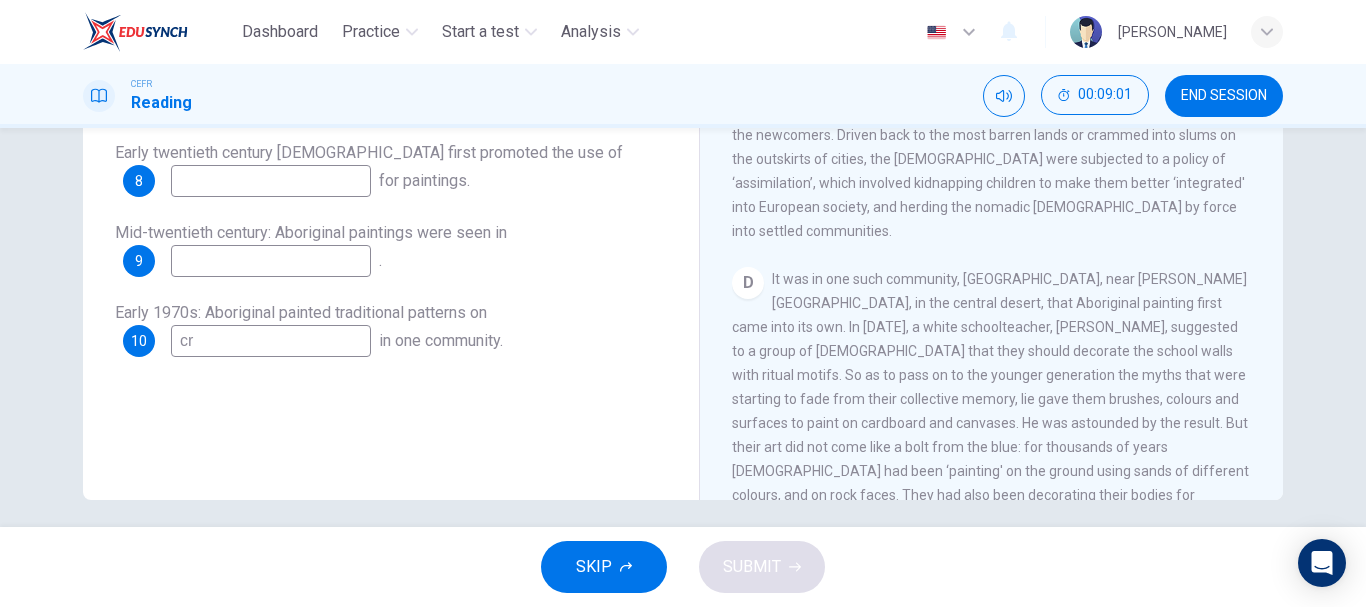 type on "c" 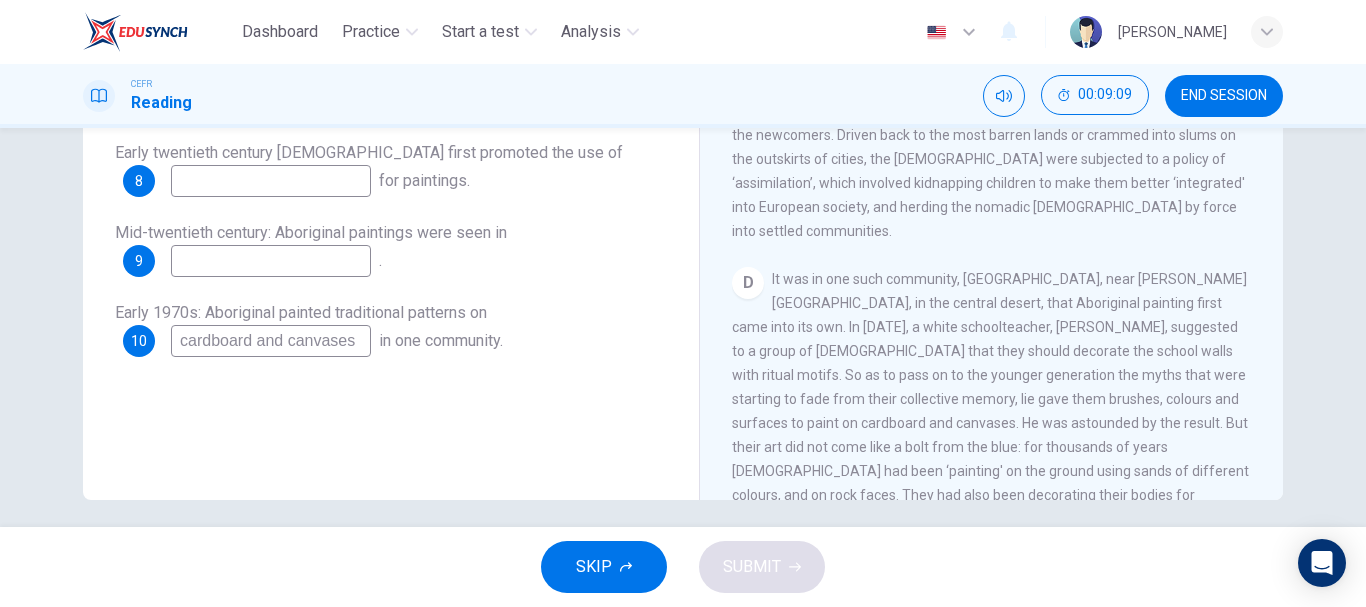 type on "cardboard and canvases" 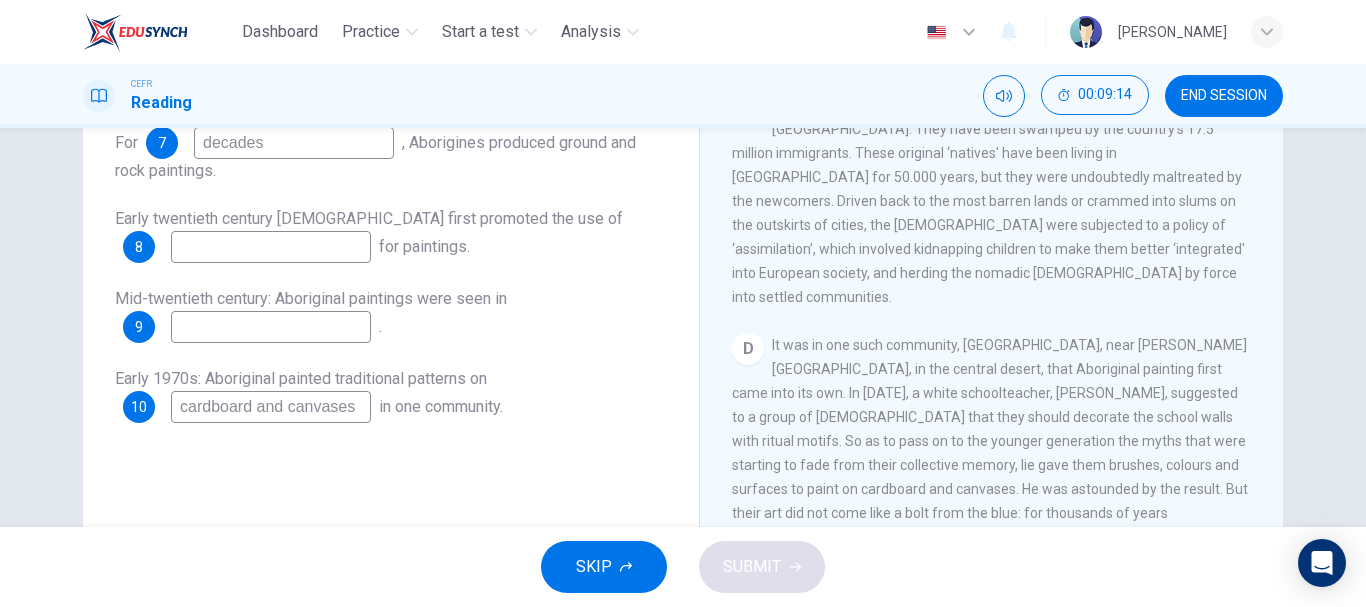 scroll, scrollTop: 296, scrollLeft: 0, axis: vertical 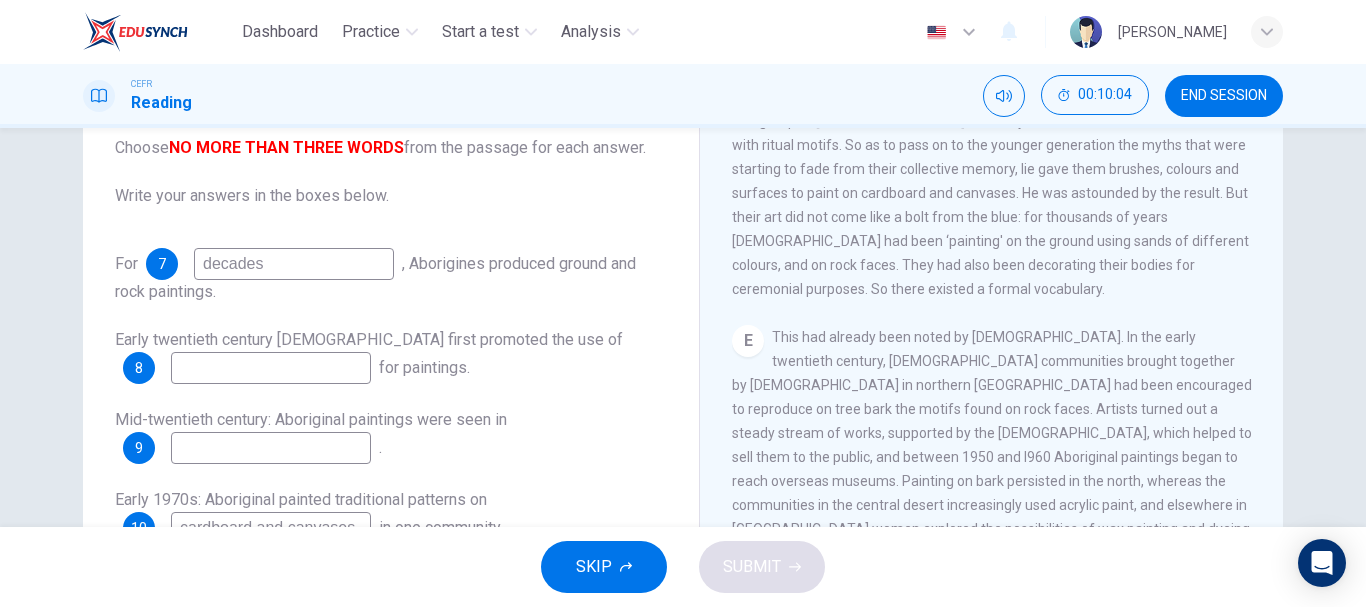 click at bounding box center (271, 448) 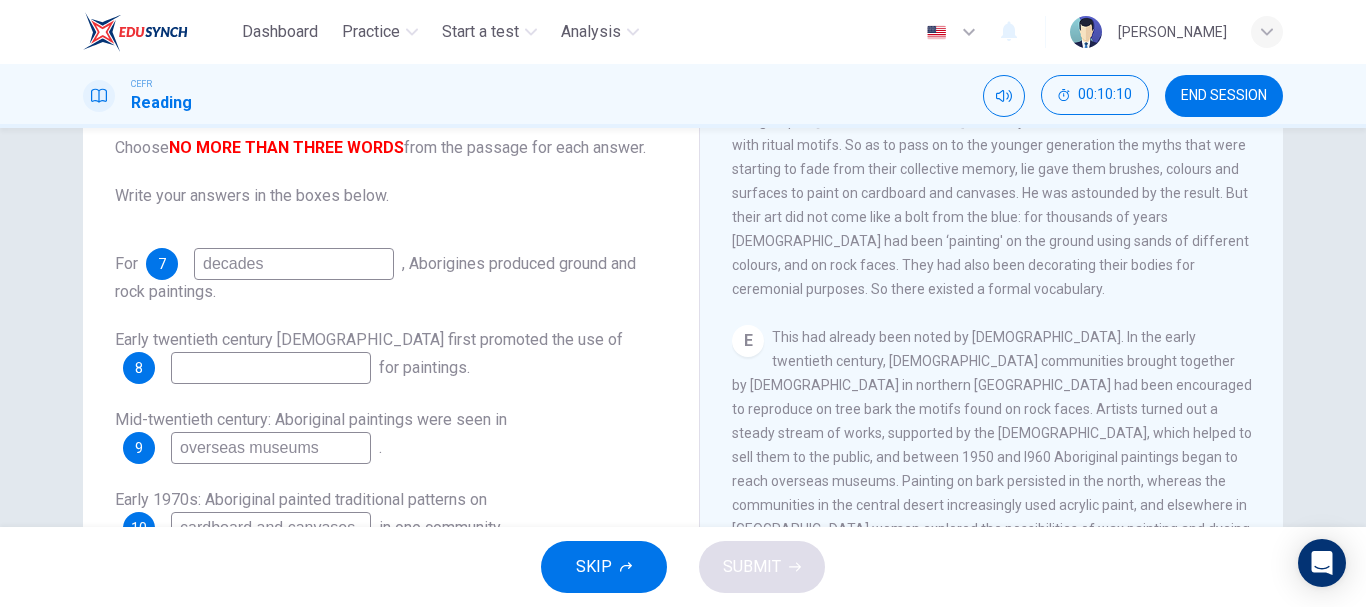 type on "overseas museums" 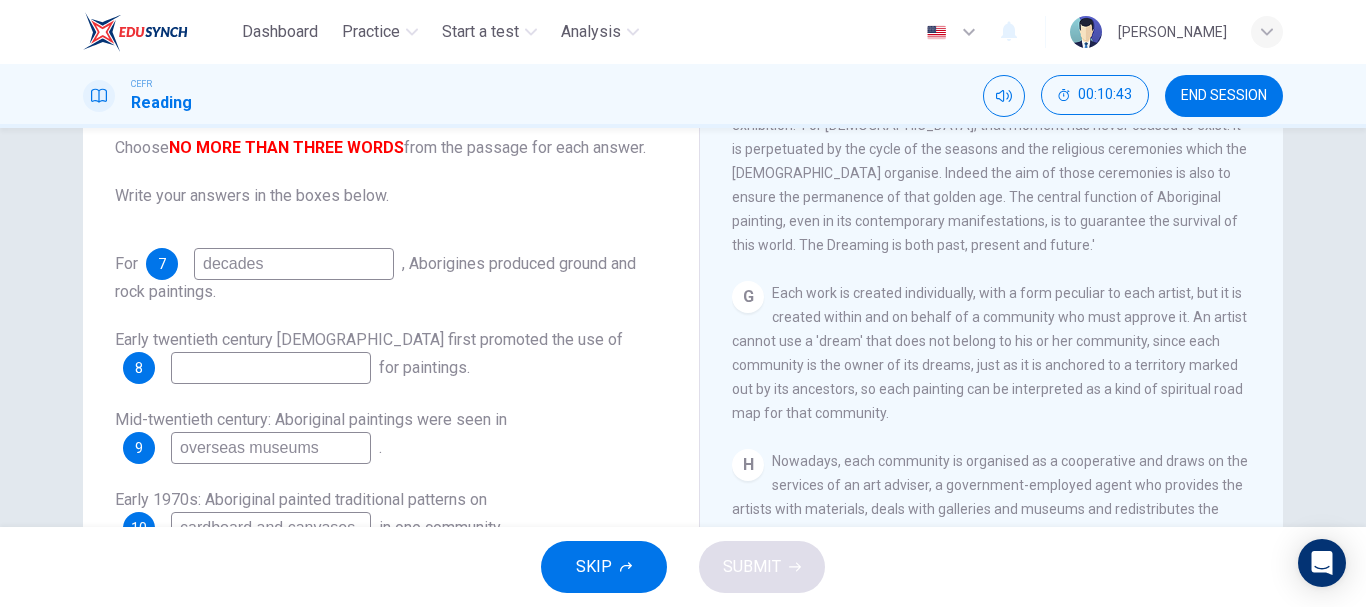 scroll, scrollTop: 1856, scrollLeft: 0, axis: vertical 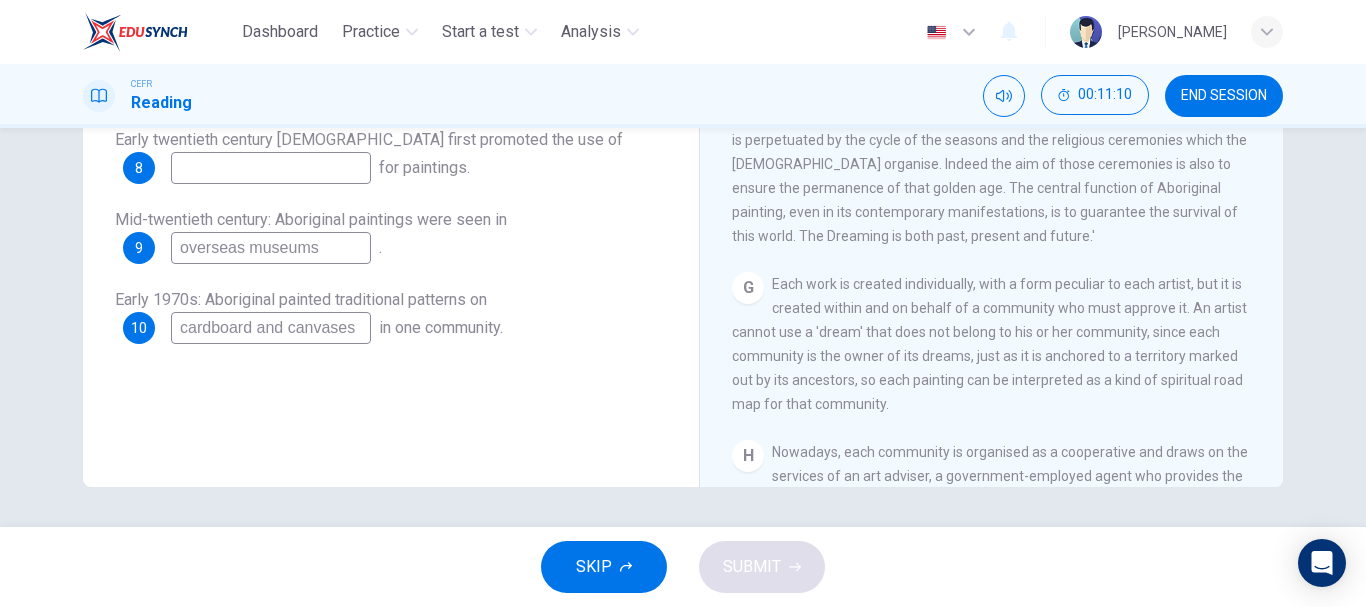 click at bounding box center [271, 168] 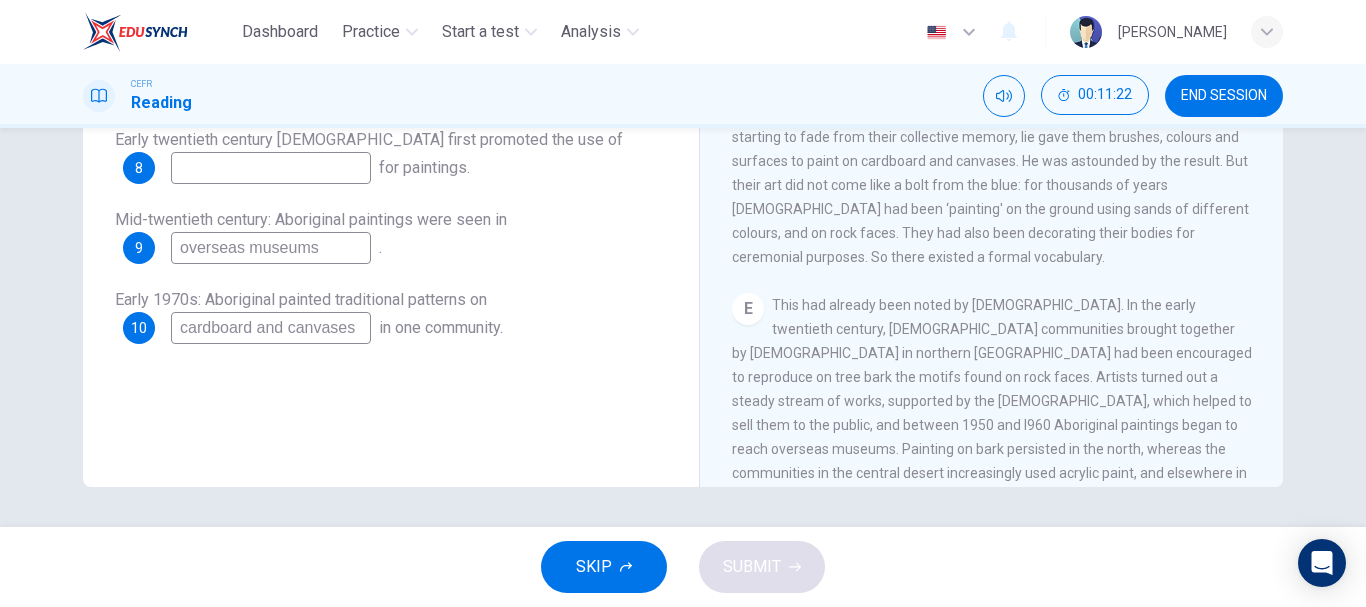 scroll, scrollTop: 989, scrollLeft: 0, axis: vertical 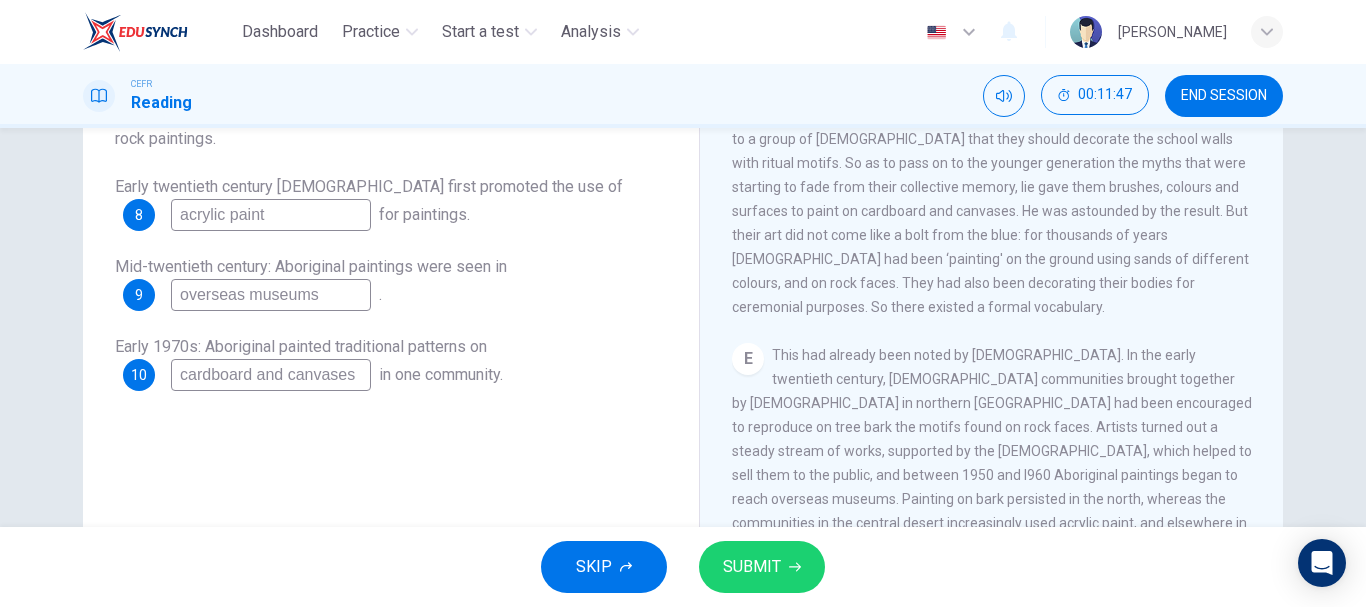 type on "acrylic paint" 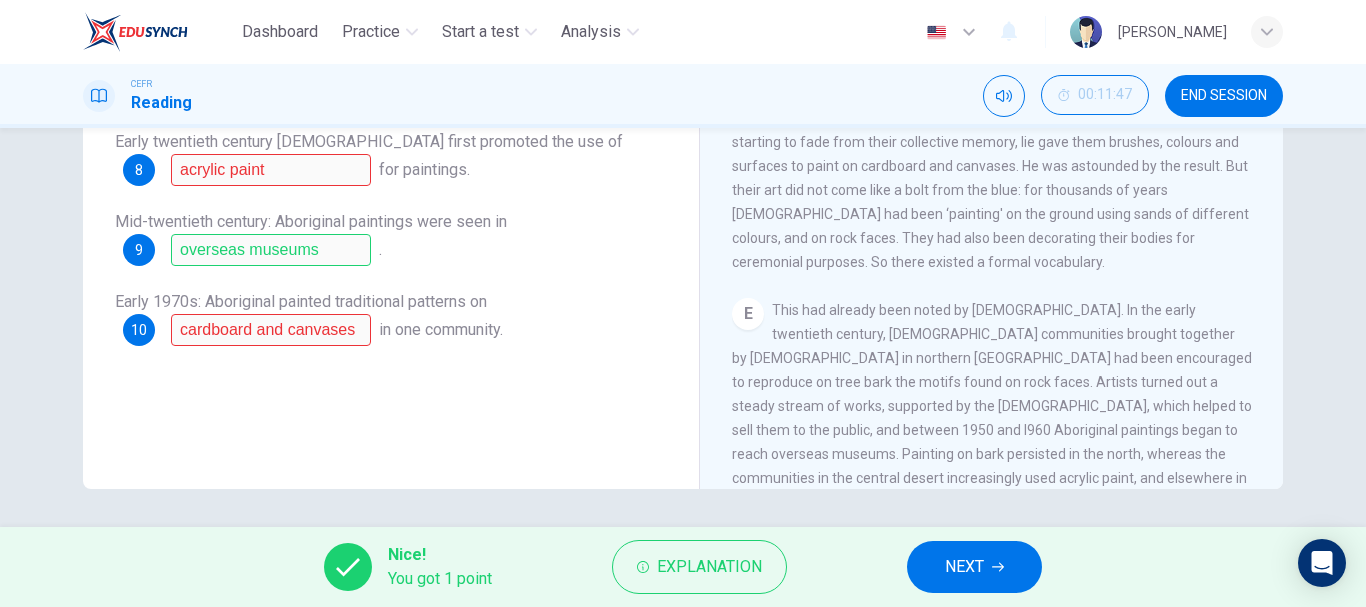 scroll, scrollTop: 376, scrollLeft: 0, axis: vertical 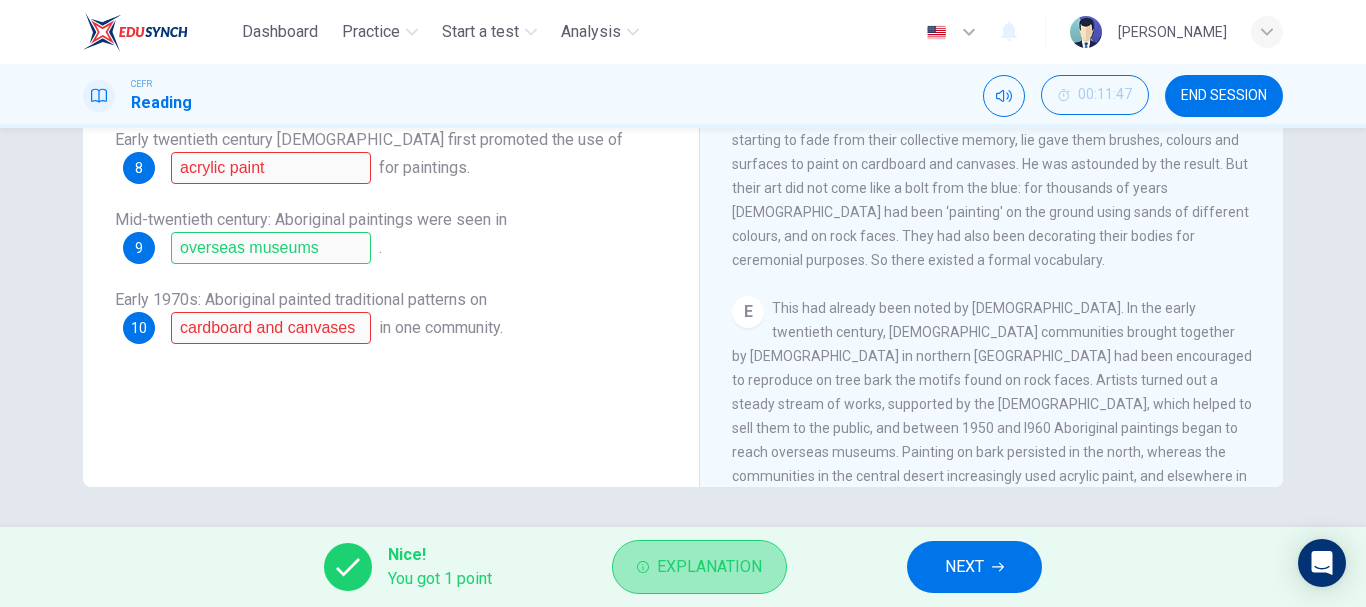 click on "Explanation" at bounding box center [709, 567] 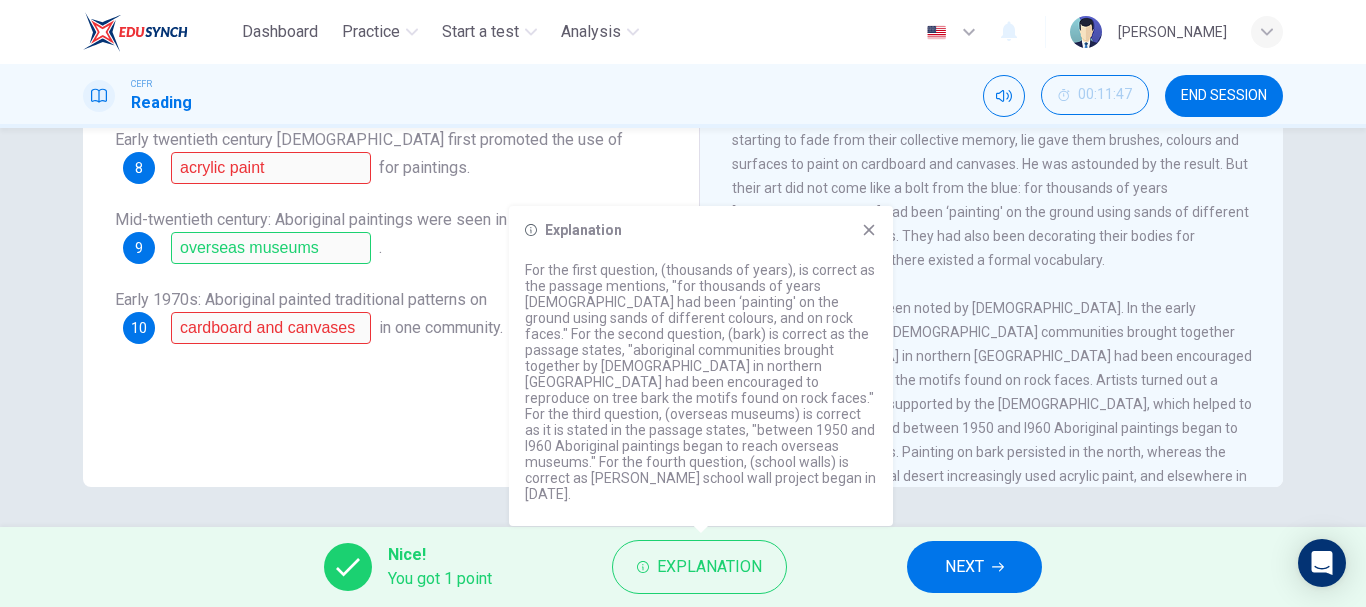 click on "Questions 7 - 10 Complete the sequence below.
Choose  NO MORE THAN THREE WORDS  from the passage for each answer.
Write your answers in the boxes below.  For  7 decades , [DEMOGRAPHIC_DATA] produced ground and rock
paintings. Early twentieth century [DEMOGRAPHIC_DATA] first promoted the use of  8 acrylic paint  for paintings. Mid-twentieth century: Aboriginal paintings were seen in  9 overseas museums . Early 1970s: Aboriginal painted traditional patterns on  10 cardboard and canvases  in one community." at bounding box center [391, 149] 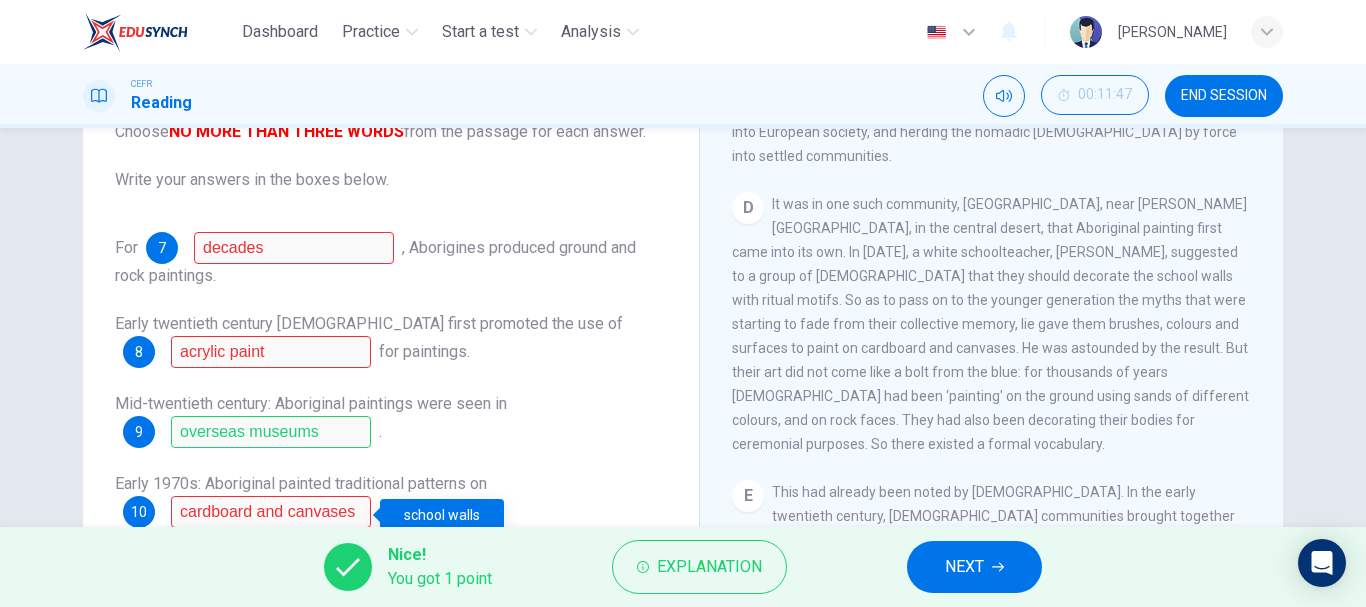 scroll, scrollTop: 183, scrollLeft: 0, axis: vertical 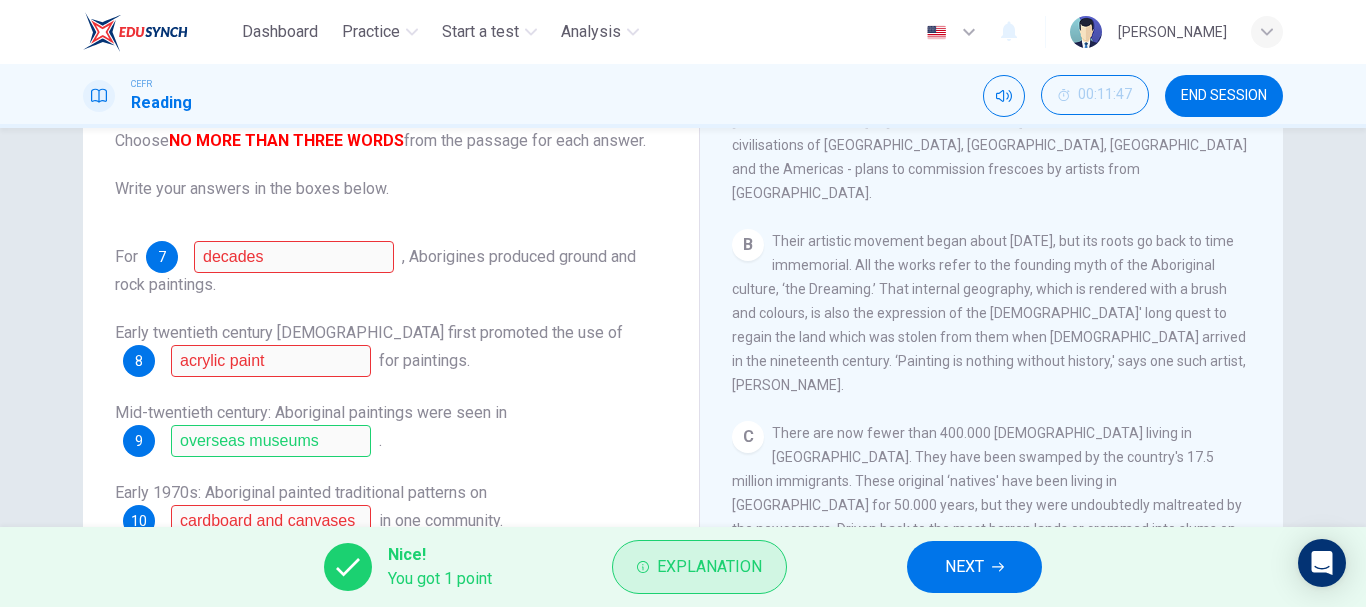 click on "Explanation" at bounding box center (709, 567) 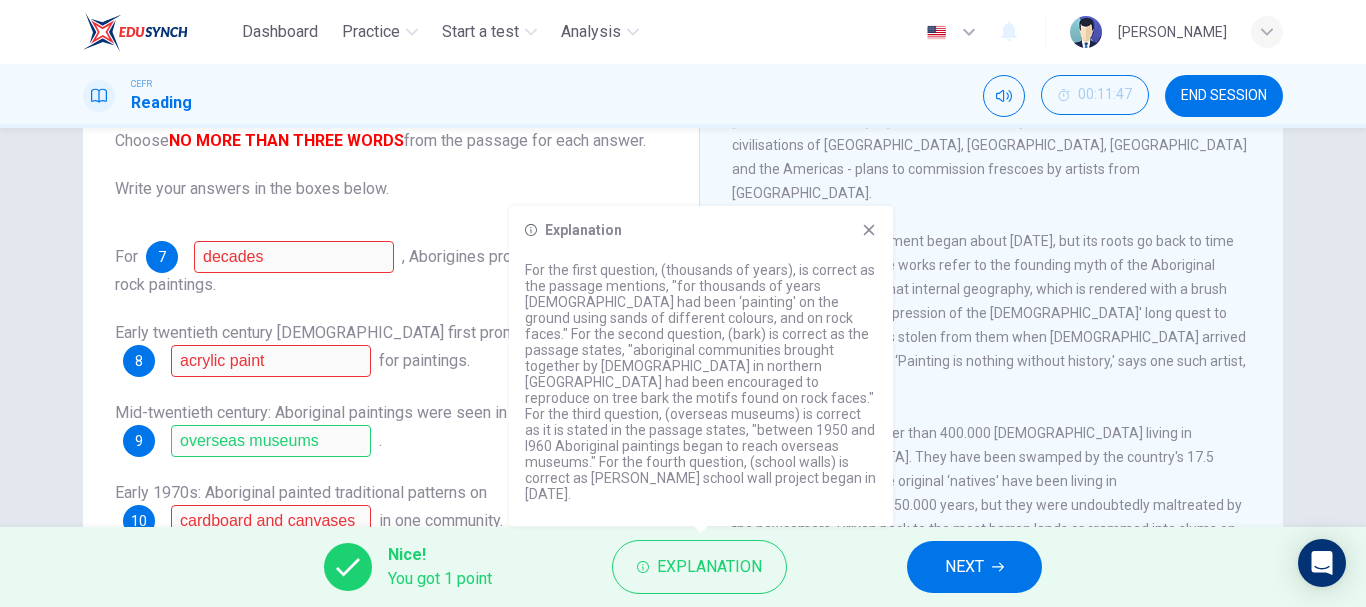 click on "Explanation For the first question, (thousands of years), is correct as the passage mentions, "for thousands of years [DEMOGRAPHIC_DATA] had been ‘painting' on the ground using sands of different colours, and on rock faces."
For the second question, (bark) is correct as the passage states, "aboriginal communities brought together by [DEMOGRAPHIC_DATA] in northern [GEOGRAPHIC_DATA] had been encouraged to reproduce on tree bark the motifs found on rock faces."
For the third question, (overseas museums) is correct as it is stated in the passage states, "between 1950 and I960 Aboriginal paintings began to reach overseas museums."
For the fourth question, (school walls) is correct as [PERSON_NAME] school wall project began in [DATE]." at bounding box center (701, 366) 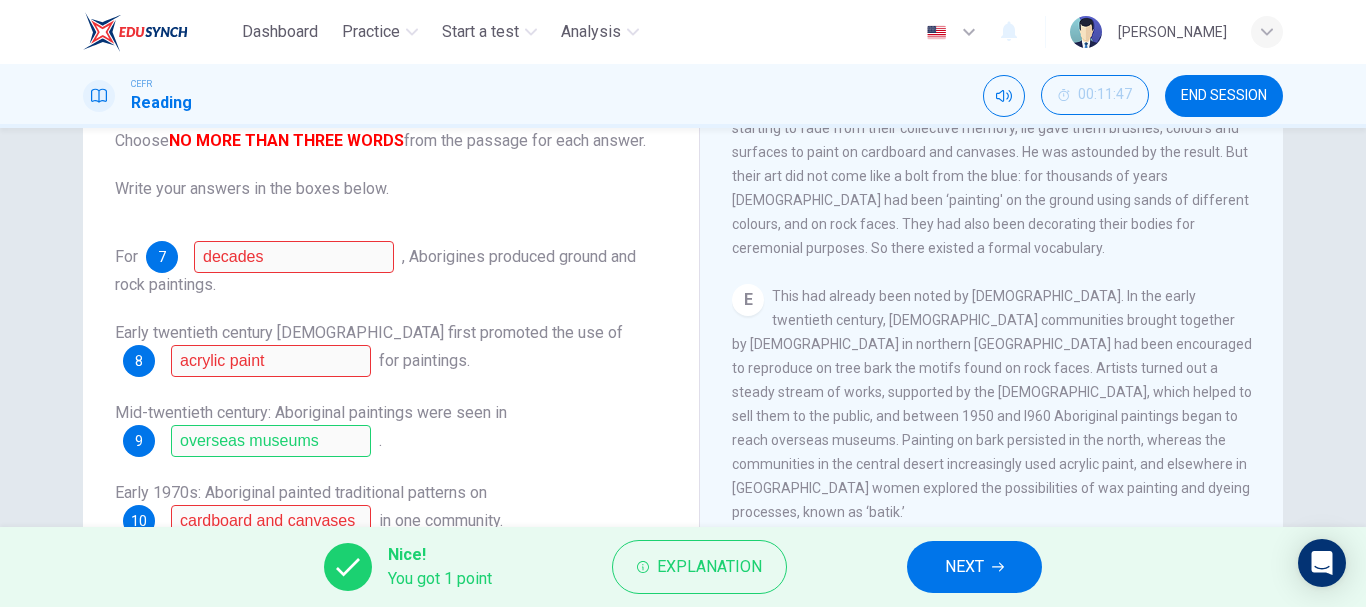 scroll, scrollTop: 1203, scrollLeft: 0, axis: vertical 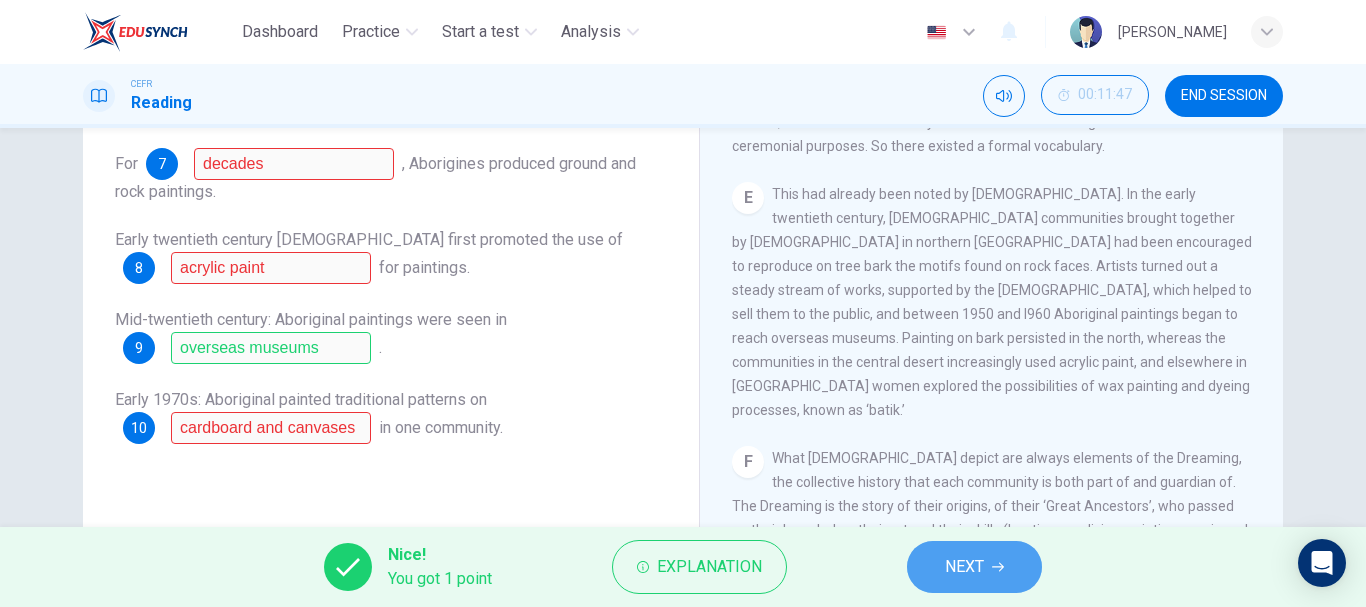 click on "NEXT" at bounding box center [974, 567] 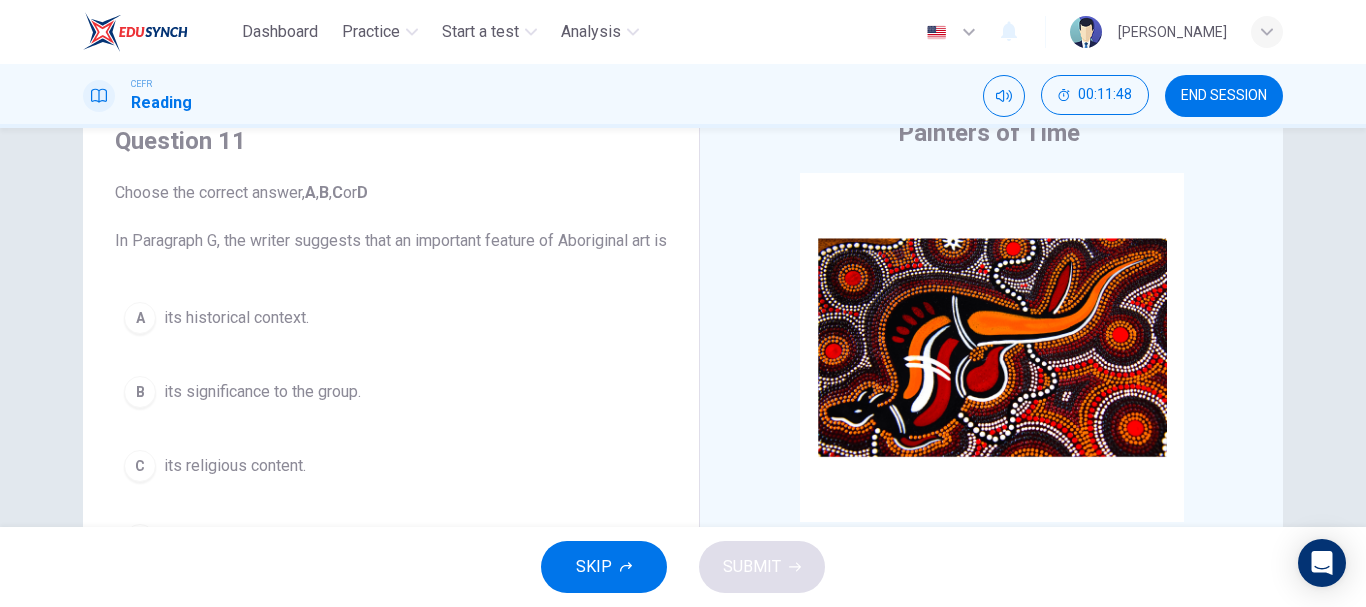 scroll, scrollTop: 76, scrollLeft: 0, axis: vertical 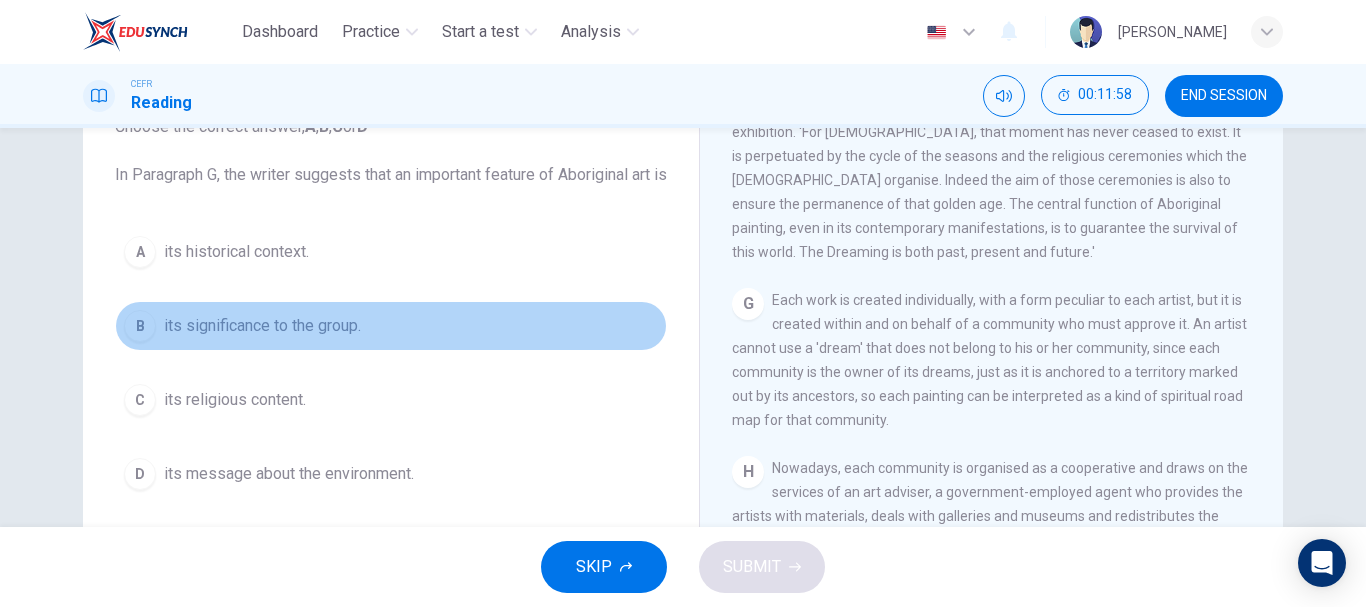 click on "B" at bounding box center (140, 326) 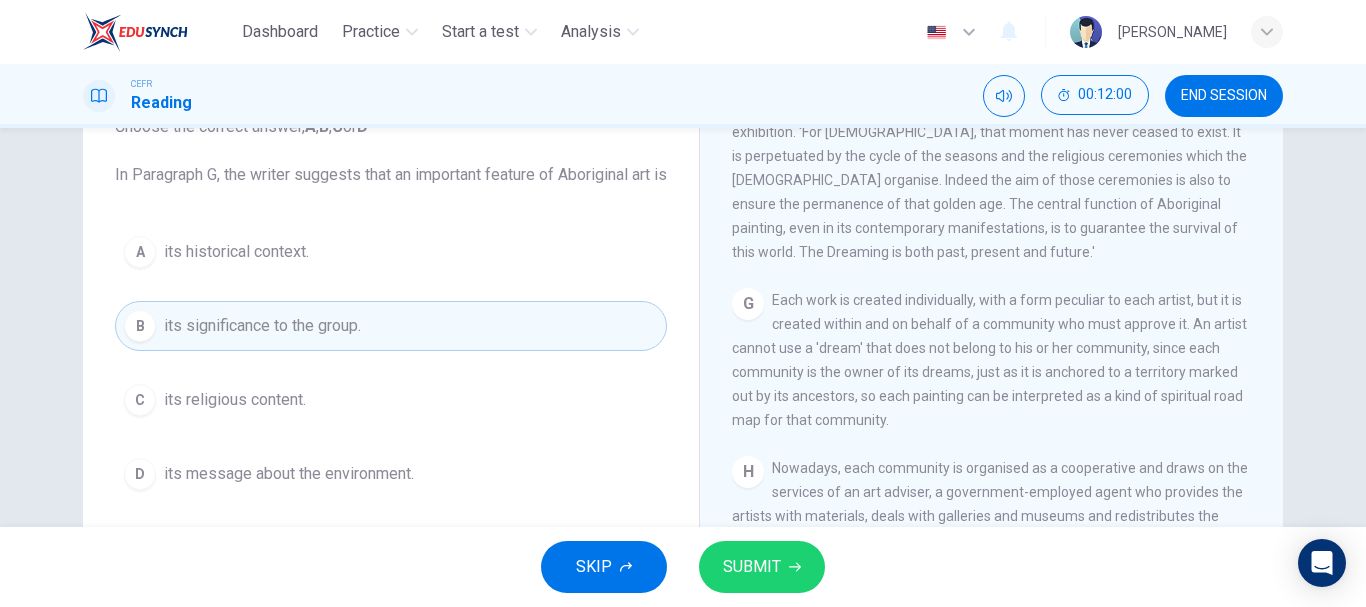 click on "SUBMIT" at bounding box center (752, 567) 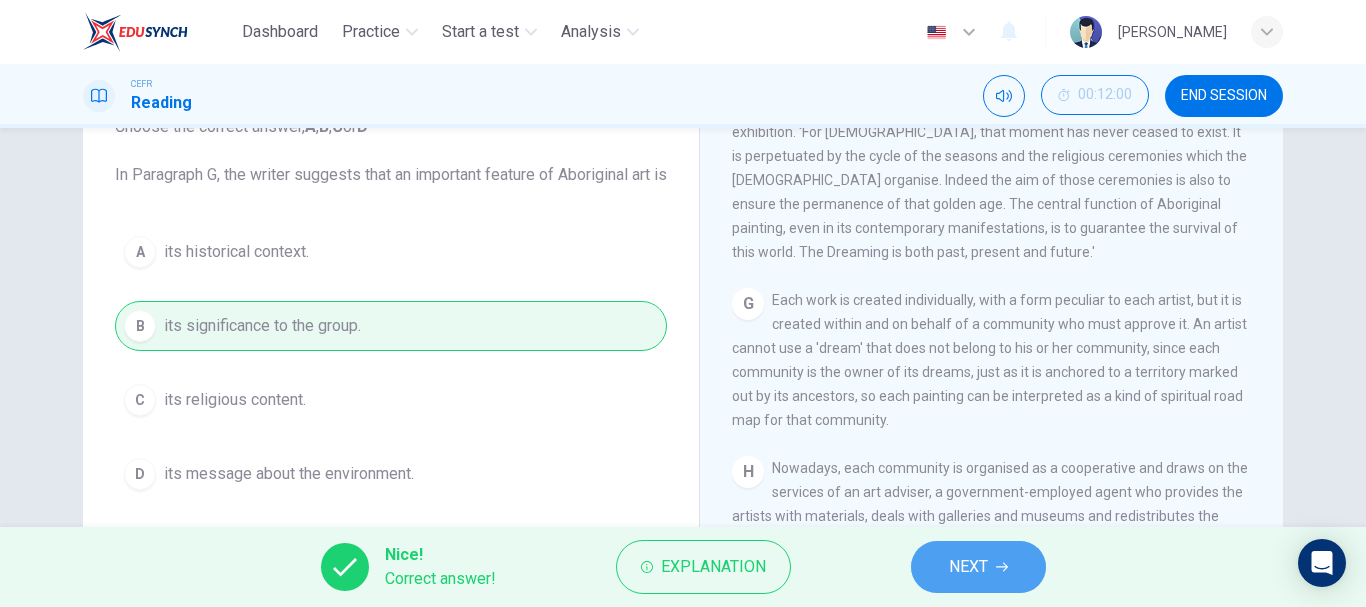 click on "NEXT" at bounding box center [978, 567] 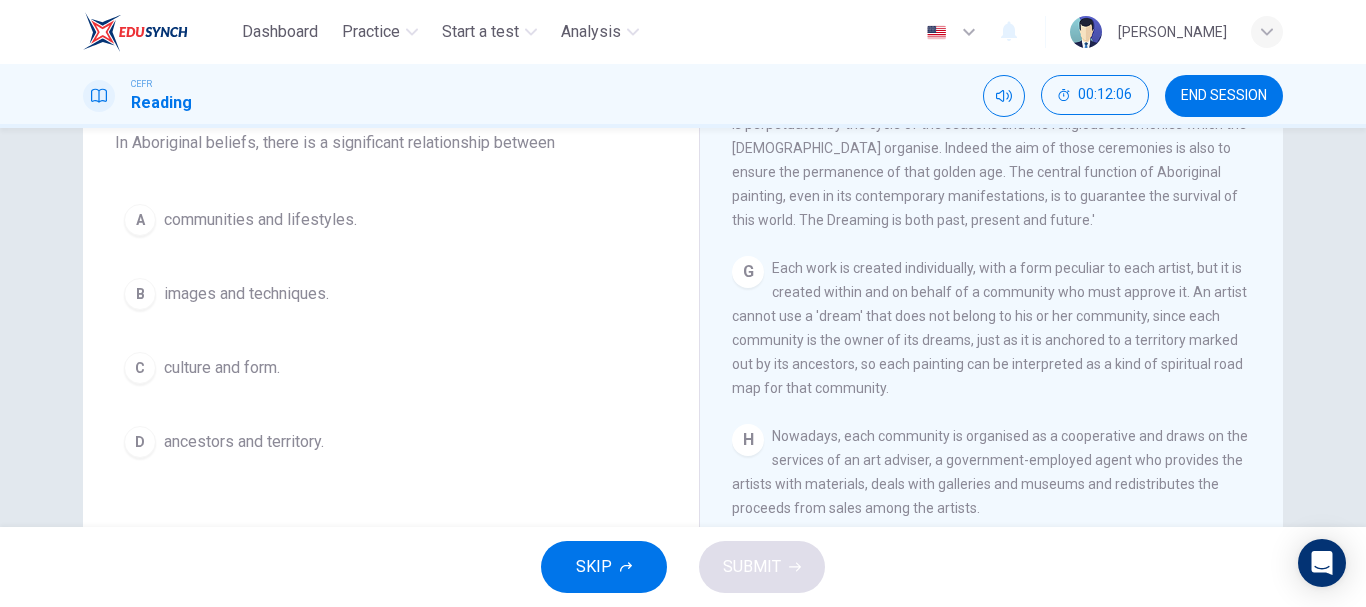 scroll, scrollTop: 189, scrollLeft: 0, axis: vertical 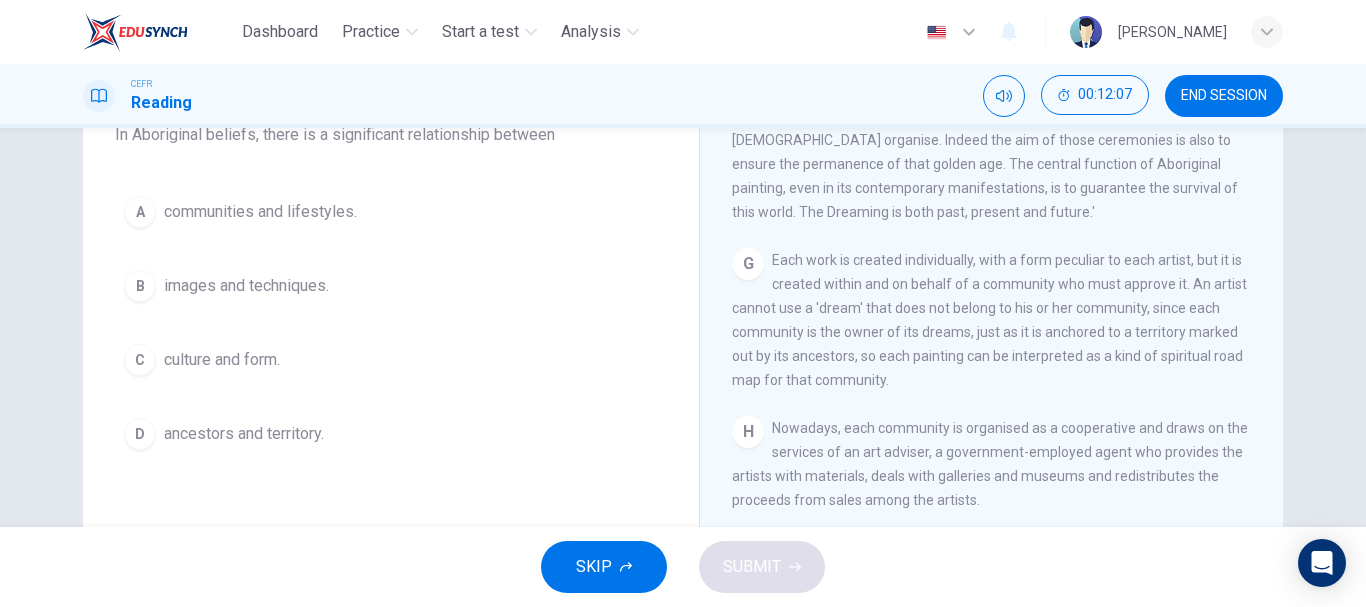 click on "ancestors and territory." at bounding box center [244, 434] 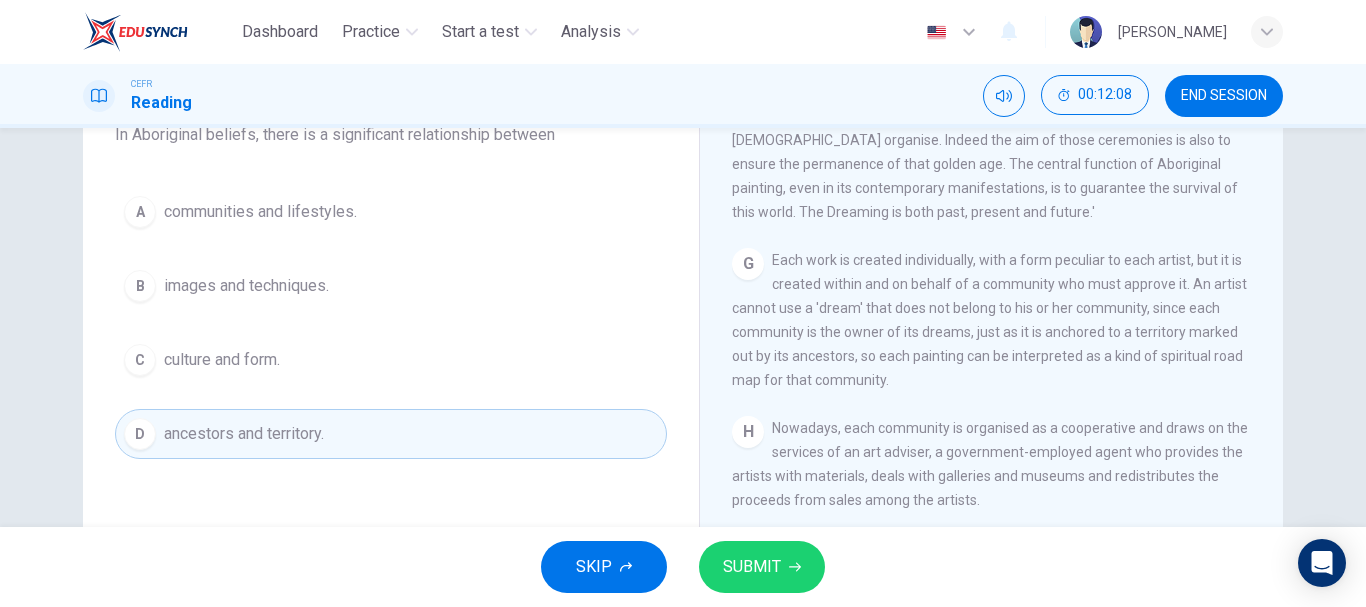 click on "SUBMIT" at bounding box center (762, 567) 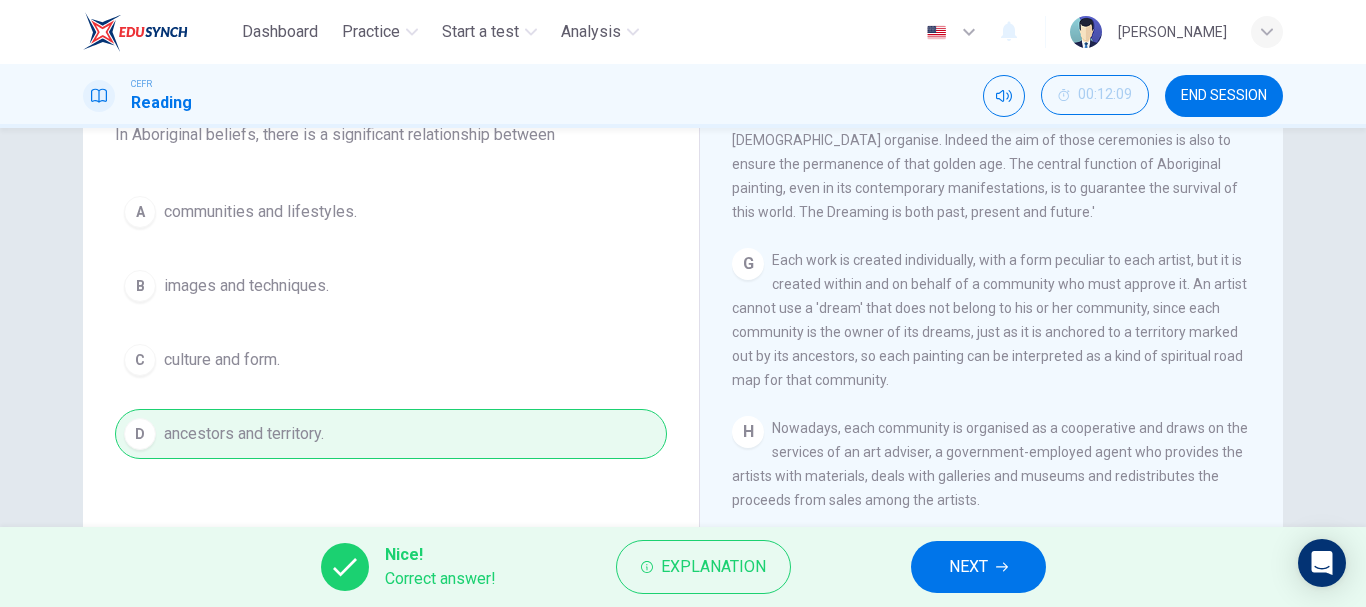 click on "NEXT" at bounding box center (968, 567) 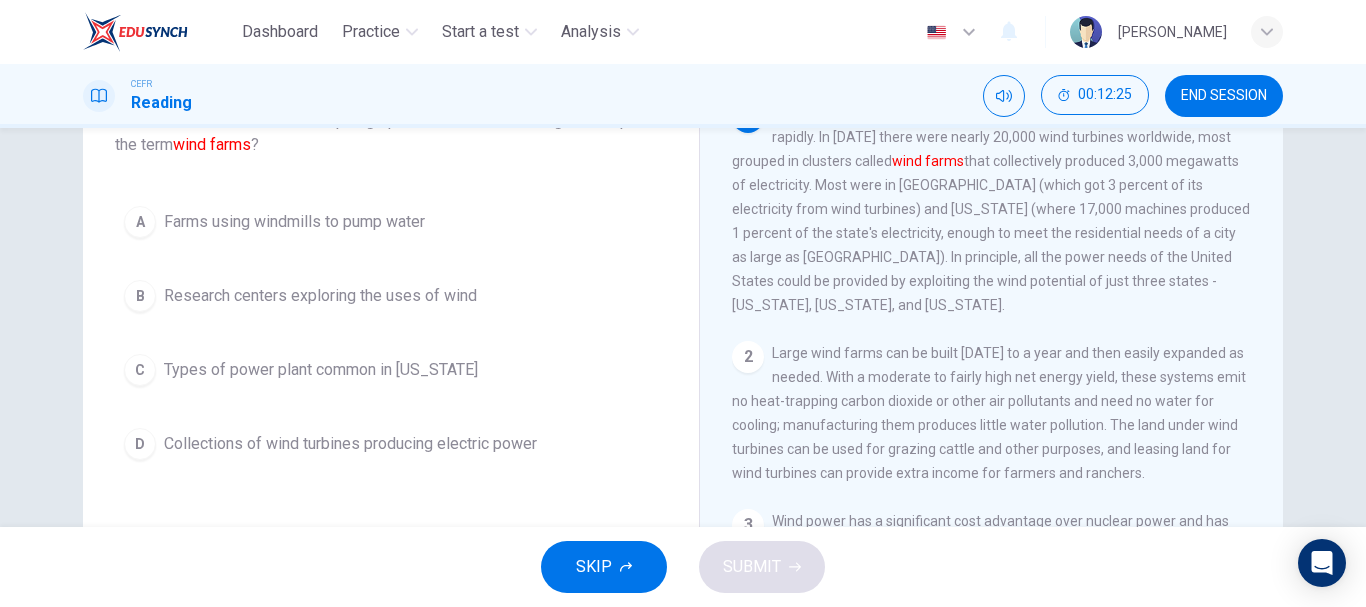 scroll, scrollTop: 147, scrollLeft: 0, axis: vertical 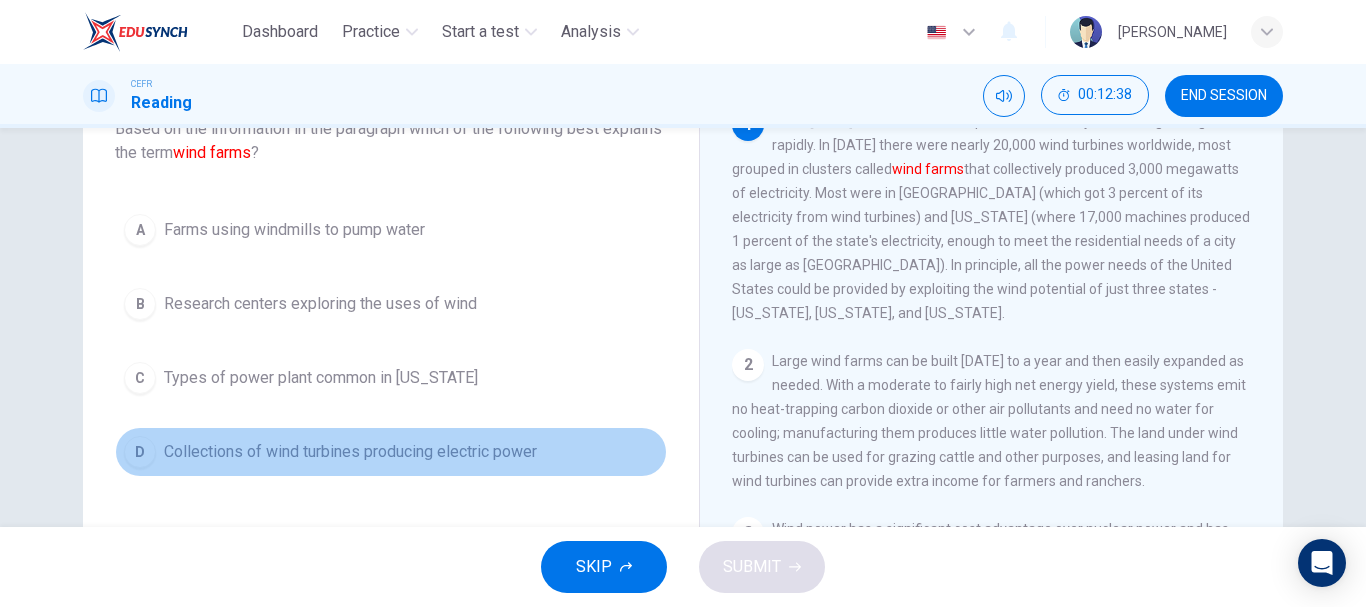 click on "Collections of wind turbines producing electric power" at bounding box center (350, 452) 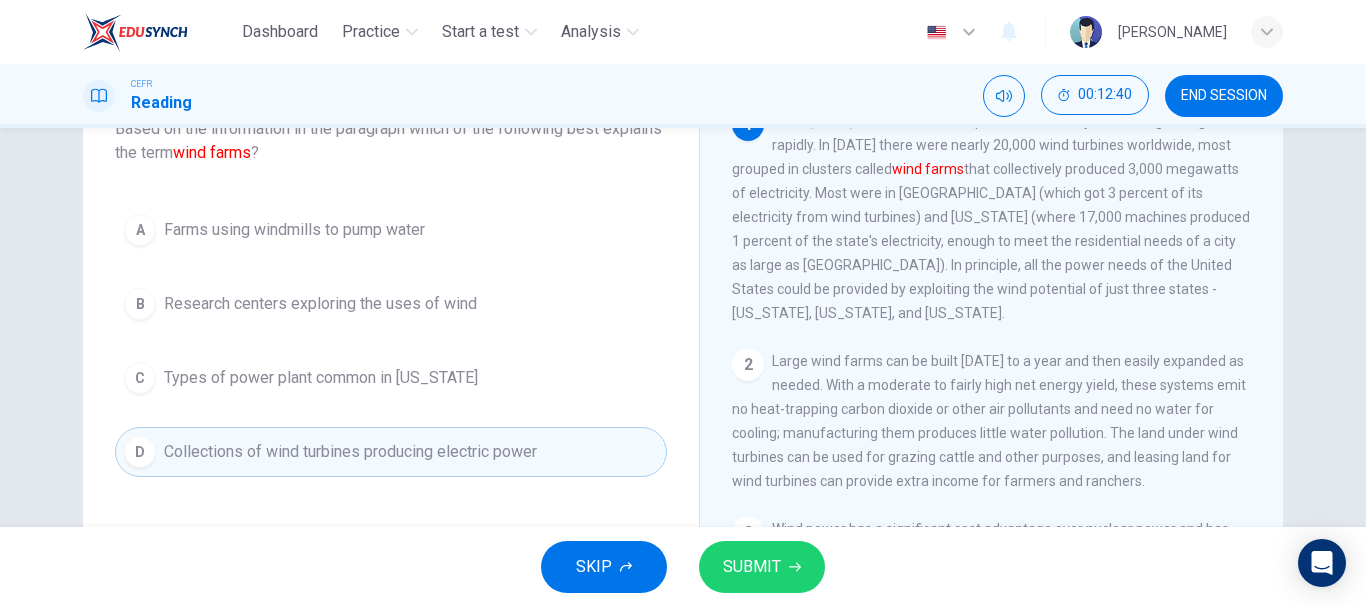 click on "SUBMIT" at bounding box center (752, 567) 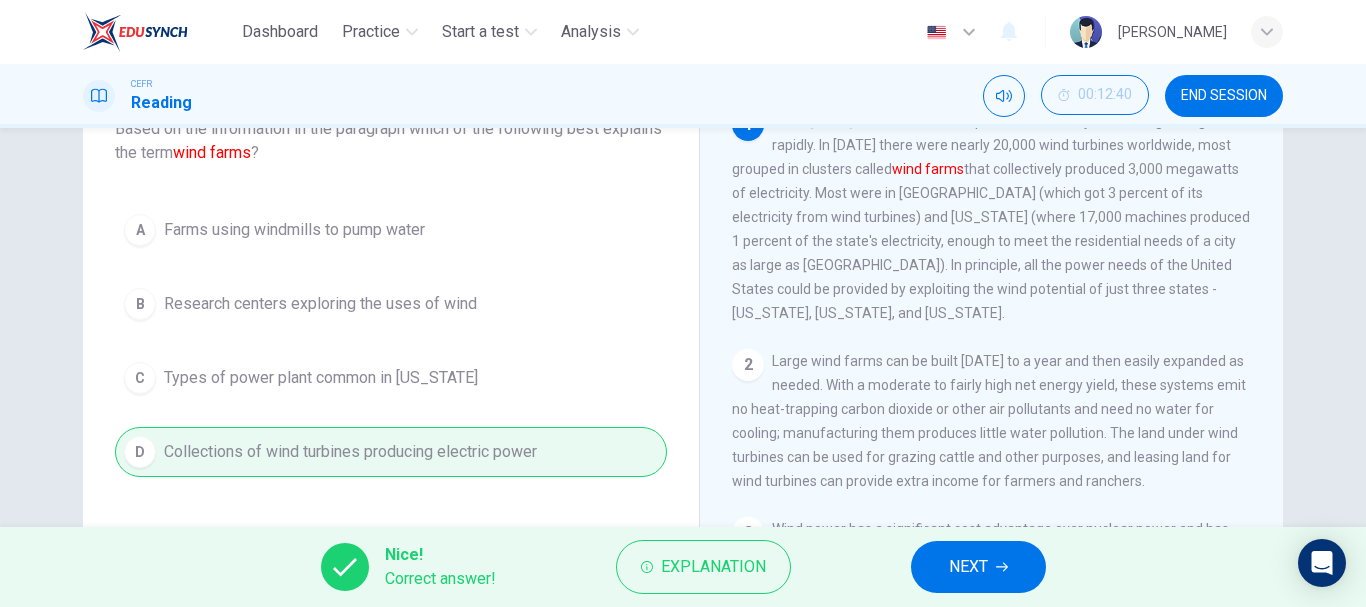 click on "NEXT" at bounding box center [978, 567] 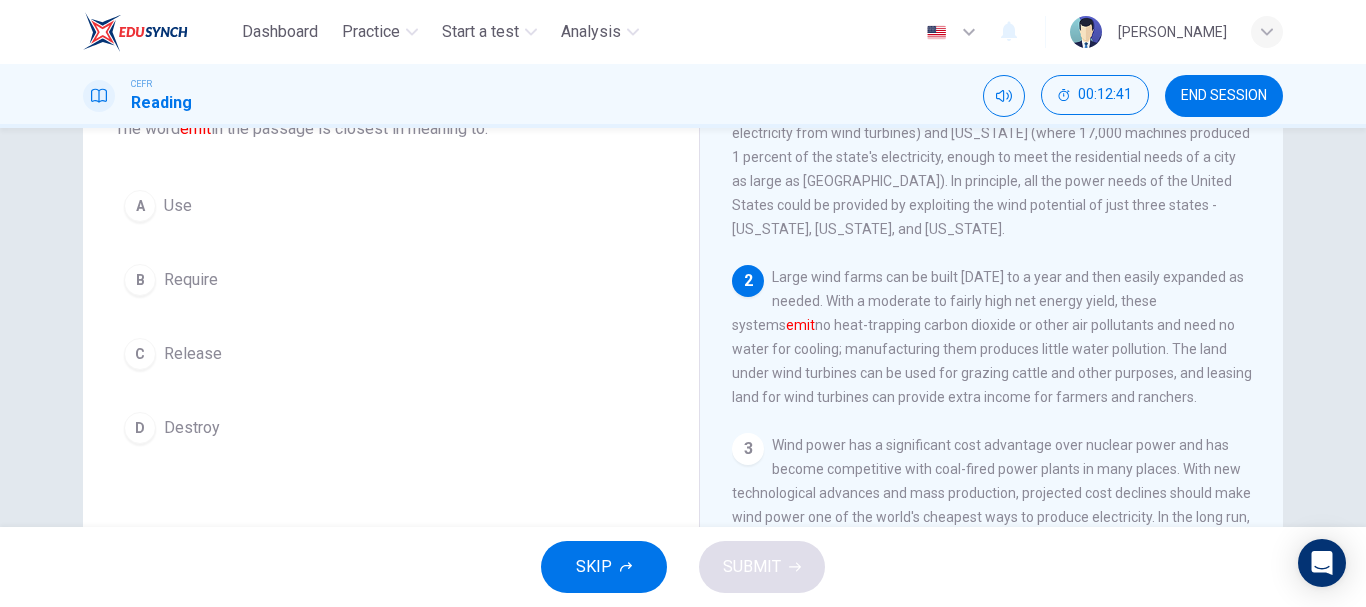scroll, scrollTop: 87, scrollLeft: 0, axis: vertical 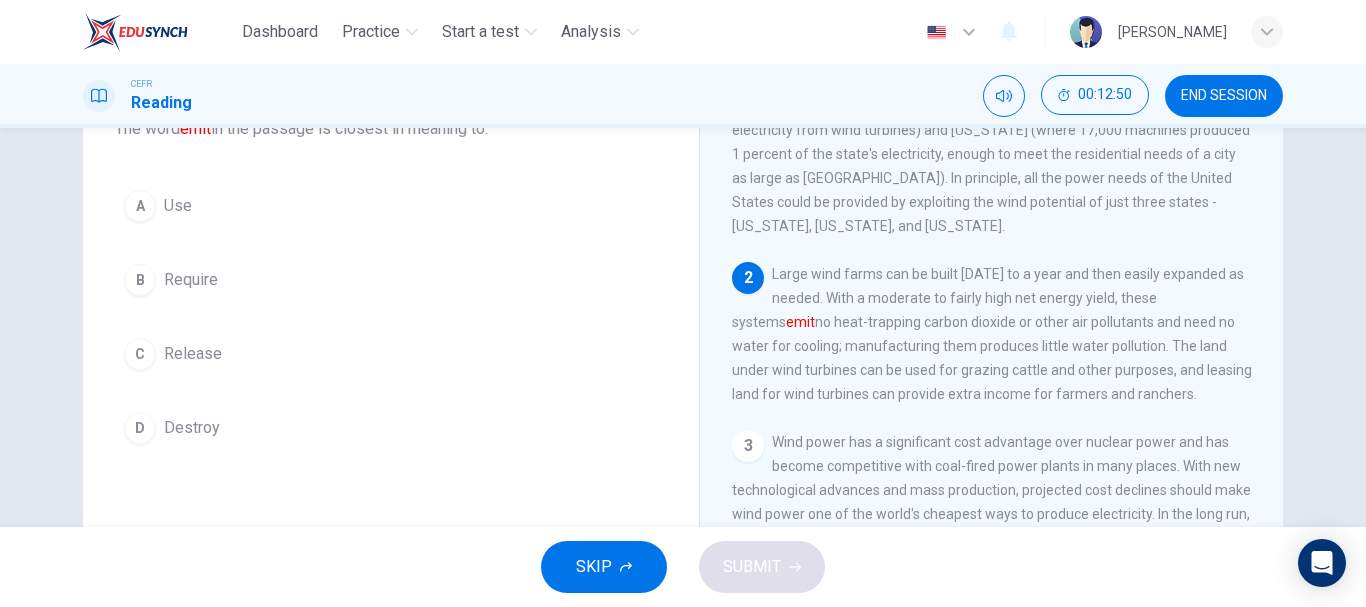 click on "C Release" at bounding box center (391, 354) 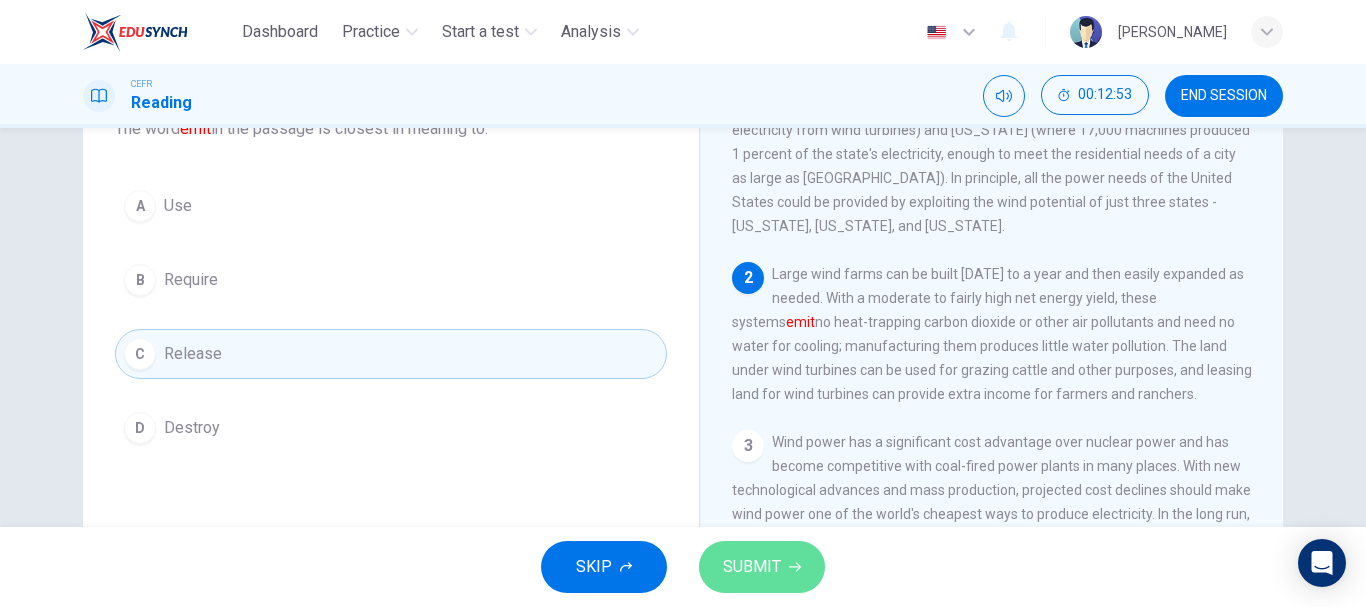 click on "SUBMIT" at bounding box center [762, 567] 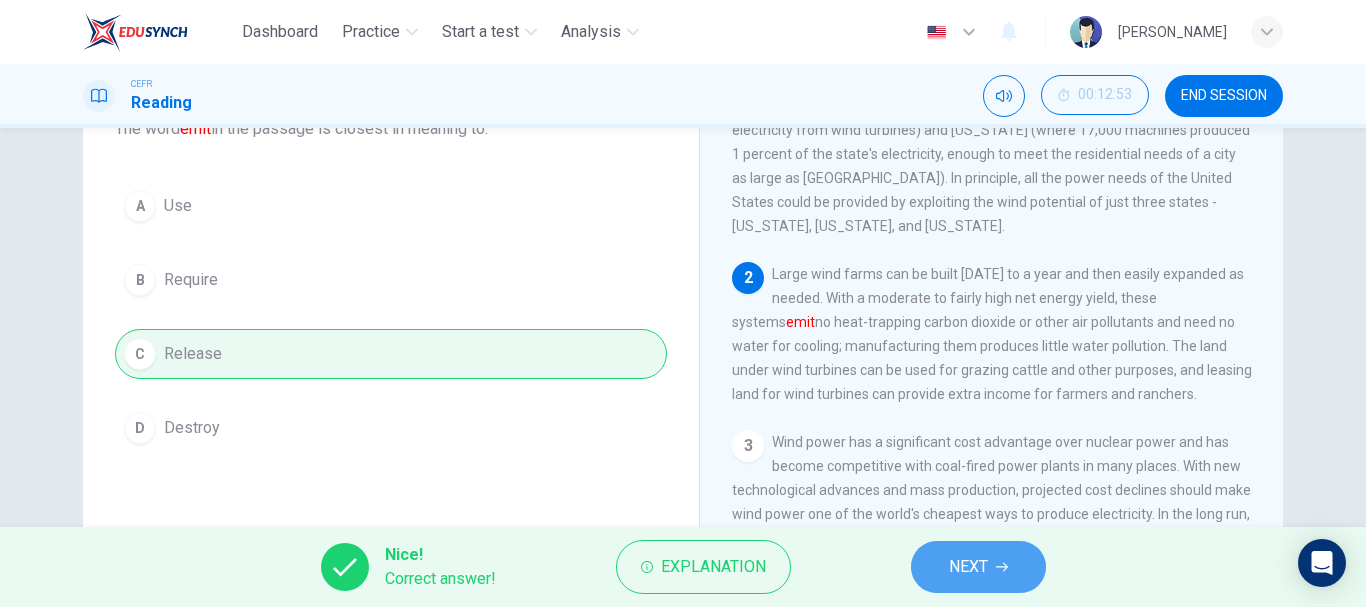 click on "NEXT" at bounding box center (968, 567) 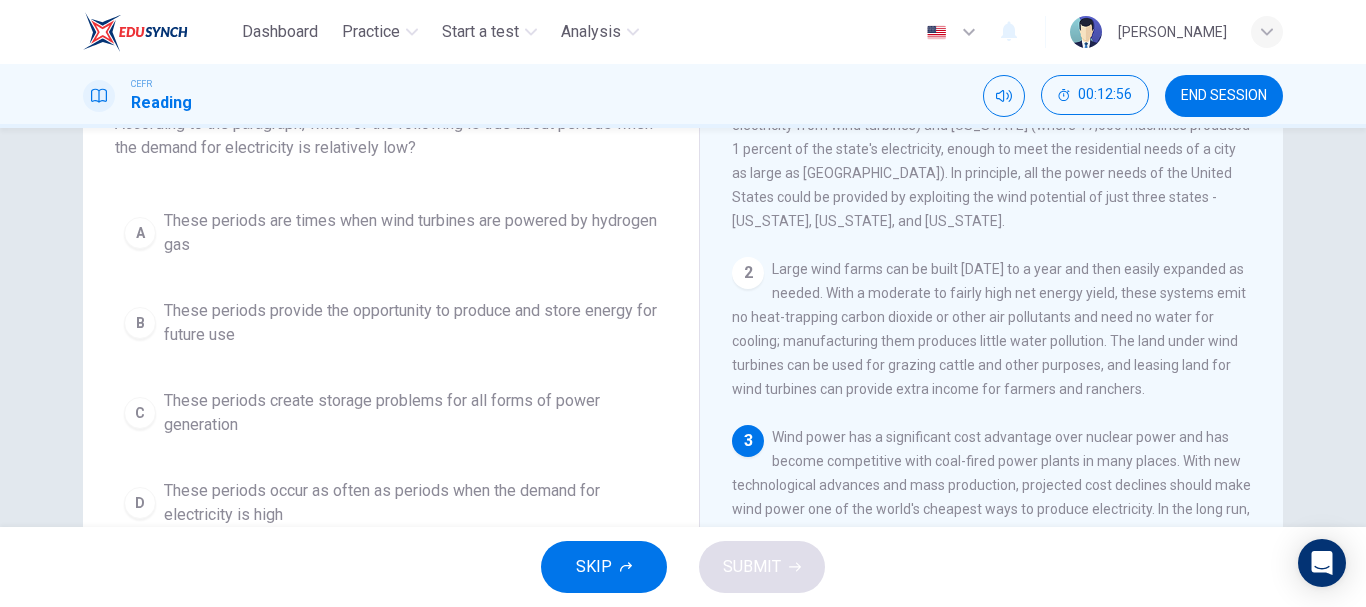 scroll, scrollTop: 127, scrollLeft: 0, axis: vertical 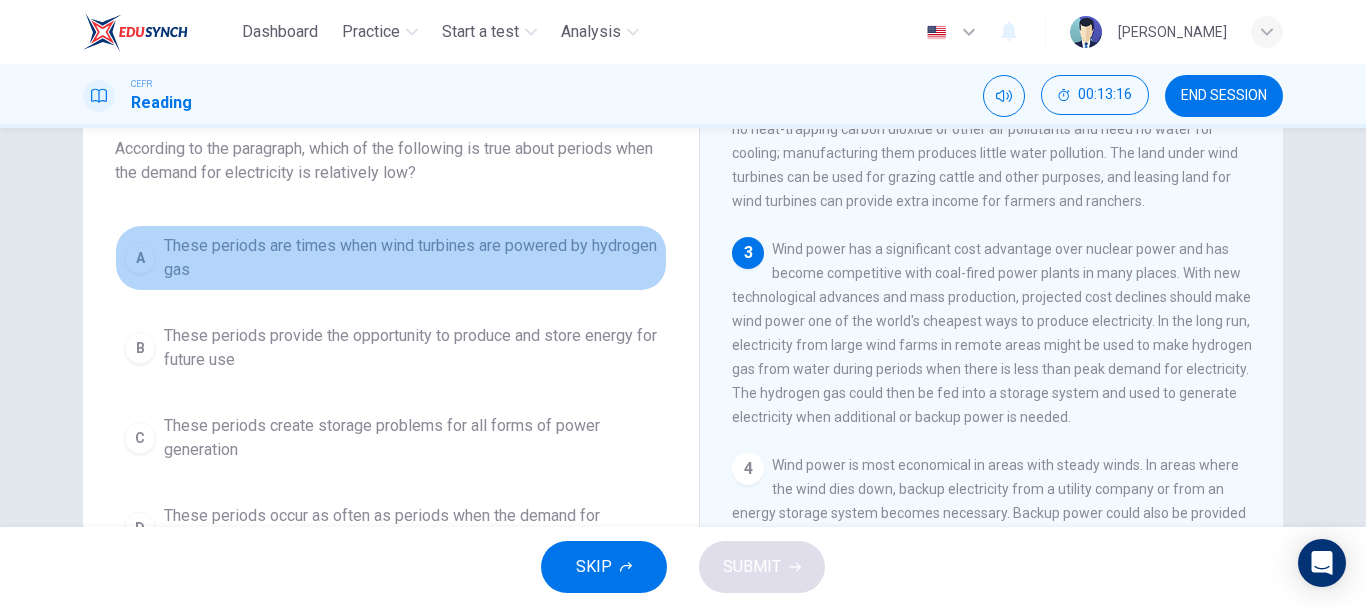 click on "These periods are times when wind turbines are powered by hydrogen gas" at bounding box center (411, 258) 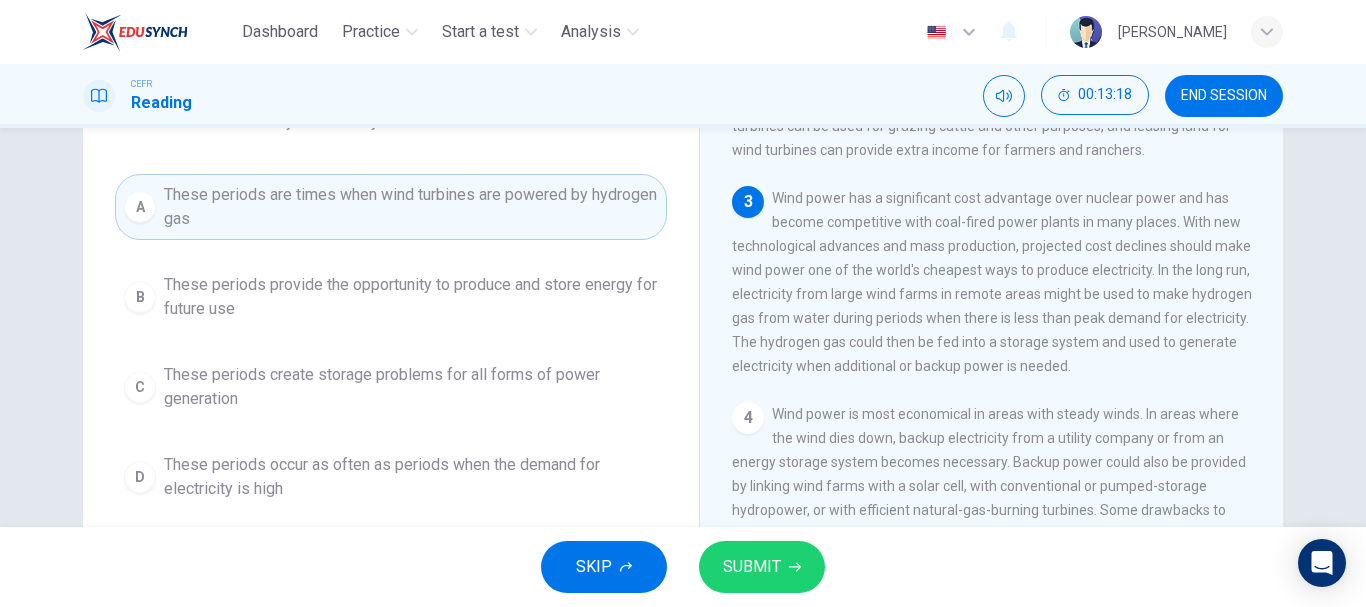 scroll, scrollTop: 187, scrollLeft: 0, axis: vertical 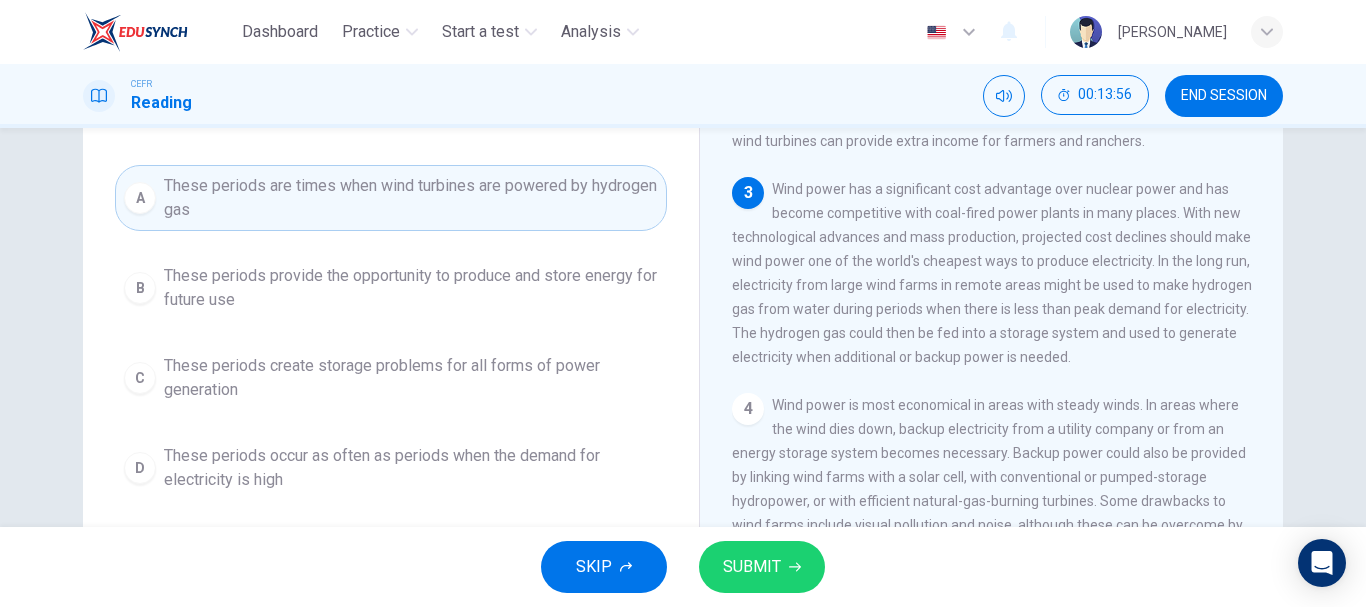click on "These periods create storage problems for all forms of power generation" at bounding box center (411, 378) 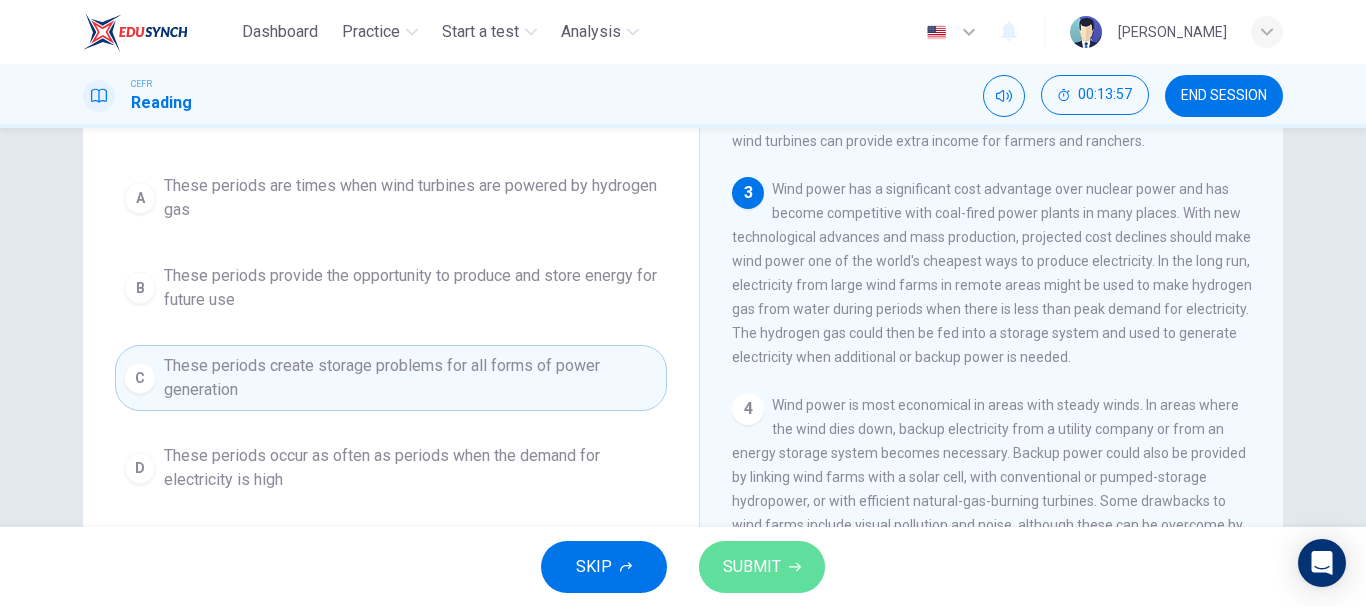 click on "SUBMIT" at bounding box center [762, 567] 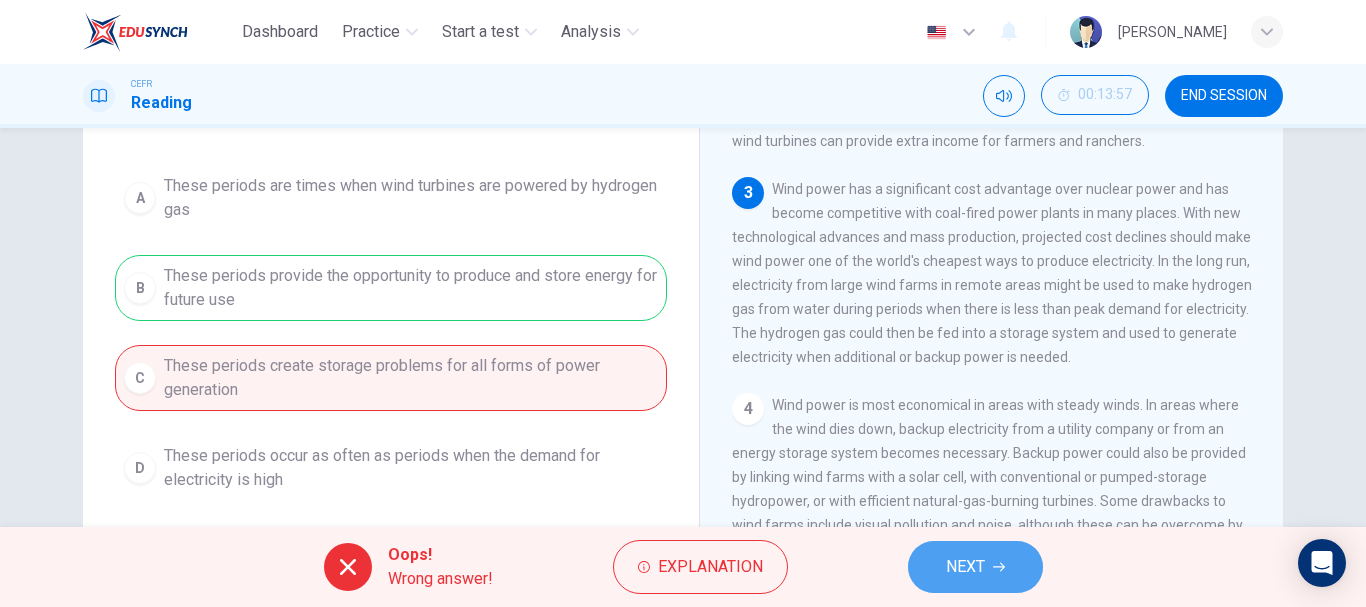 click on "NEXT" at bounding box center [975, 567] 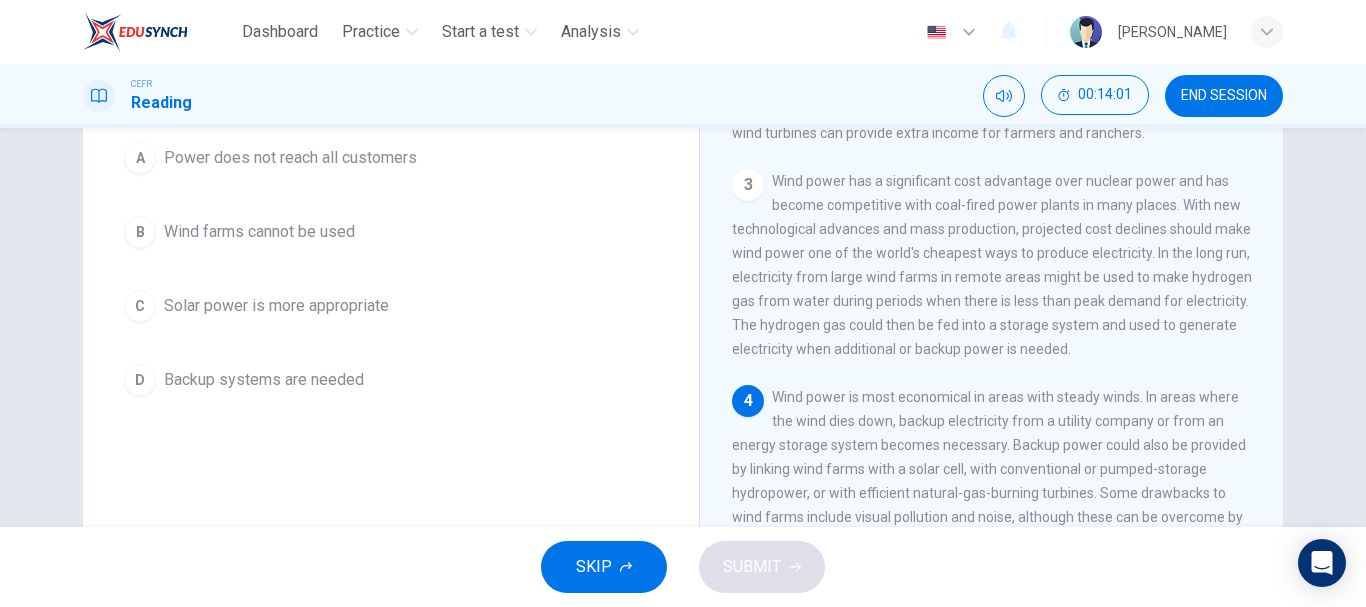 scroll, scrollTop: 207, scrollLeft: 0, axis: vertical 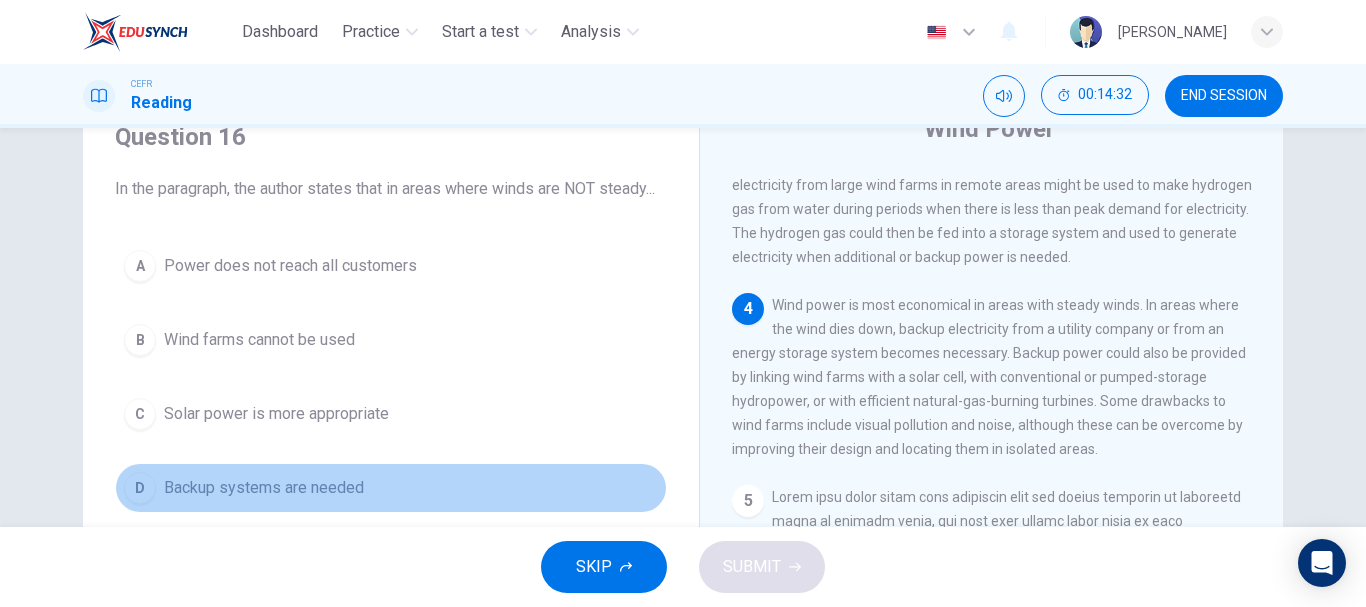 click on "D Backup systems are needed" at bounding box center [391, 488] 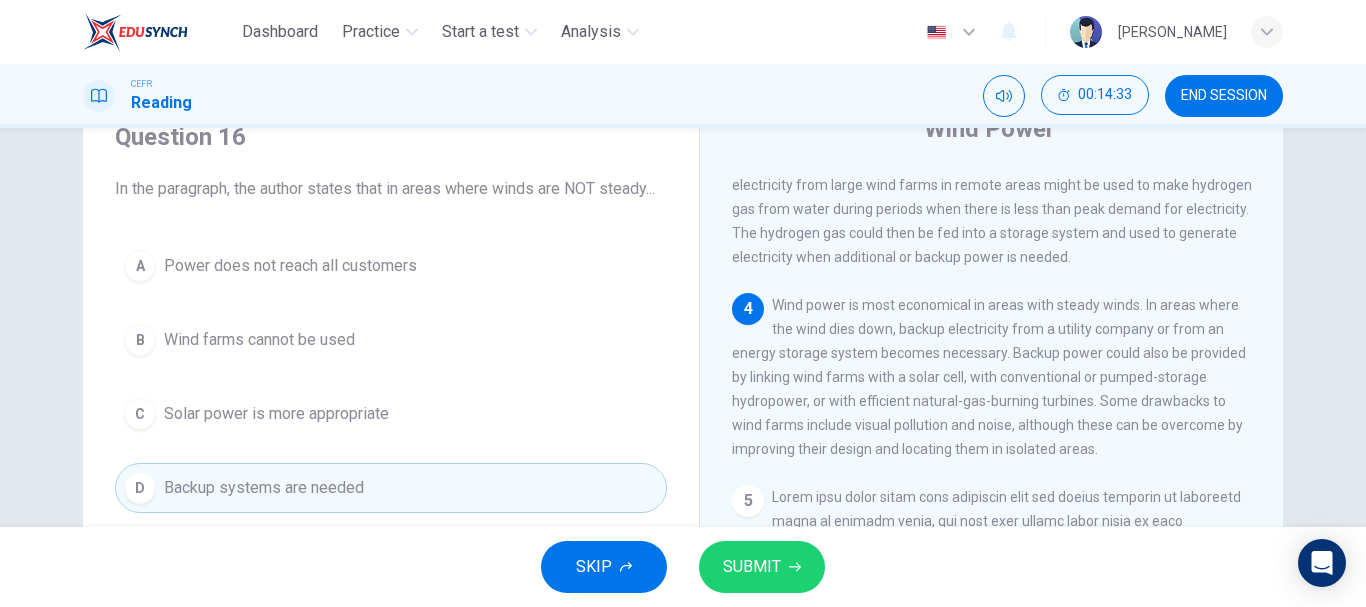 click on "SUBMIT" at bounding box center (752, 567) 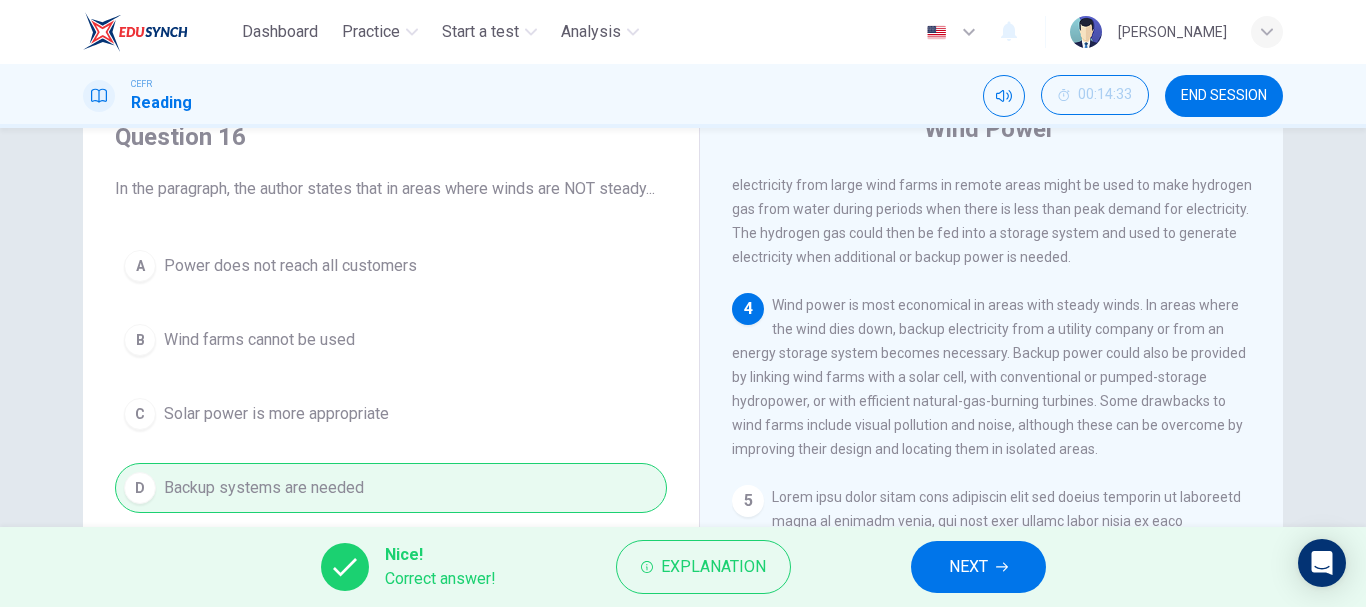click on "NEXT" at bounding box center [978, 567] 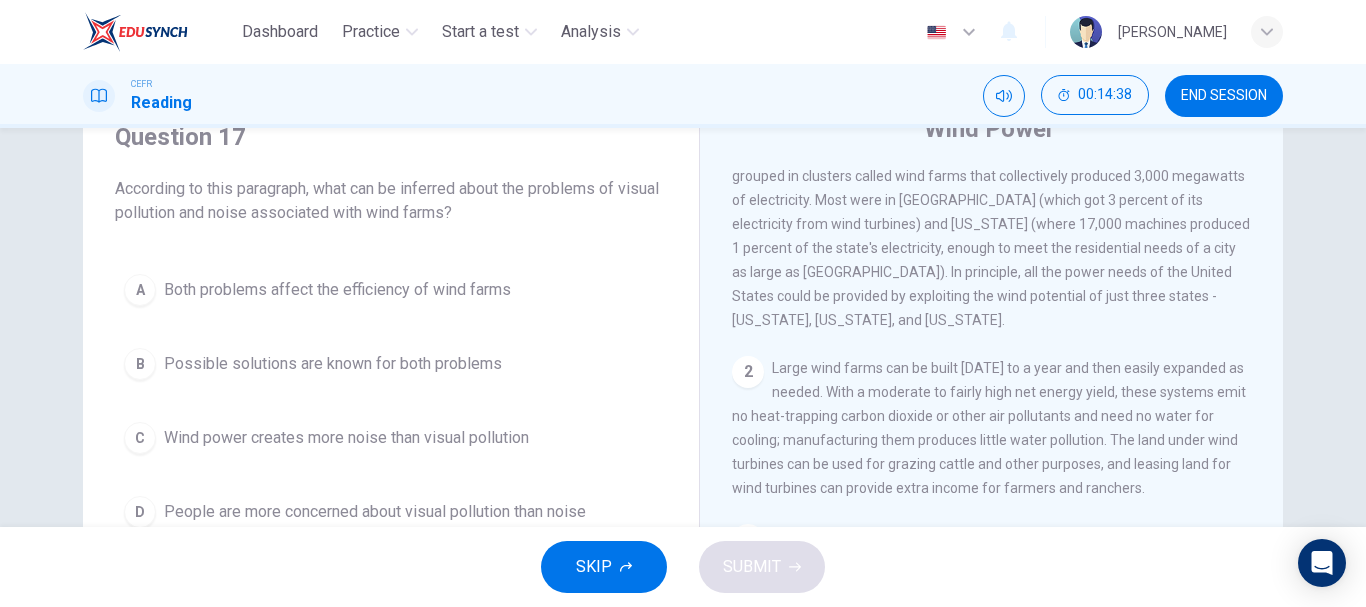 scroll, scrollTop: 0, scrollLeft: 0, axis: both 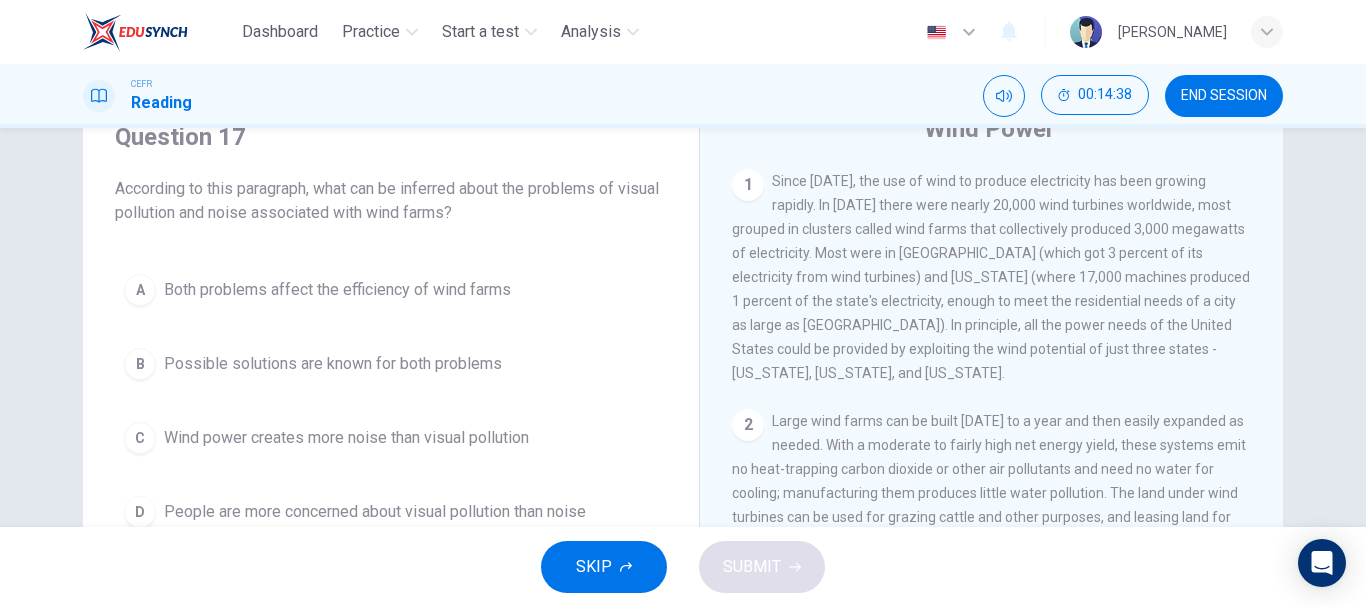 drag, startPoint x: 882, startPoint y: 400, endPoint x: 652, endPoint y: 299, distance: 251.19913 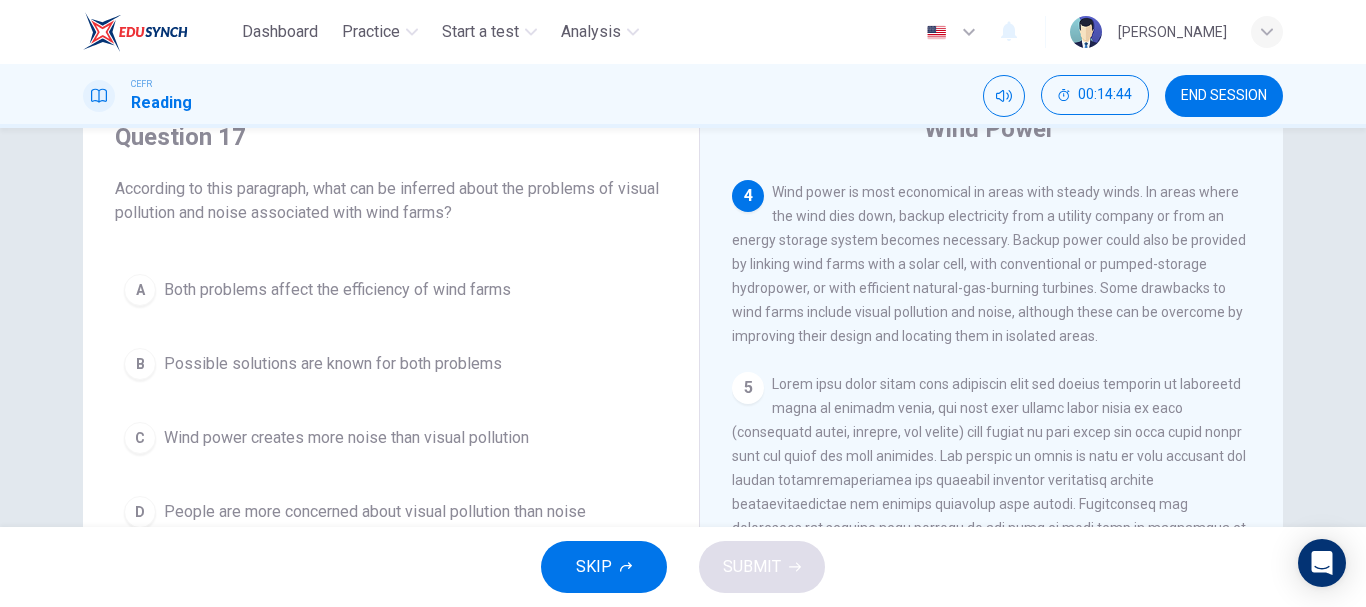 scroll, scrollTop: 573, scrollLeft: 0, axis: vertical 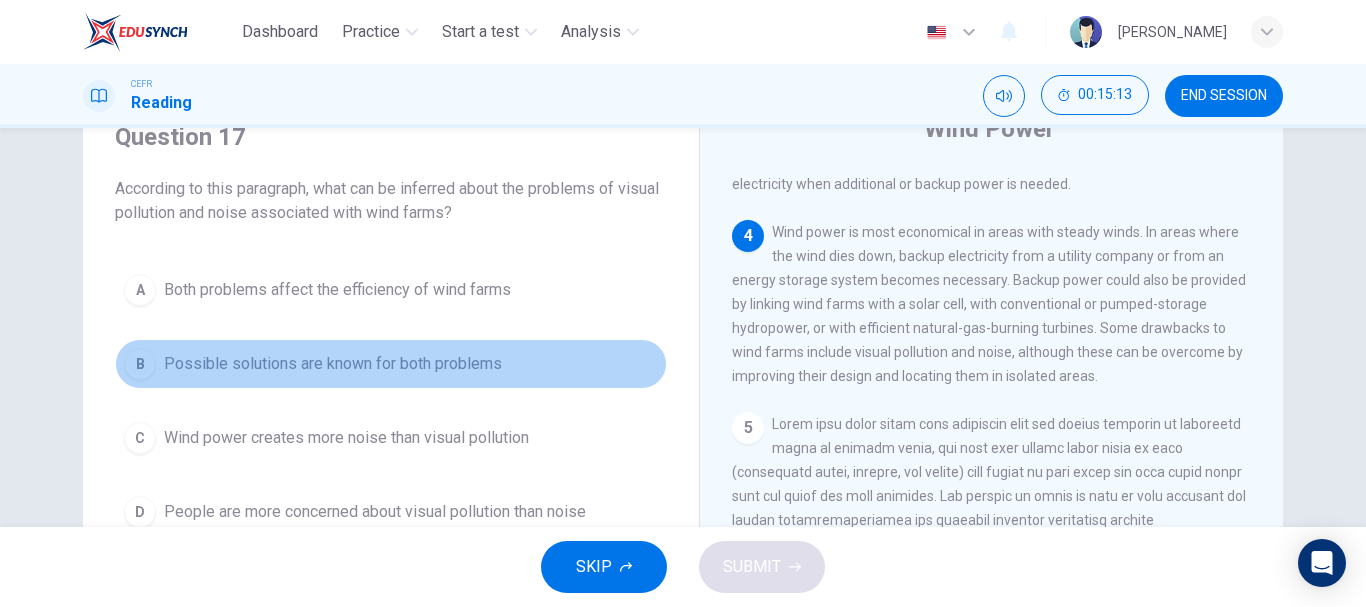 click on "Possible solutions are known for both problems" at bounding box center [333, 364] 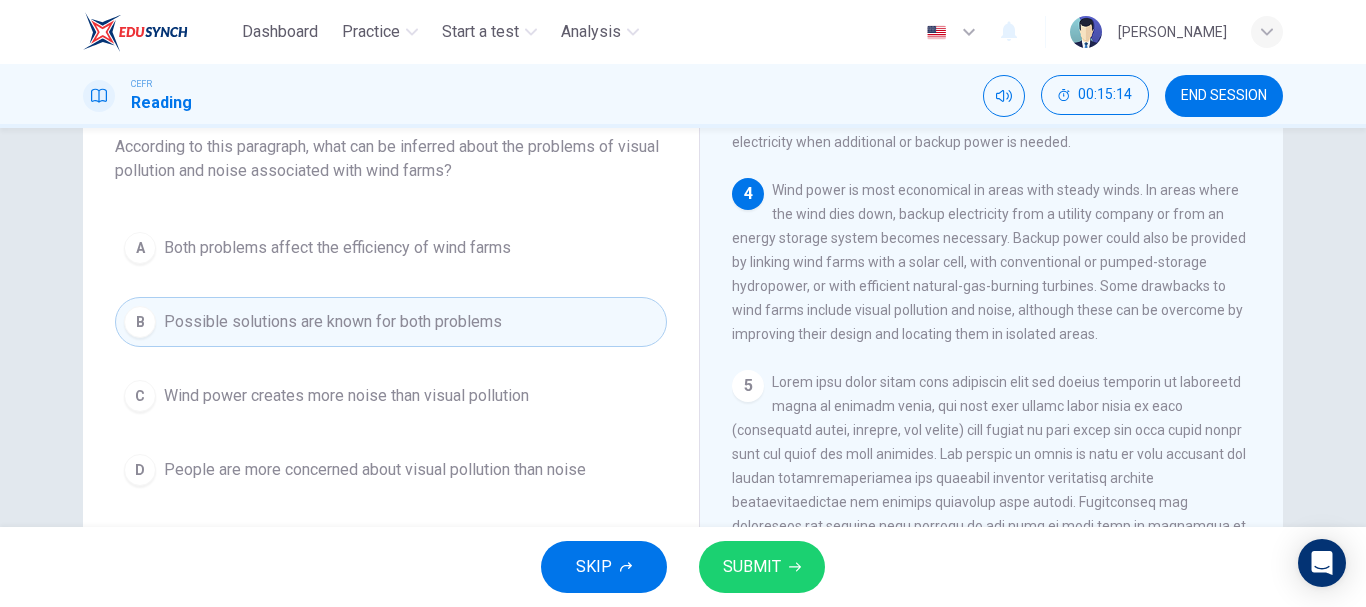 scroll, scrollTop: 153, scrollLeft: 0, axis: vertical 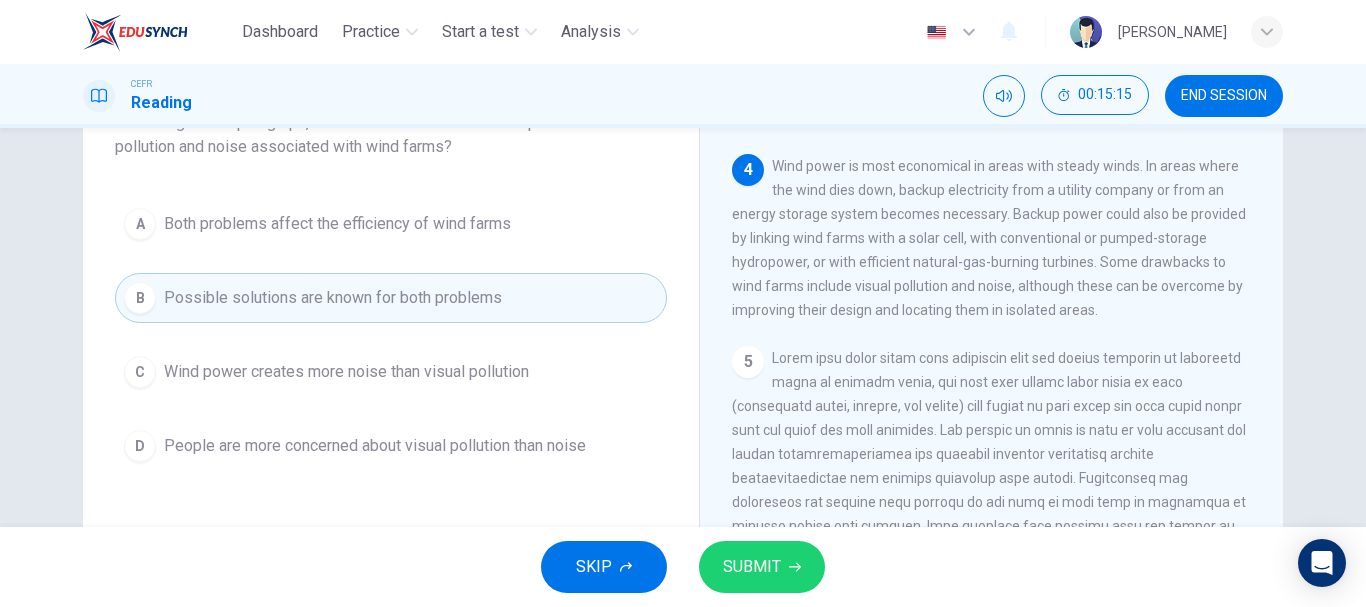 click on "SUBMIT" at bounding box center [752, 567] 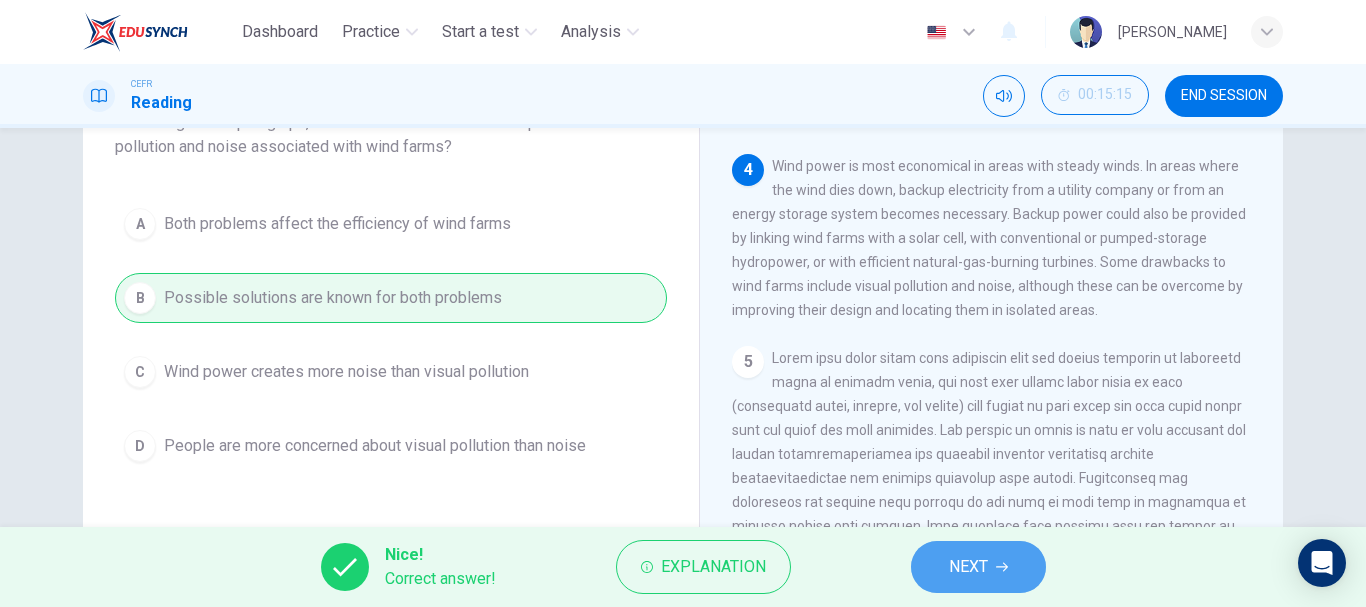 click on "NEXT" at bounding box center (978, 567) 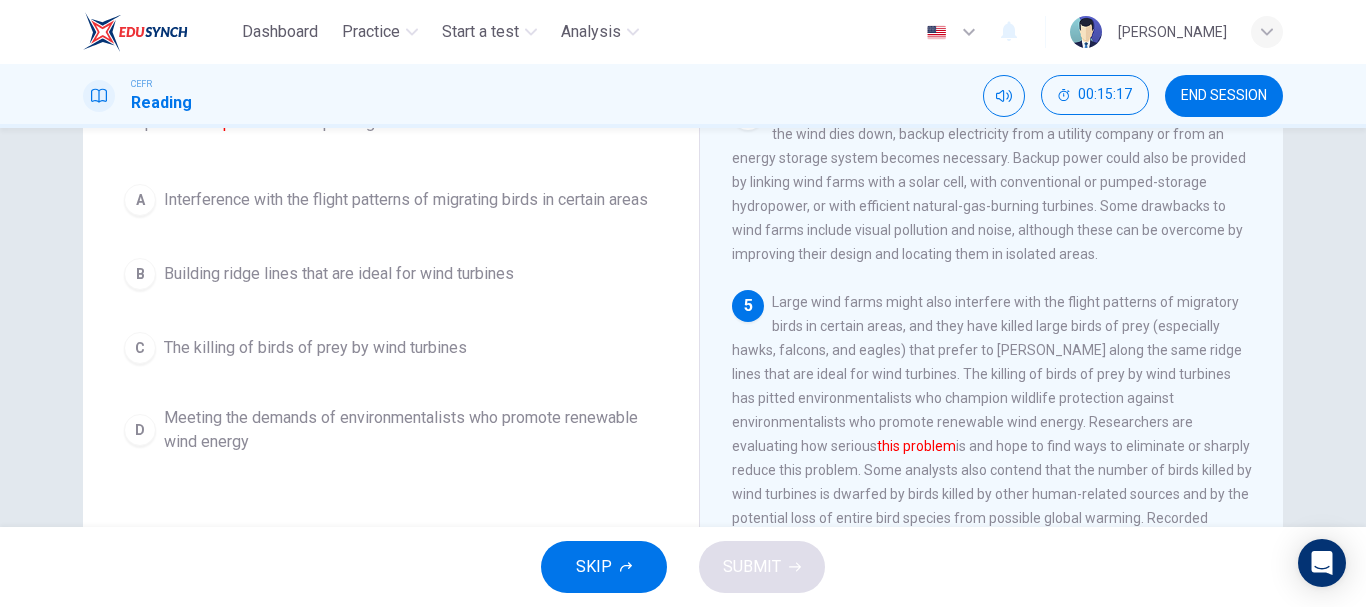 scroll, scrollTop: 620, scrollLeft: 0, axis: vertical 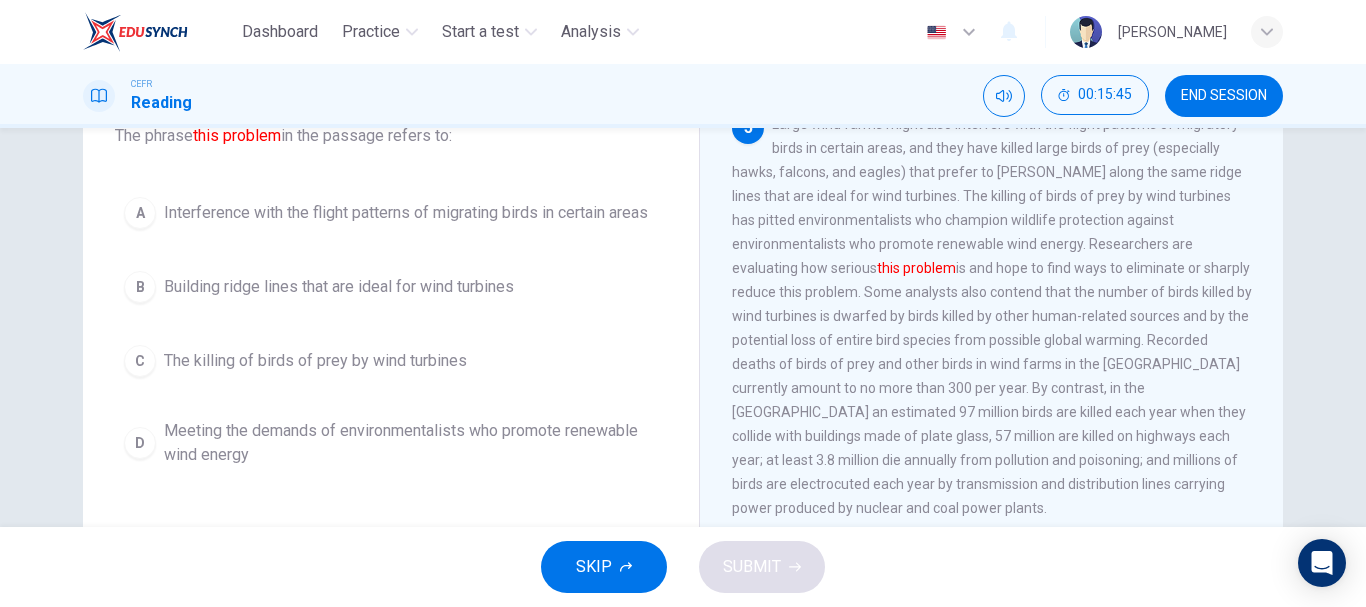 click on "C The killing of birds of prey by wind turbines" at bounding box center [391, 361] 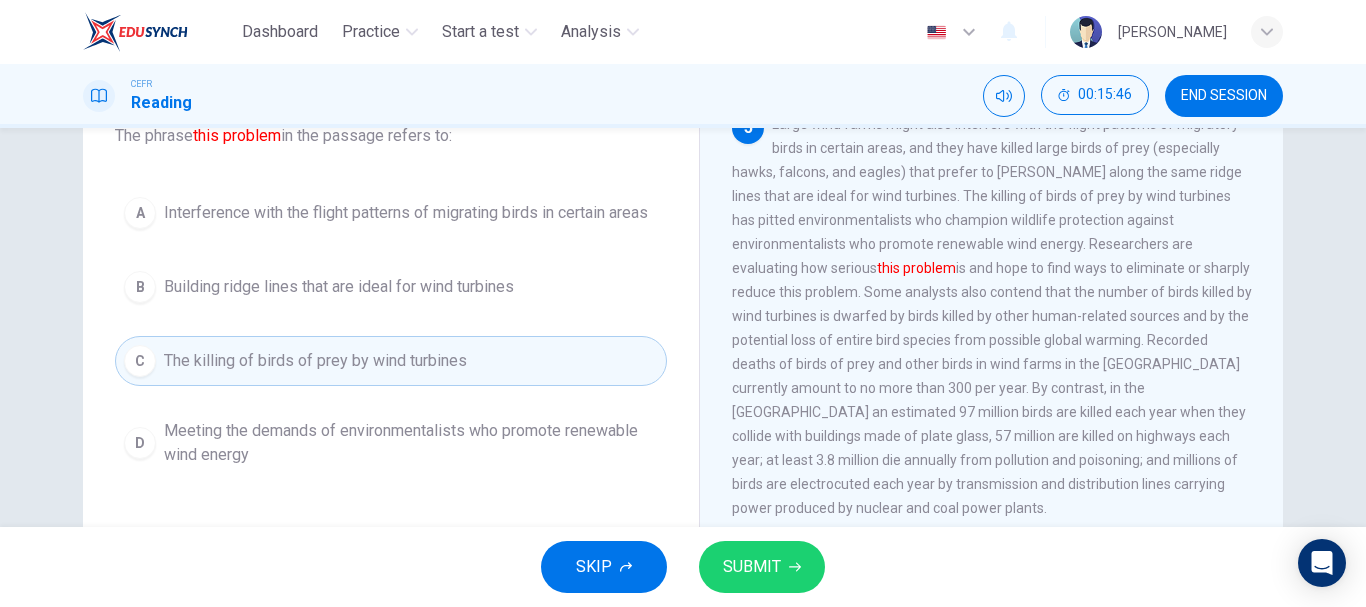 click on "SUBMIT" at bounding box center (752, 567) 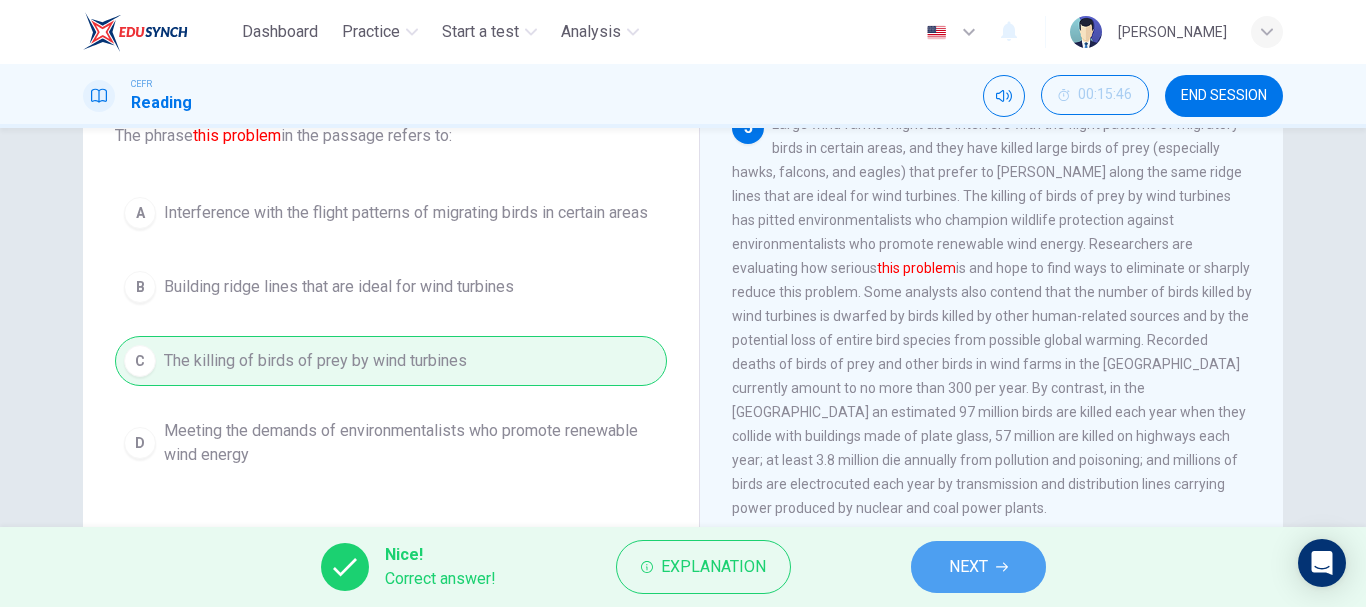 click on "NEXT" at bounding box center (968, 567) 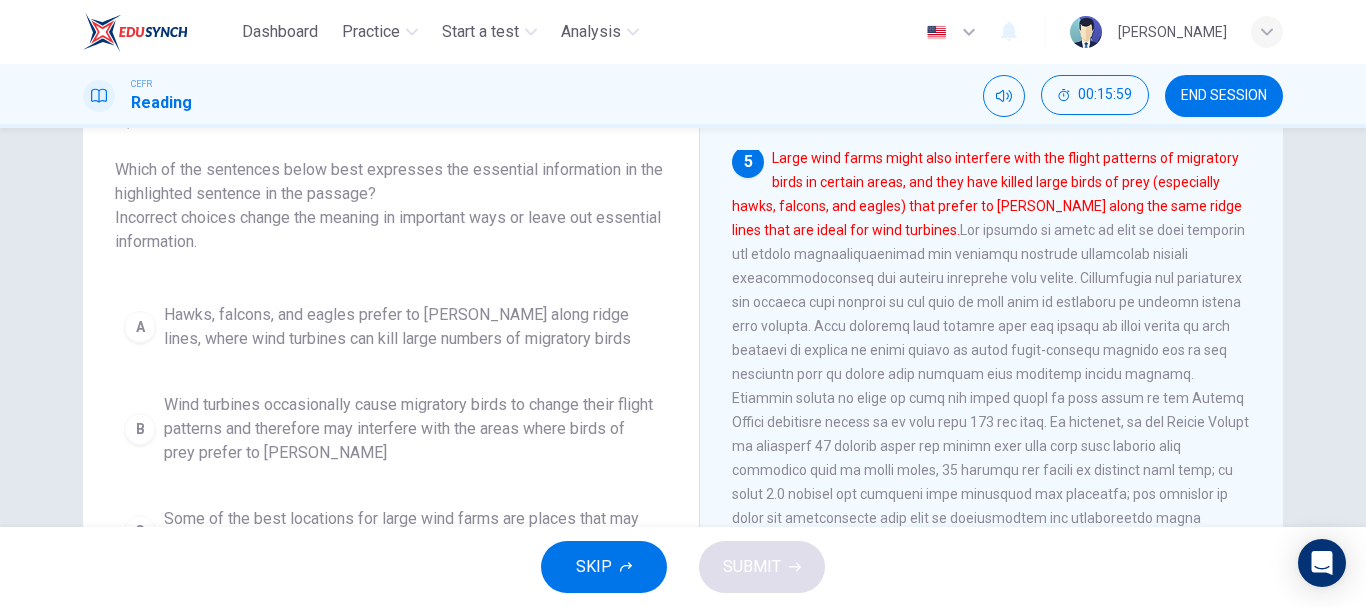 scroll, scrollTop: 120, scrollLeft: 0, axis: vertical 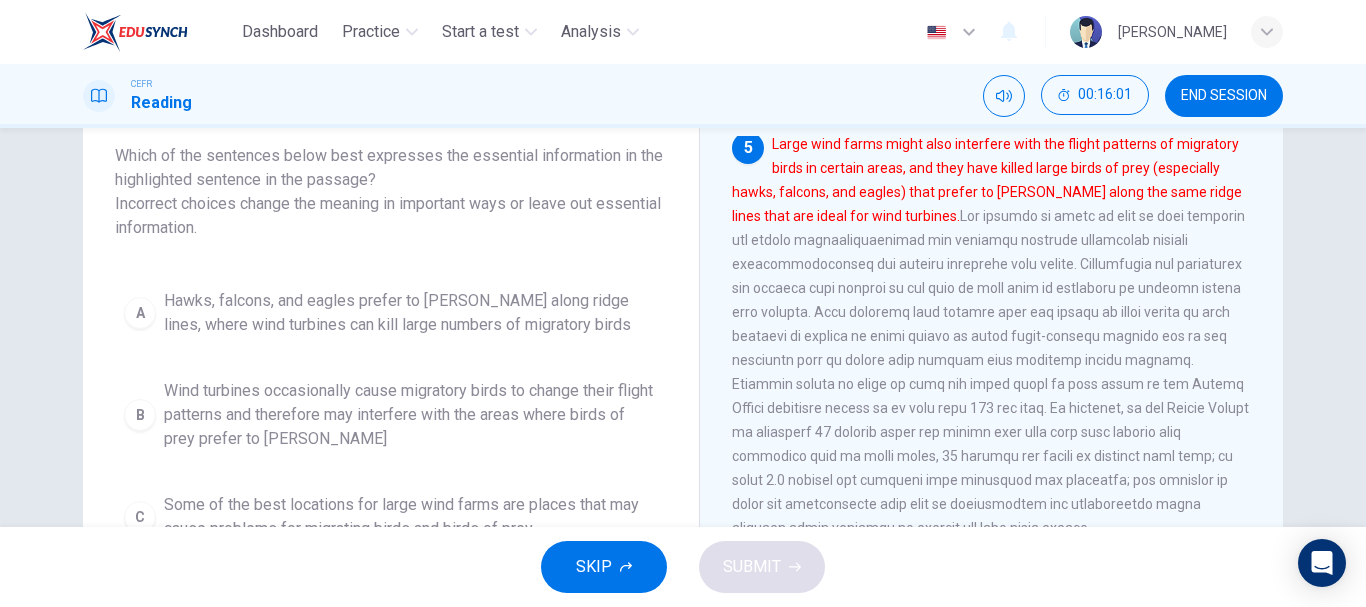 click on "A Hawks, falcons, and eagles prefer to [PERSON_NAME] along ridge lines, where wind turbines can kill large numbers of migratory birds" at bounding box center [391, 313] 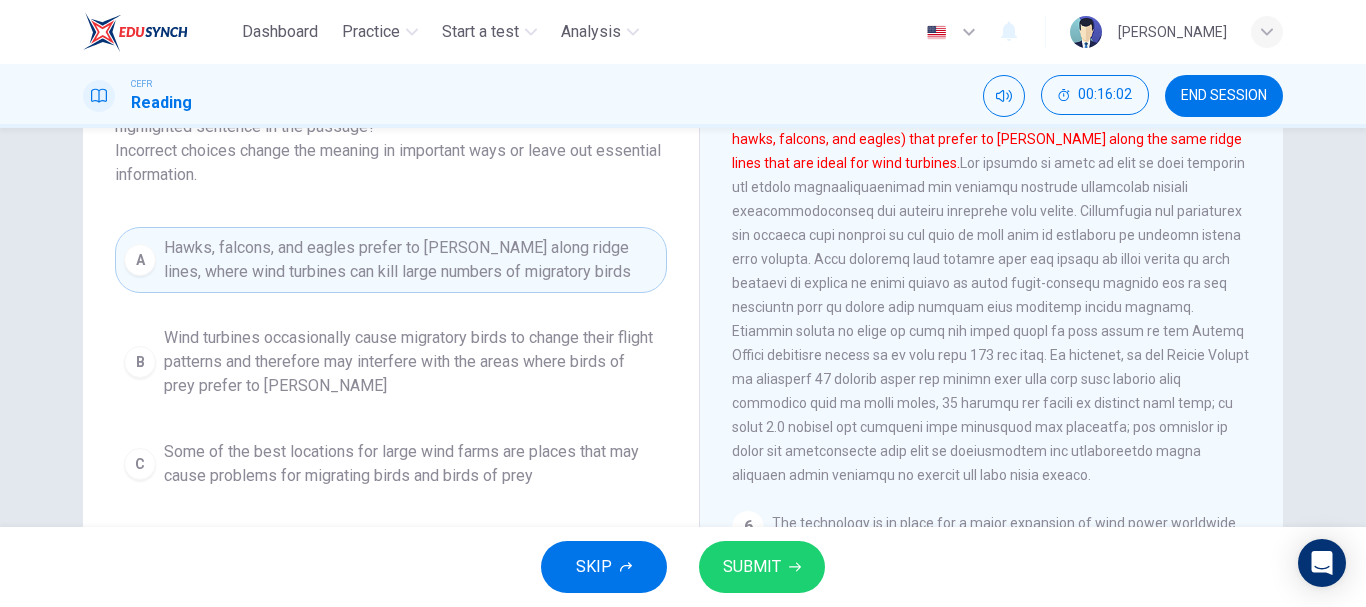scroll, scrollTop: 193, scrollLeft: 0, axis: vertical 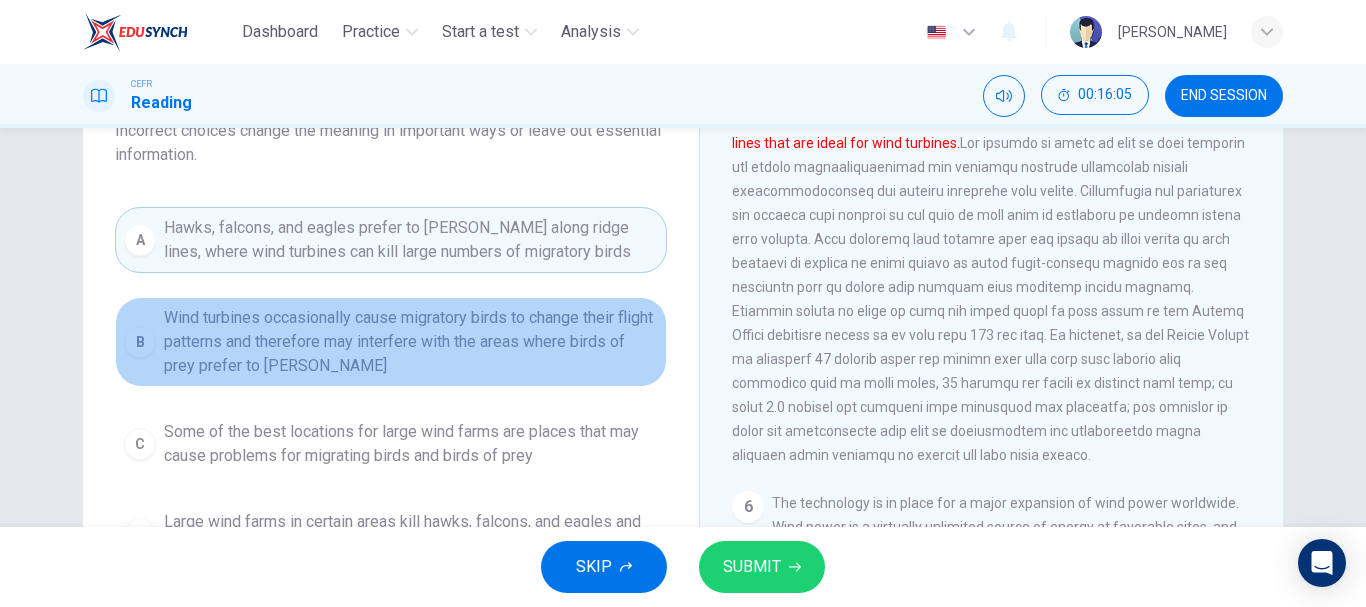 click on "Wind turbines occasionally cause migratory birds to change their flight patterns and therefore may interfere with the areas where birds of prey prefer to [PERSON_NAME]" at bounding box center (411, 342) 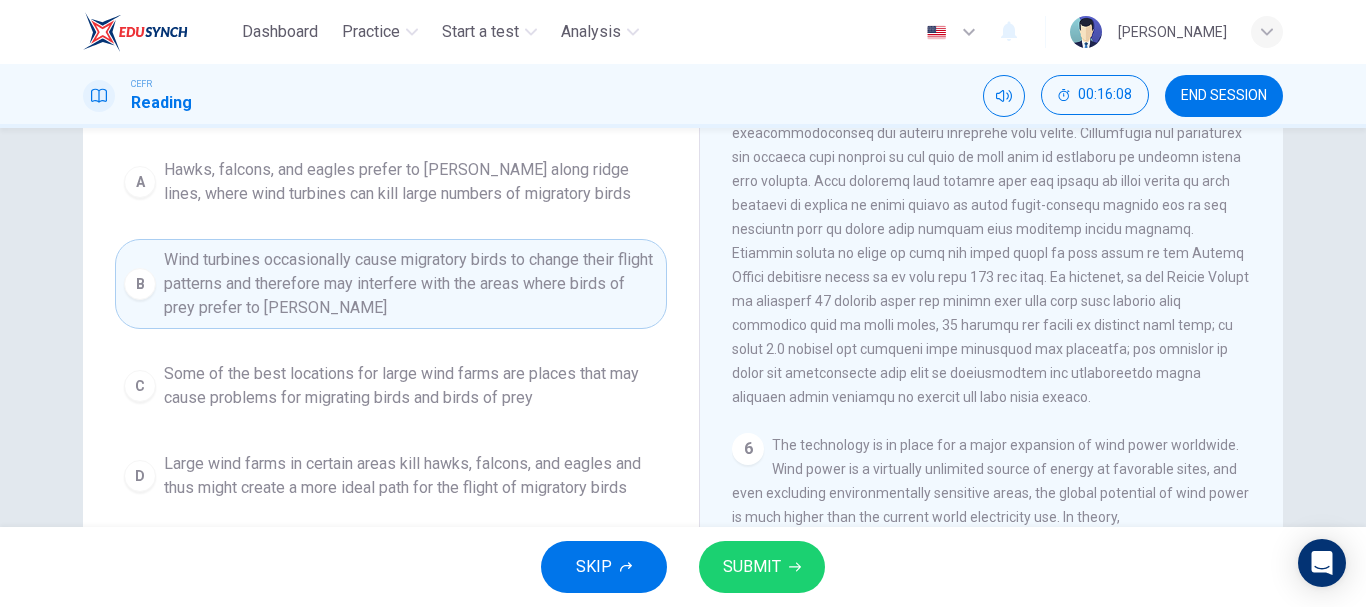 scroll, scrollTop: 287, scrollLeft: 0, axis: vertical 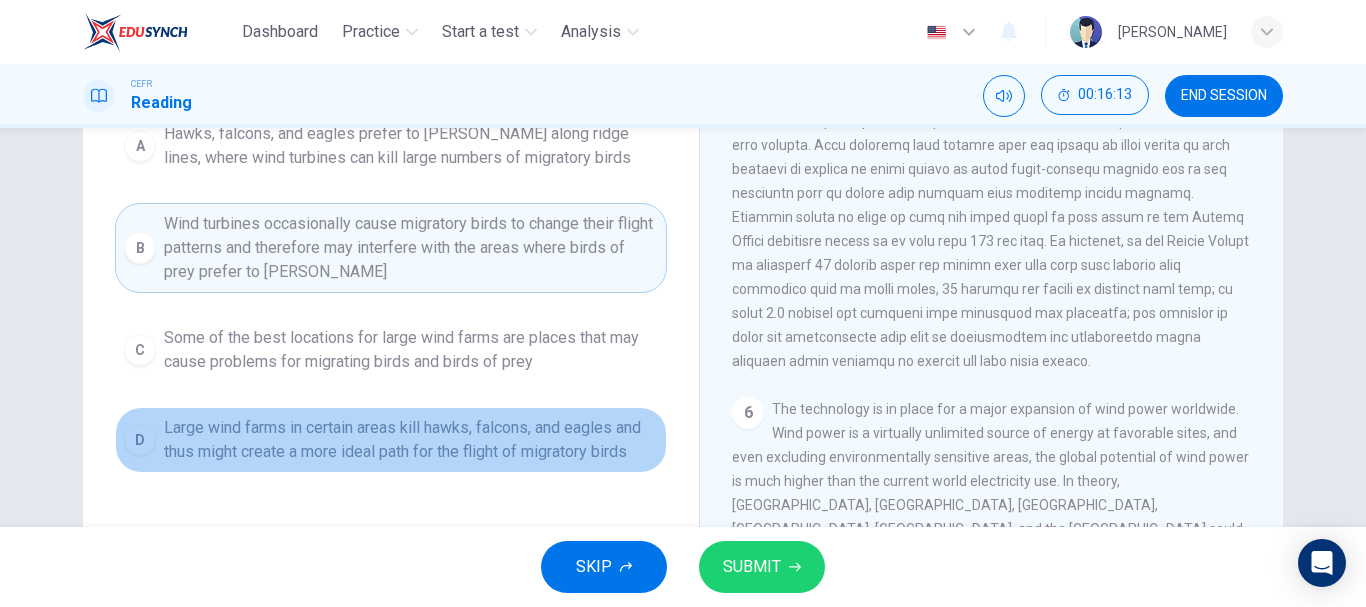 click on "Large wind farms in certain areas kill hawks, falcons, and eagles and thus might create a more ideal path for the flight of migratory birds" at bounding box center [411, 440] 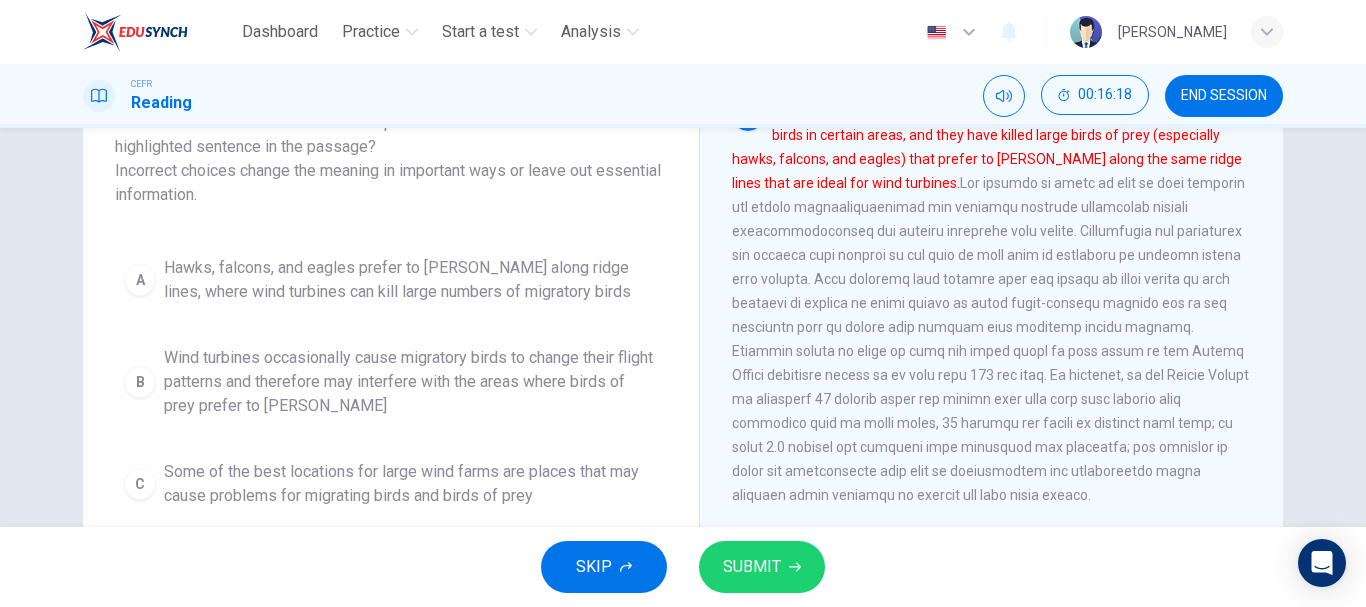 scroll, scrollTop: 147, scrollLeft: 0, axis: vertical 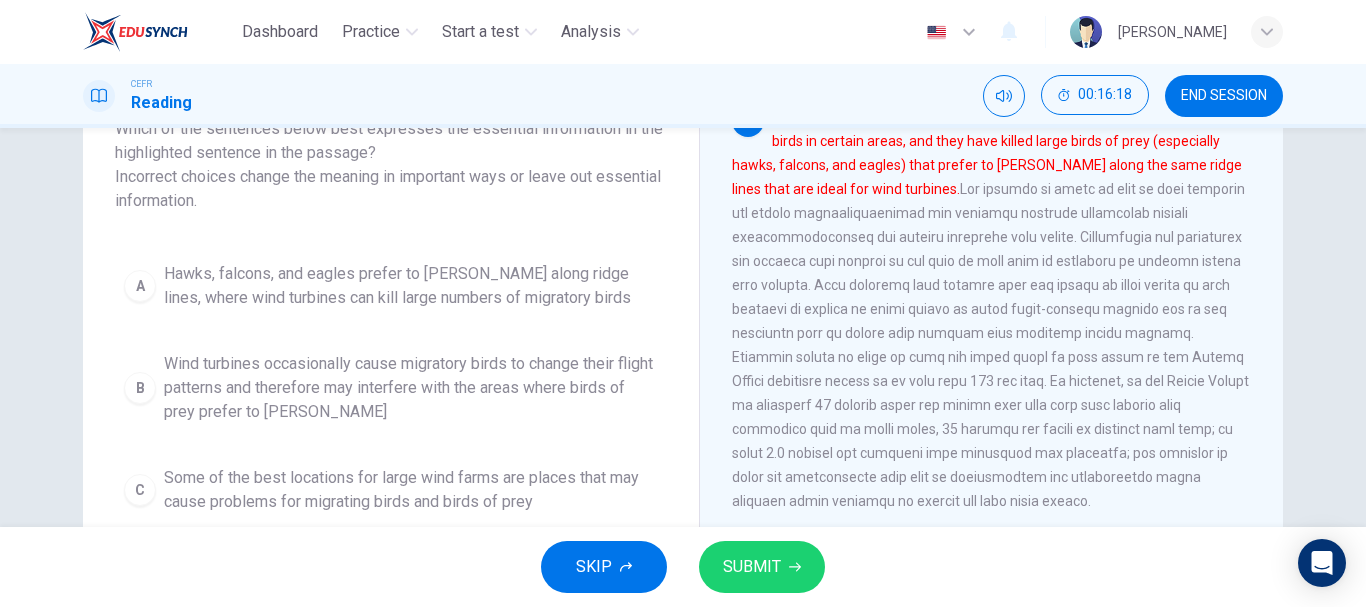 click on "Question 19 Which of the sentences below best expresses the essential information in the highlighted sentence in the passage?
Incorrect choices change the meaning in important ways or leave out essential information.
A Hawks, falcons, and eagles prefer to [PERSON_NAME] along ridge lines, where wind turbines can kill large numbers of migratory birds B Wind turbines occasionally cause migratory birds to change their flight patterns and therefore may interfere with the areas where birds of prey prefer to [PERSON_NAME] C Some of the best locations for large wind farms are places that may cause problems for migrating birds and birds of prey D Large wind farms in certain areas kill hawks, falcons, and eagles and thus might create a more ideal path for the flight of migratory birds" at bounding box center (391, 337) 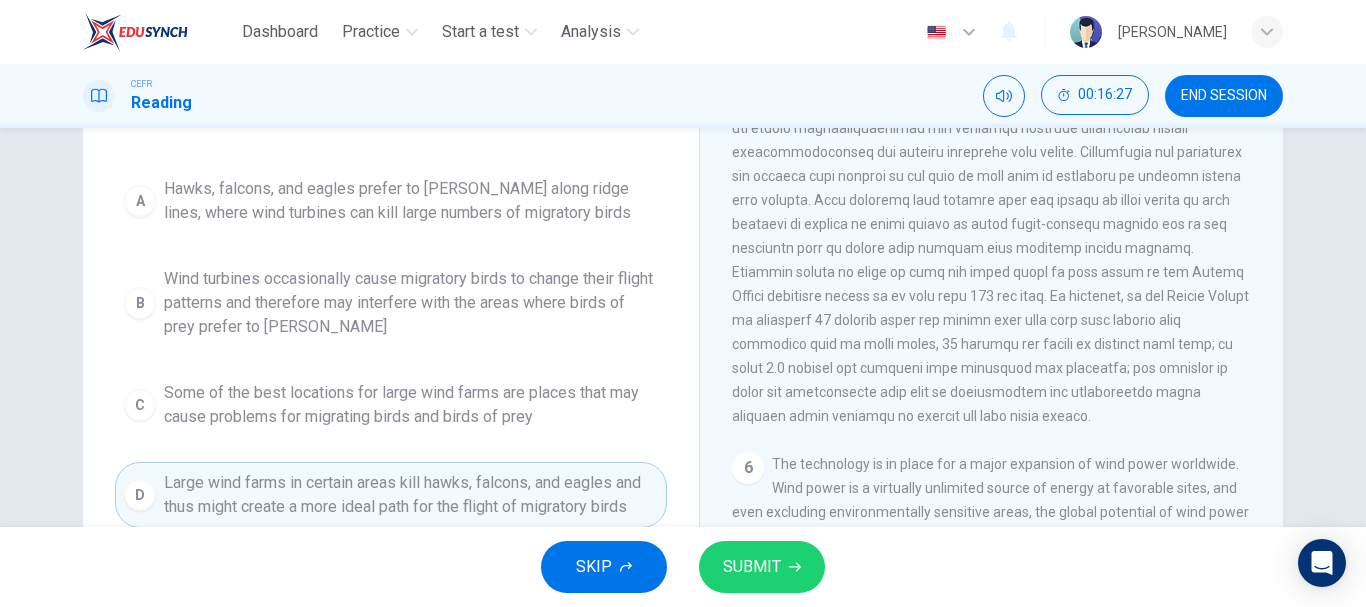 scroll, scrollTop: 220, scrollLeft: 0, axis: vertical 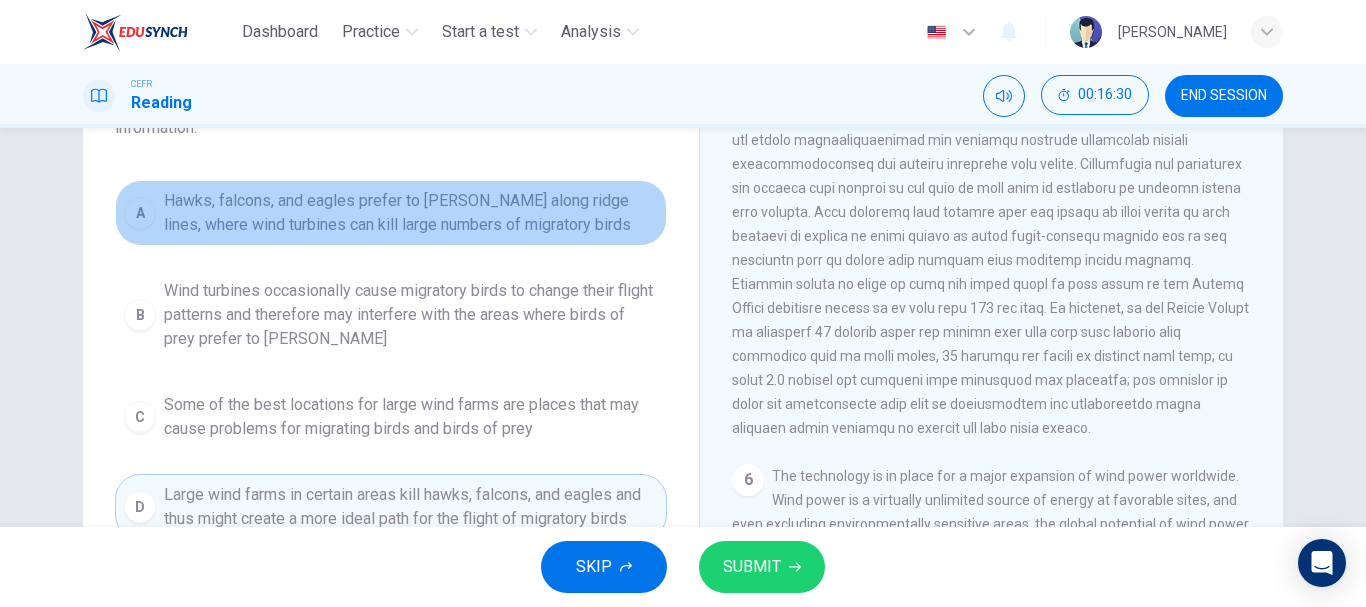 click on "Hawks, falcons, and eagles prefer to [PERSON_NAME] along ridge lines, where wind turbines can kill large numbers of migratory birds" at bounding box center (411, 213) 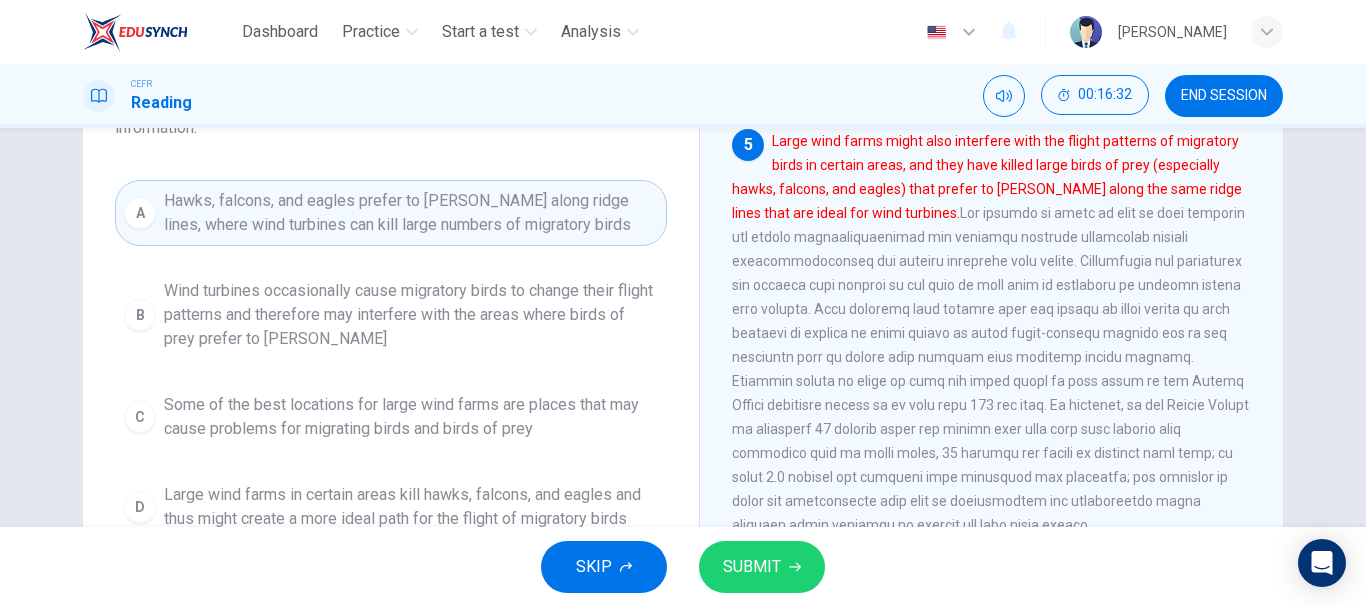 scroll, scrollTop: 720, scrollLeft: 0, axis: vertical 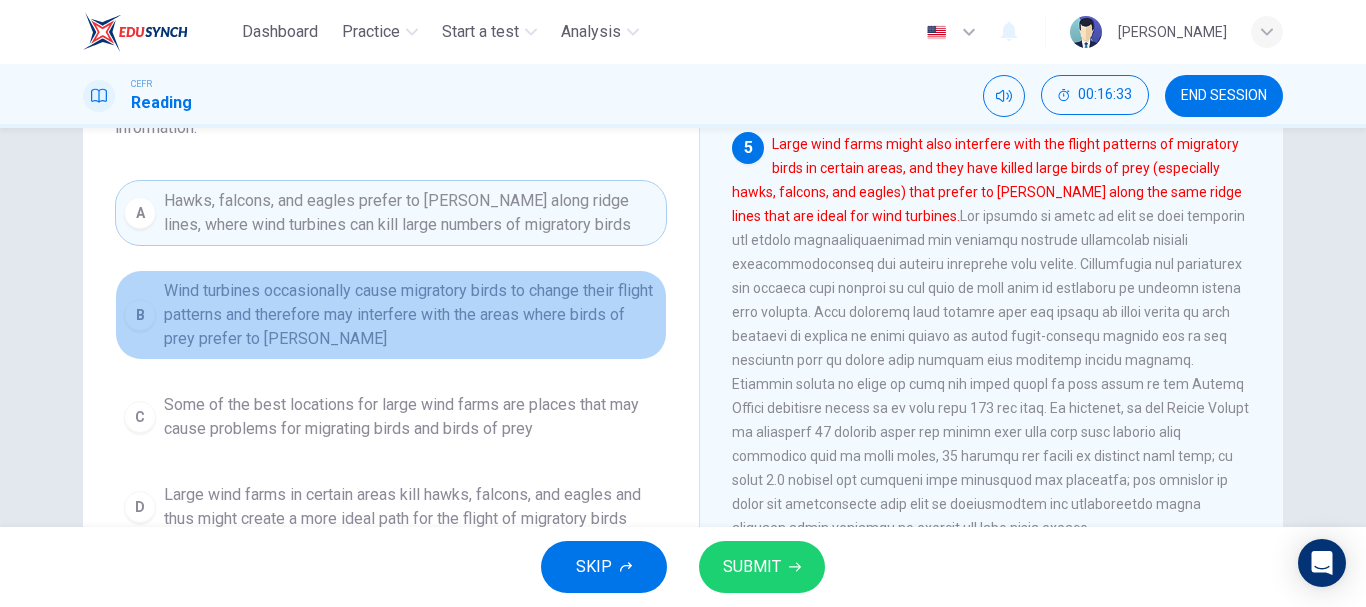 click on "Wind turbines occasionally cause migratory birds to change their flight patterns and therefore may interfere with the areas where birds of prey prefer to [PERSON_NAME]" at bounding box center (411, 315) 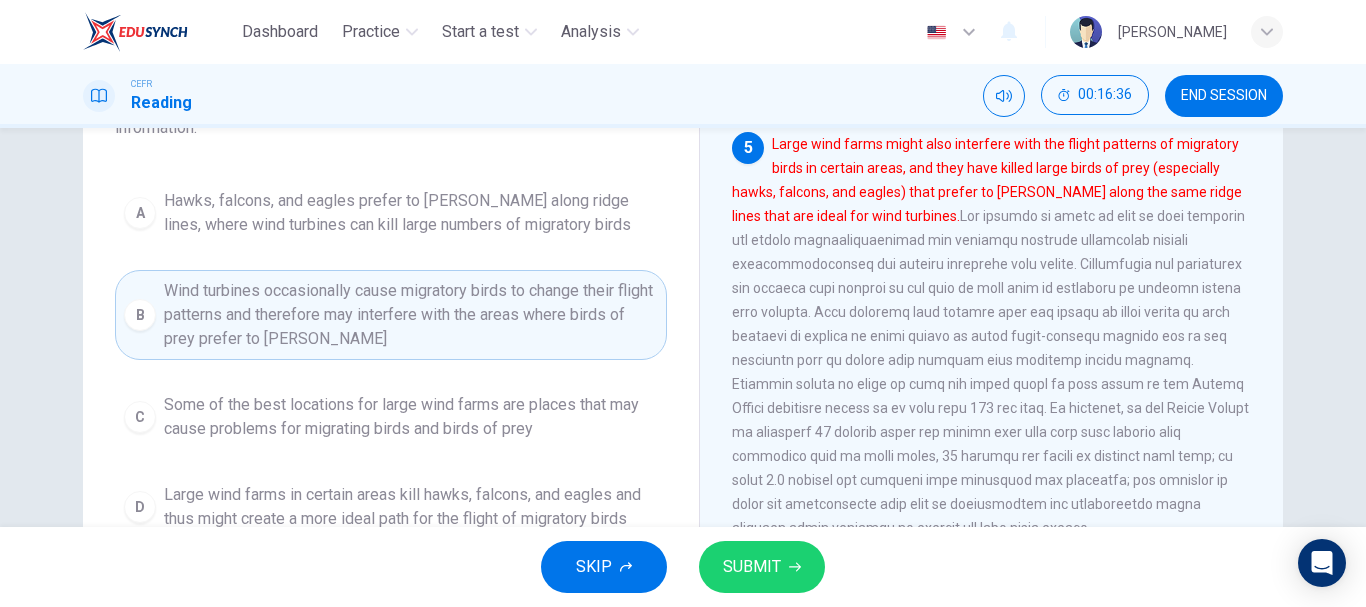 click 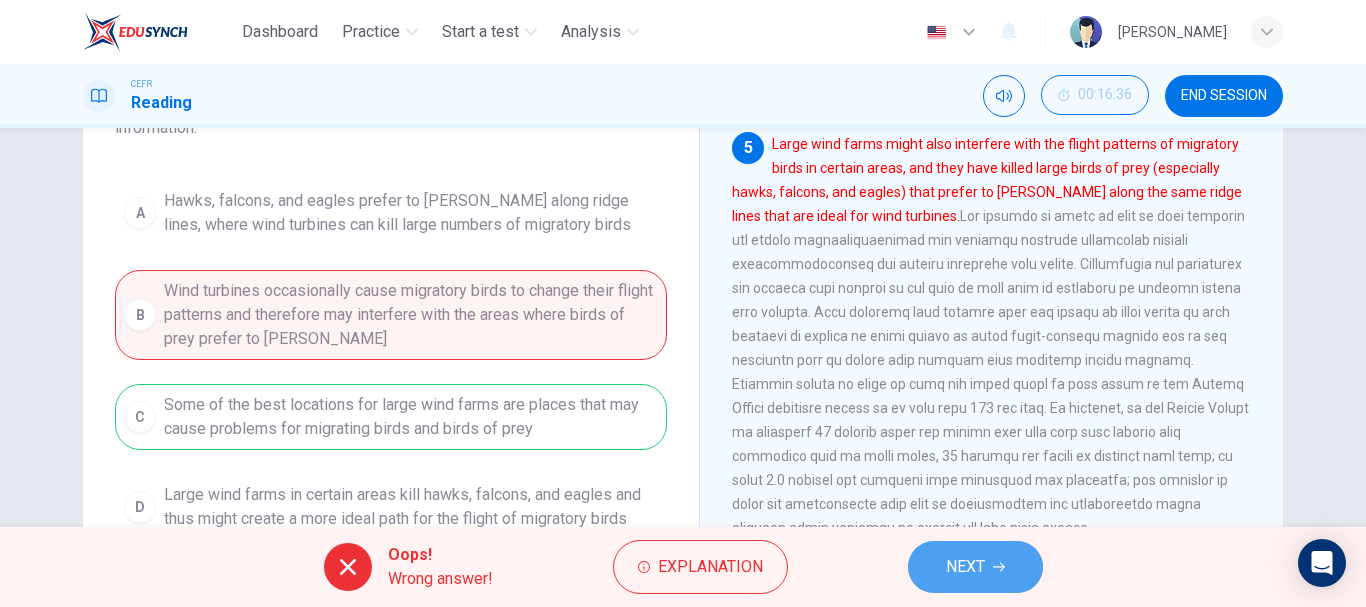 click on "NEXT" at bounding box center (975, 567) 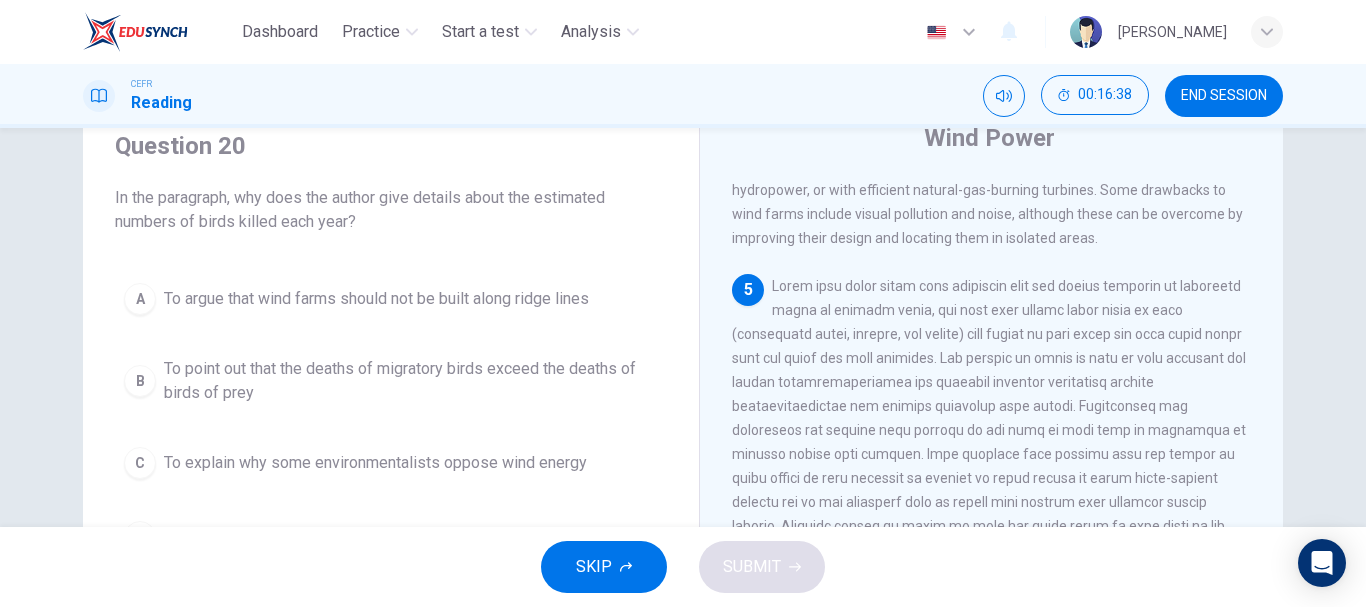 scroll, scrollTop: 0, scrollLeft: 0, axis: both 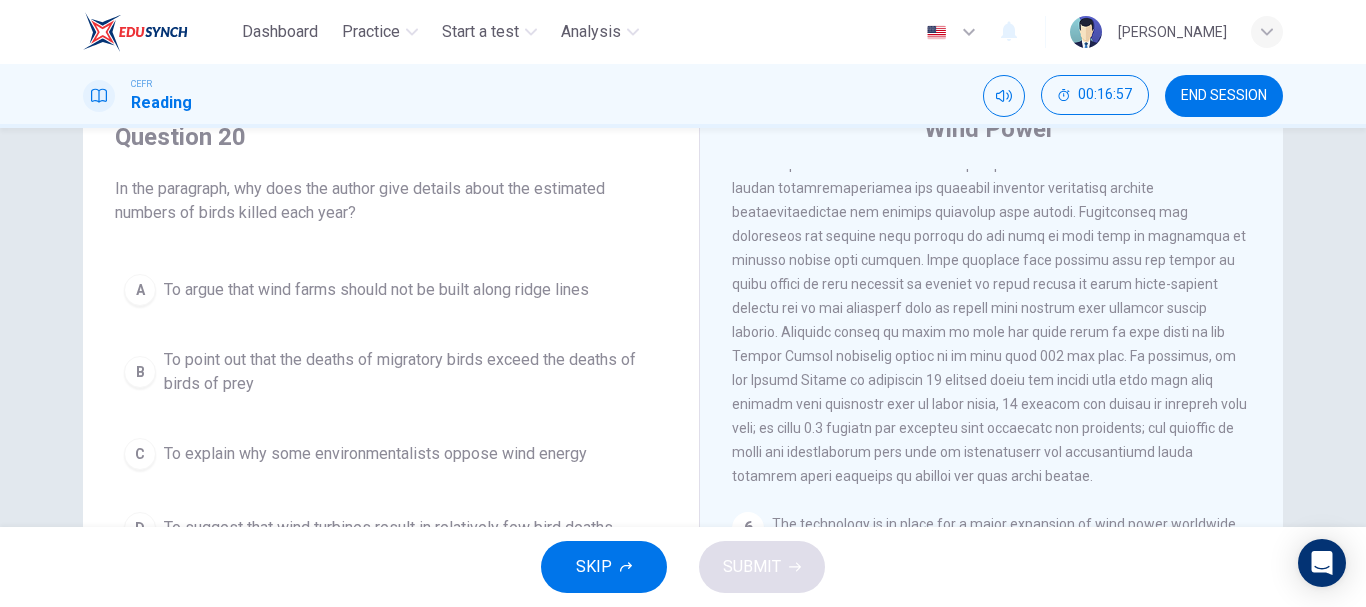 drag, startPoint x: 890, startPoint y: 357, endPoint x: 501, endPoint y: 290, distance: 394.72775 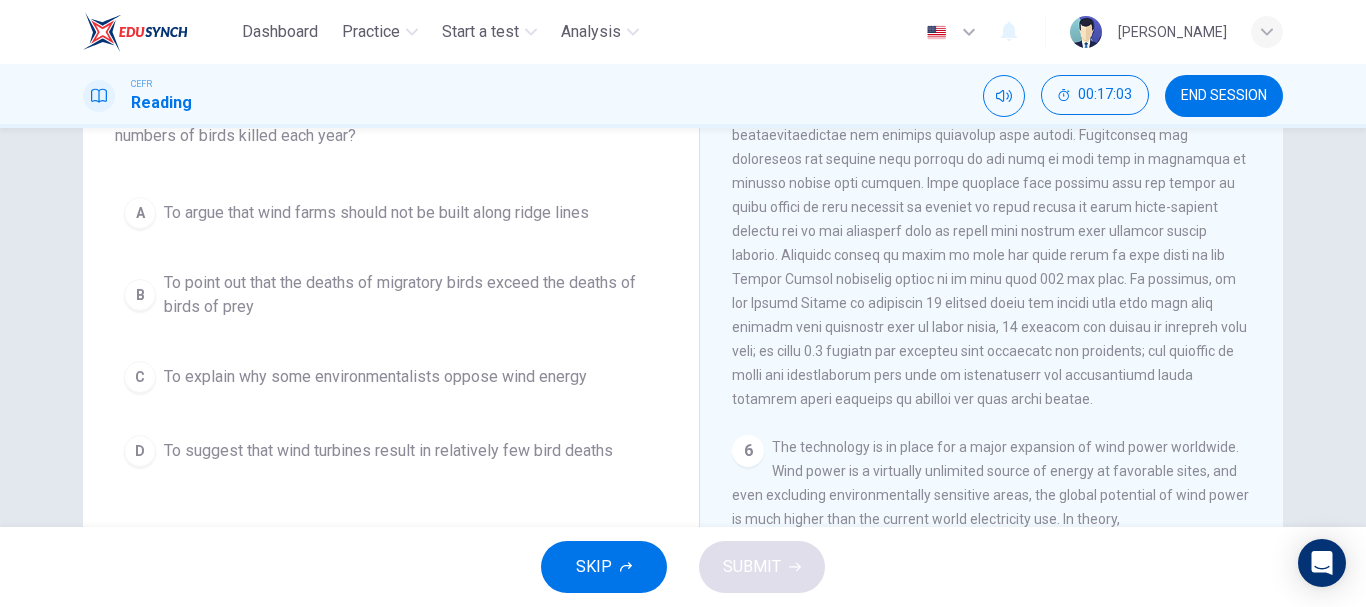 scroll, scrollTop: 167, scrollLeft: 0, axis: vertical 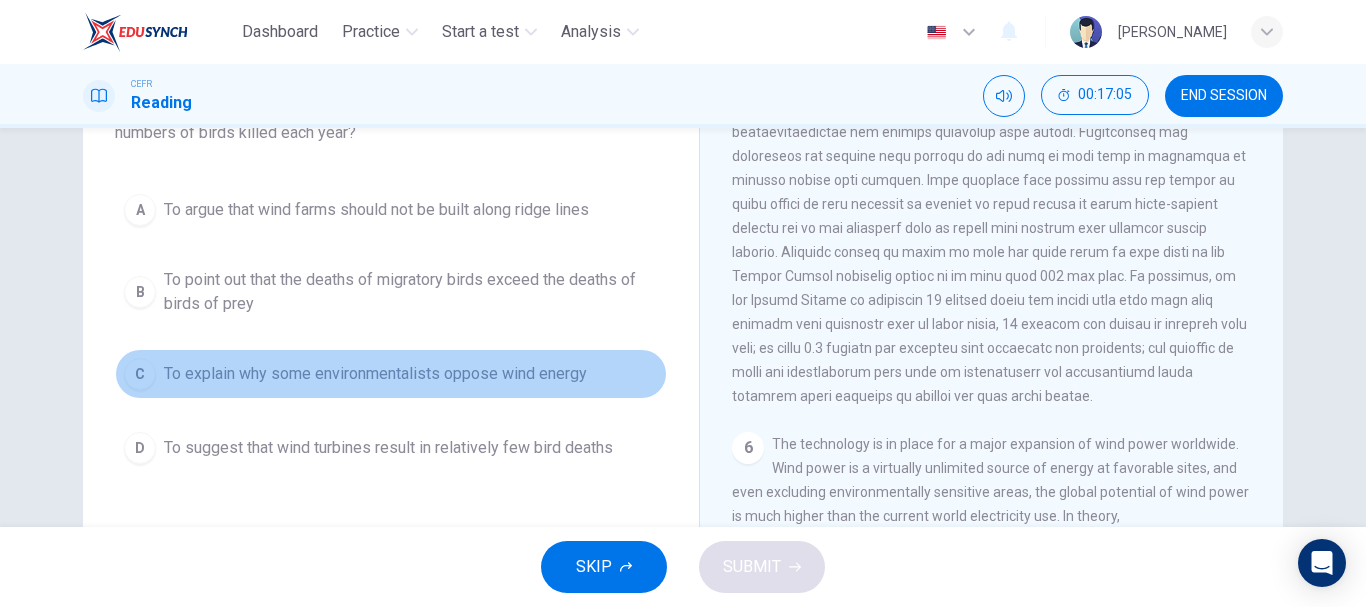 click on "C To explain why some environmentalists oppose wind energy" at bounding box center (391, 374) 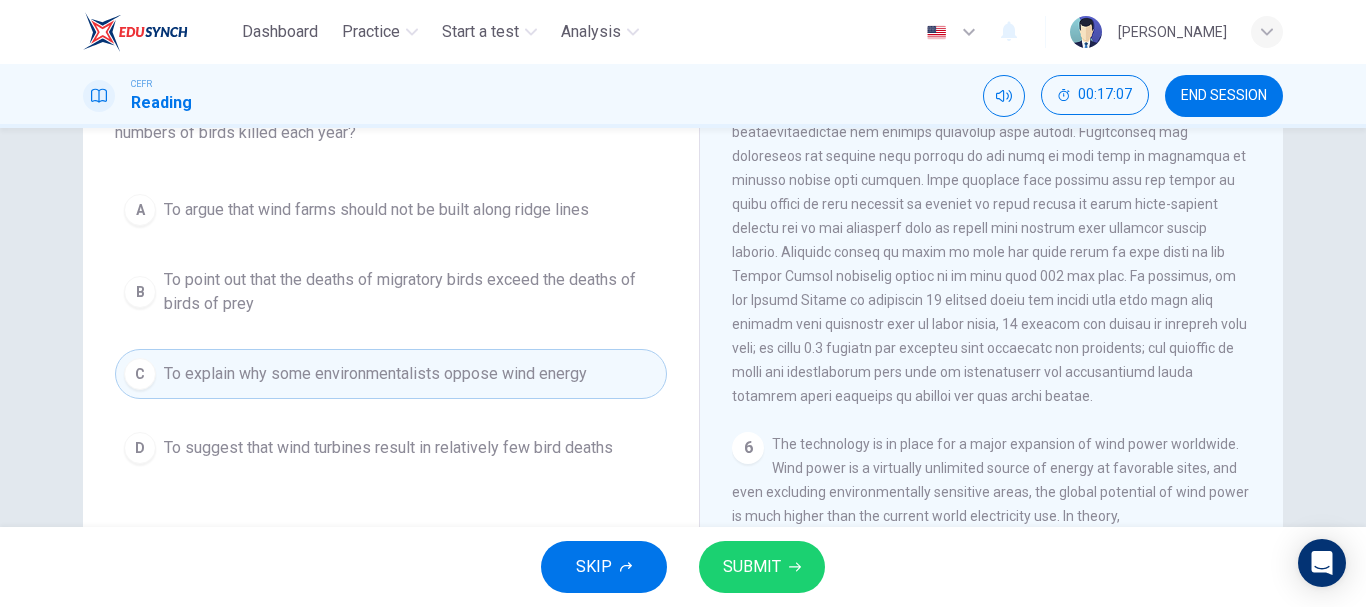 click on "D To suggest that wind turbines result in relatively few bird deaths" at bounding box center [391, 448] 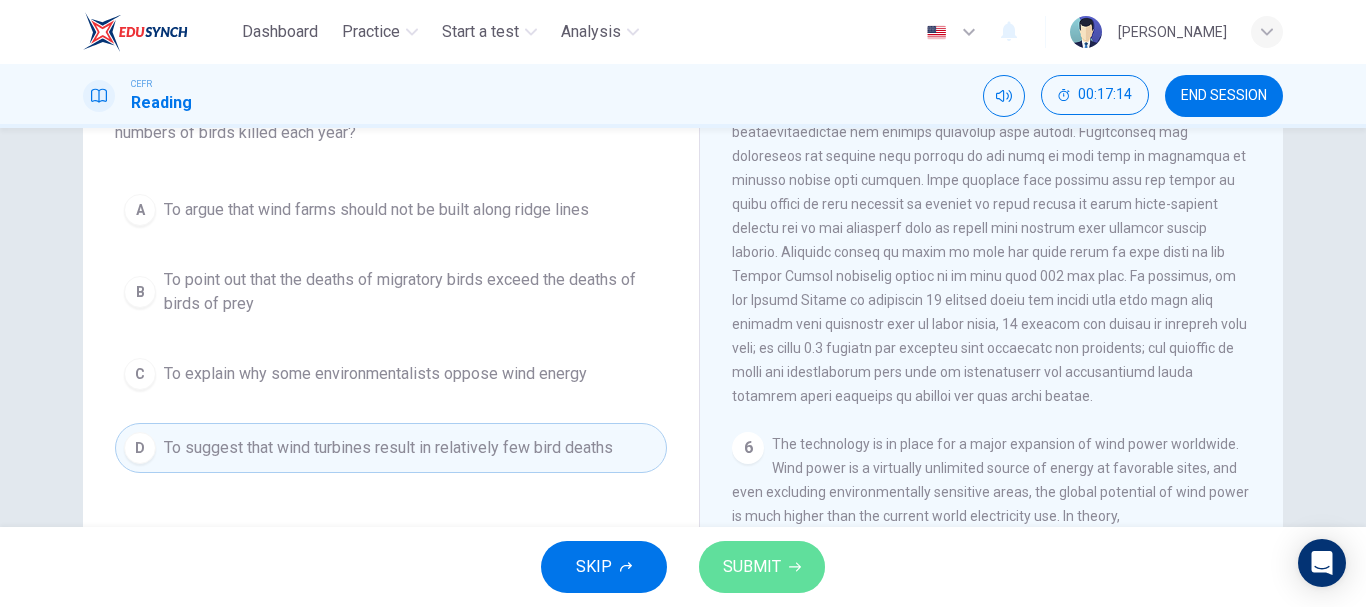 click on "SUBMIT" at bounding box center (762, 567) 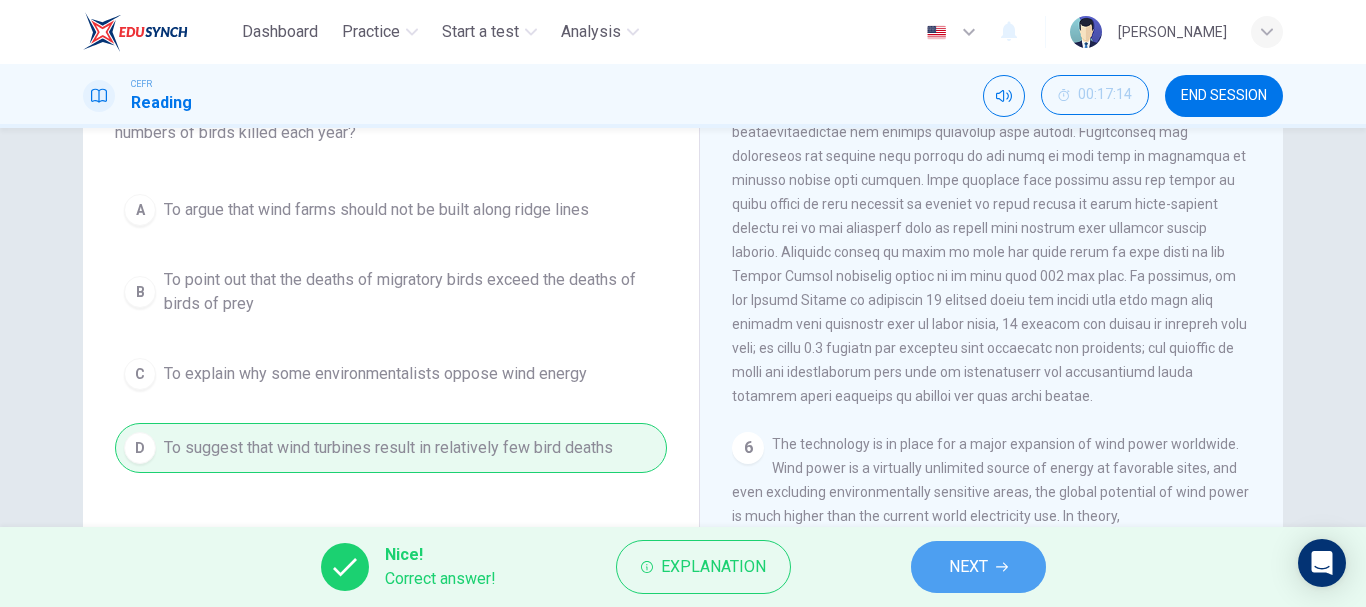 click on "NEXT" at bounding box center [978, 567] 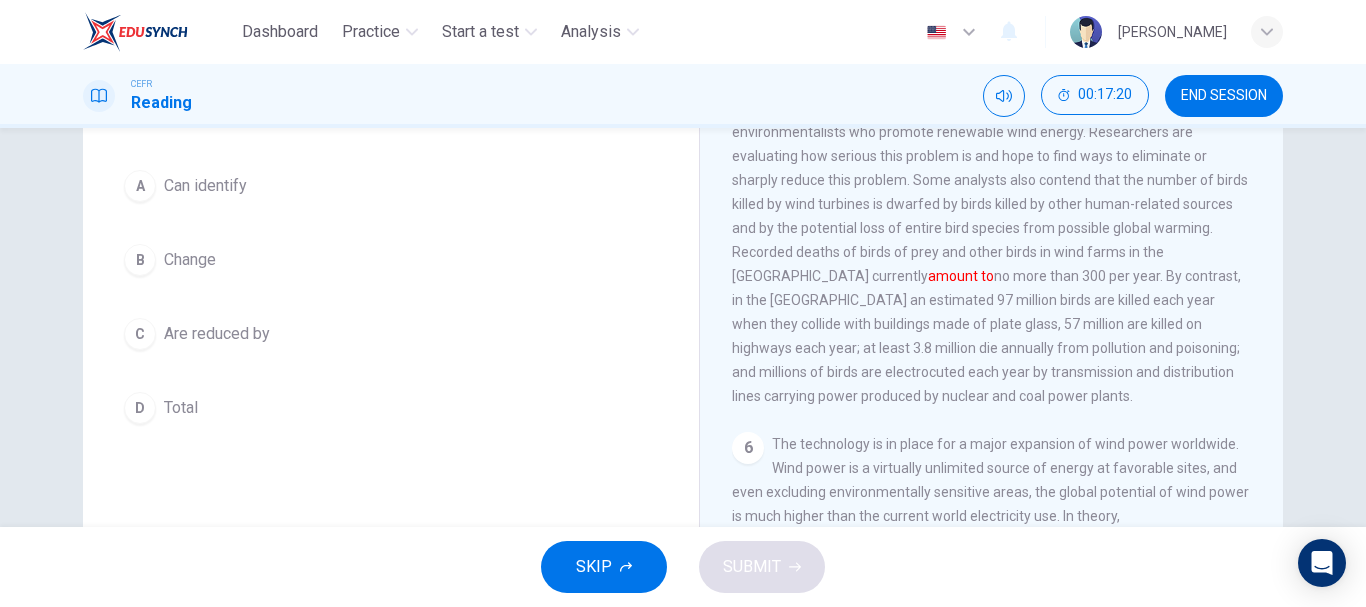 scroll, scrollTop: 140, scrollLeft: 0, axis: vertical 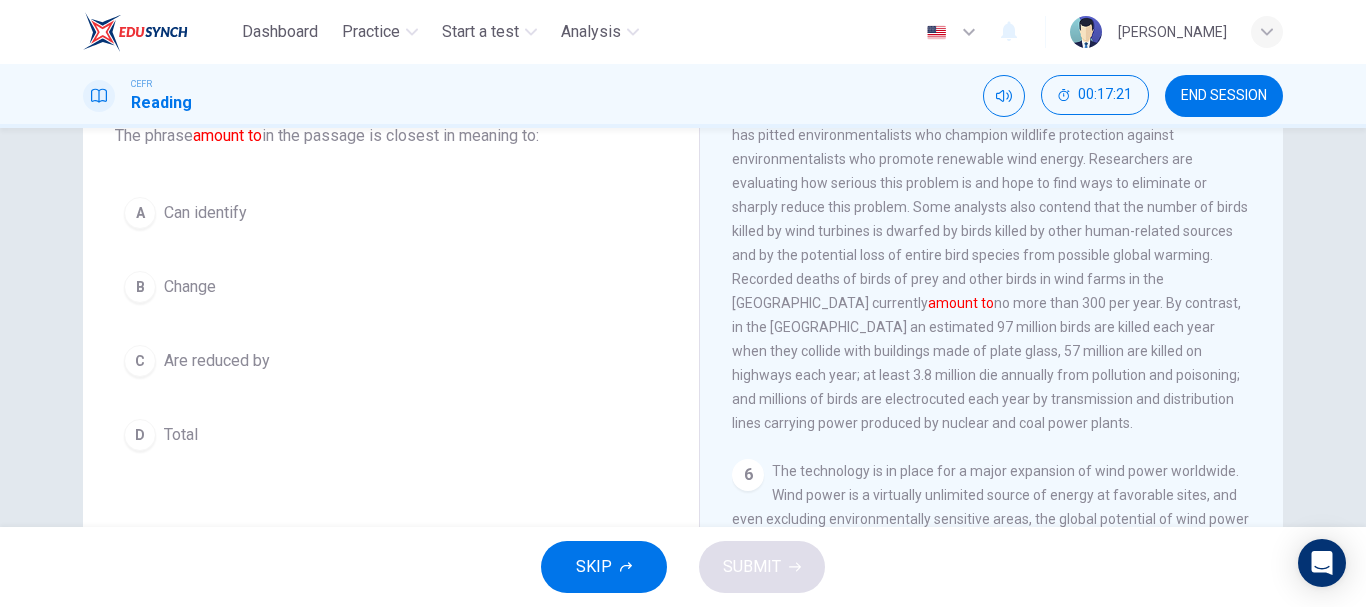 click on "D Total" at bounding box center (391, 435) 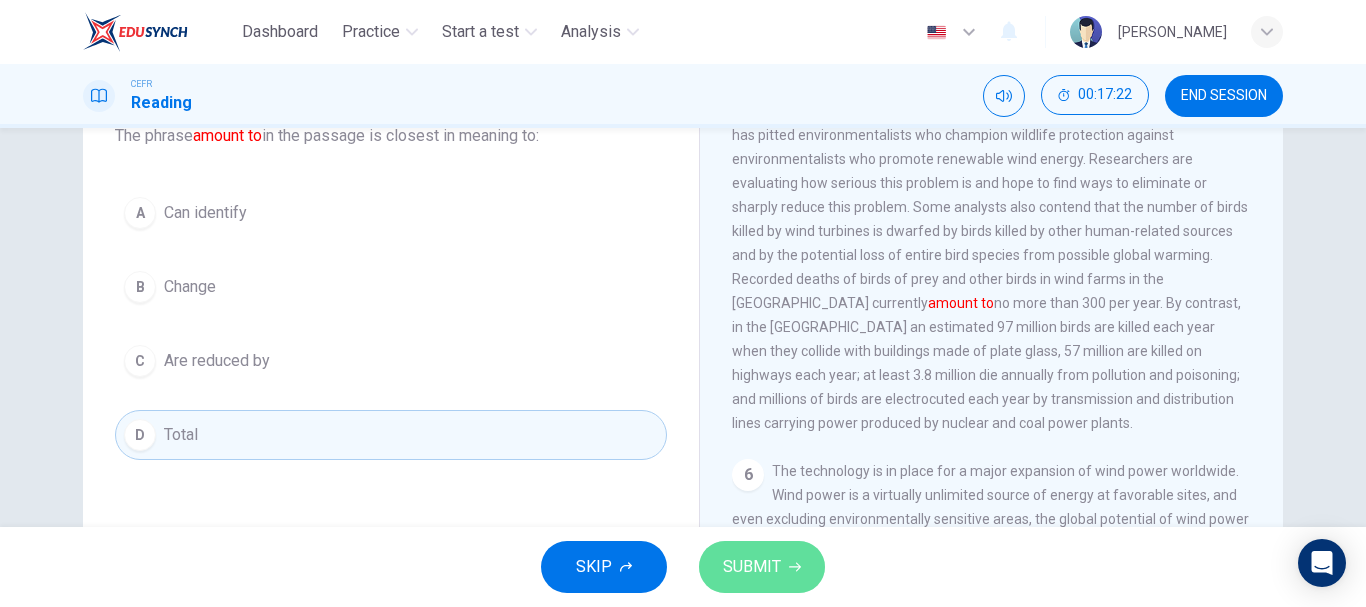 click on "SUBMIT" at bounding box center [752, 567] 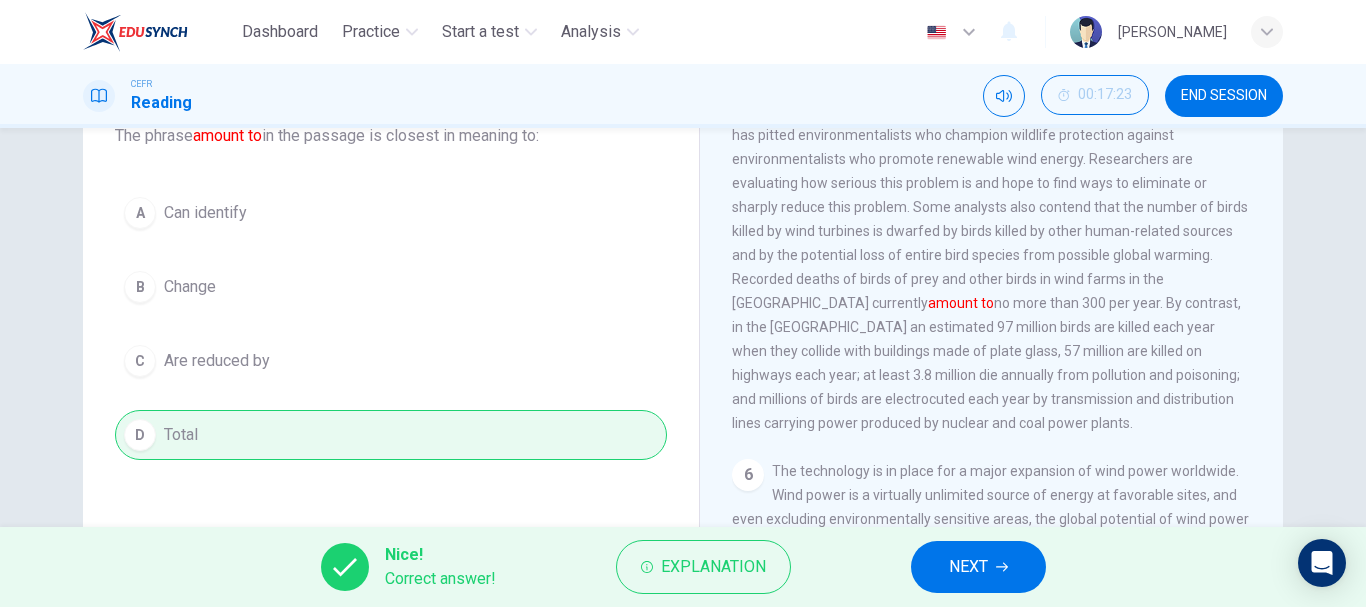 click on "NEXT" at bounding box center [968, 567] 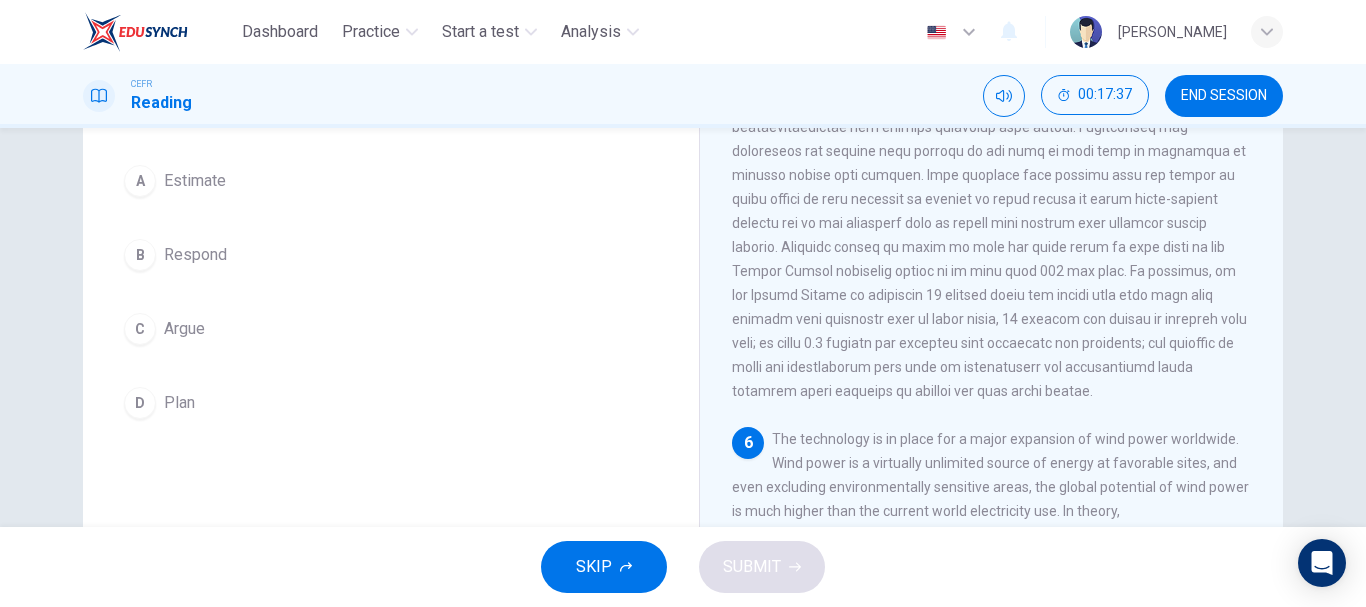 scroll, scrollTop: 163, scrollLeft: 0, axis: vertical 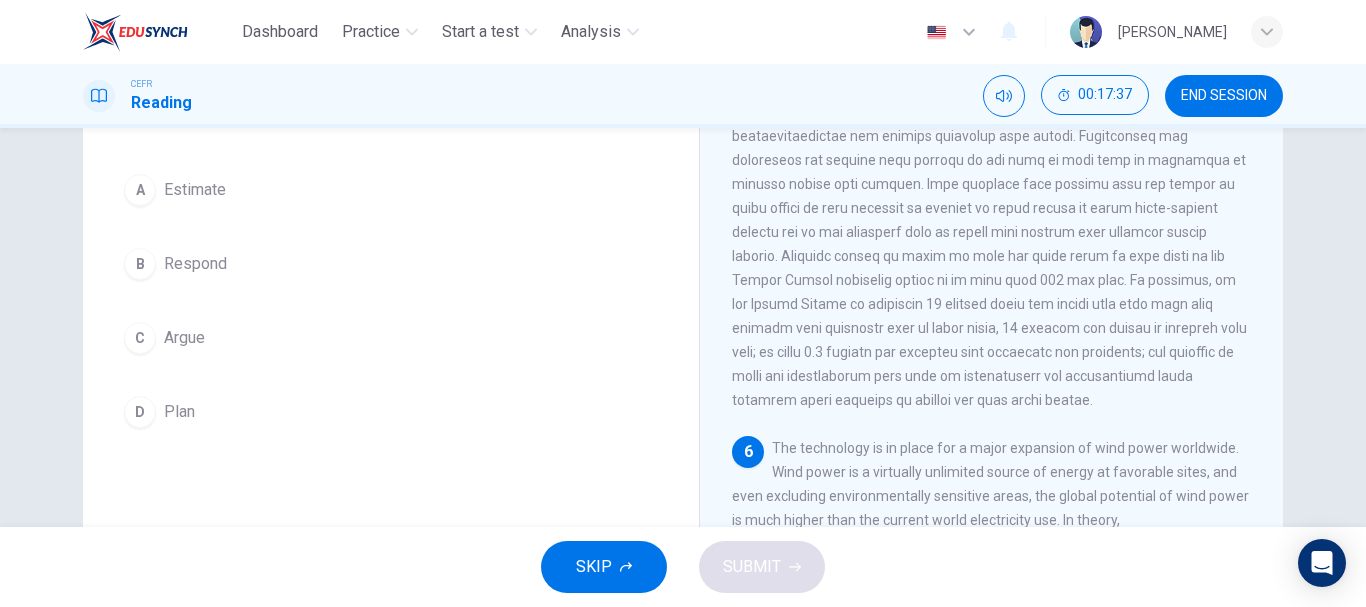 click on "A Estimate" at bounding box center (391, 190) 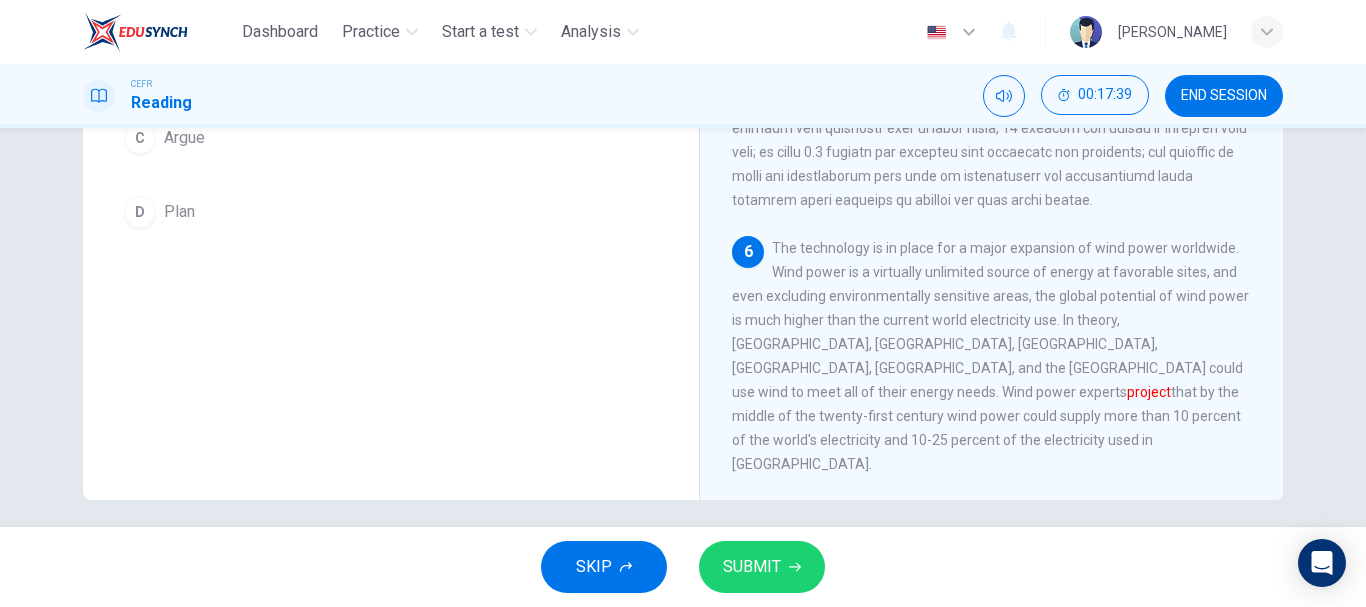 scroll, scrollTop: 369, scrollLeft: 0, axis: vertical 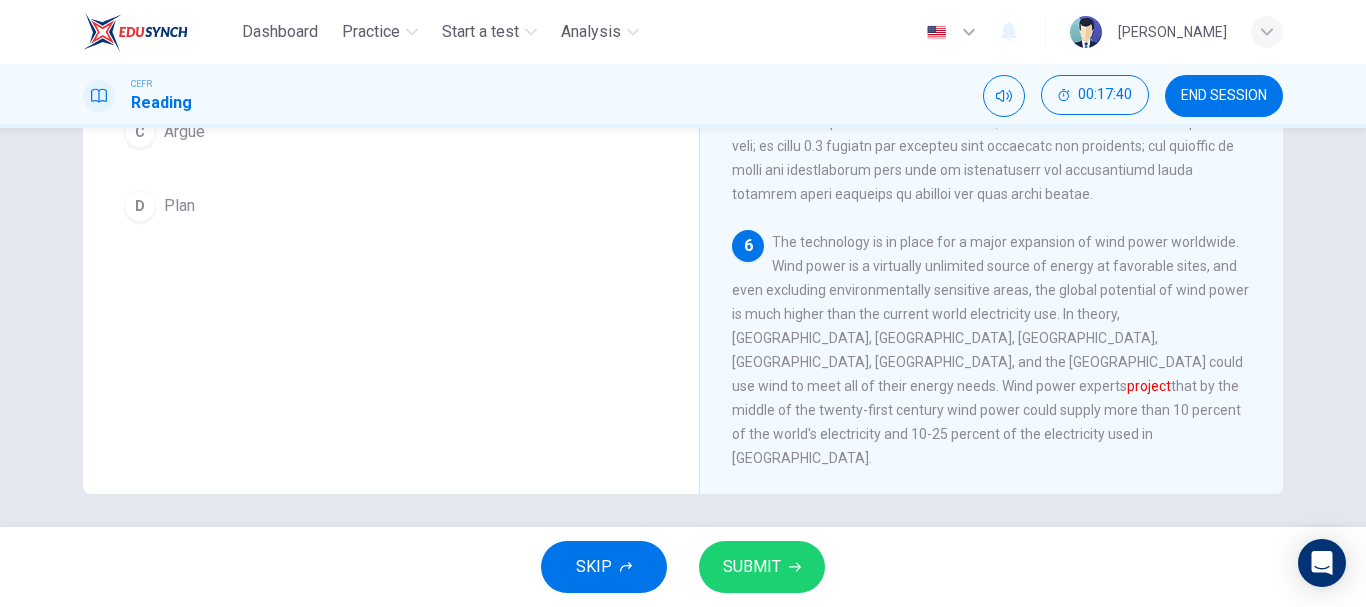 click on "SUBMIT" at bounding box center (752, 567) 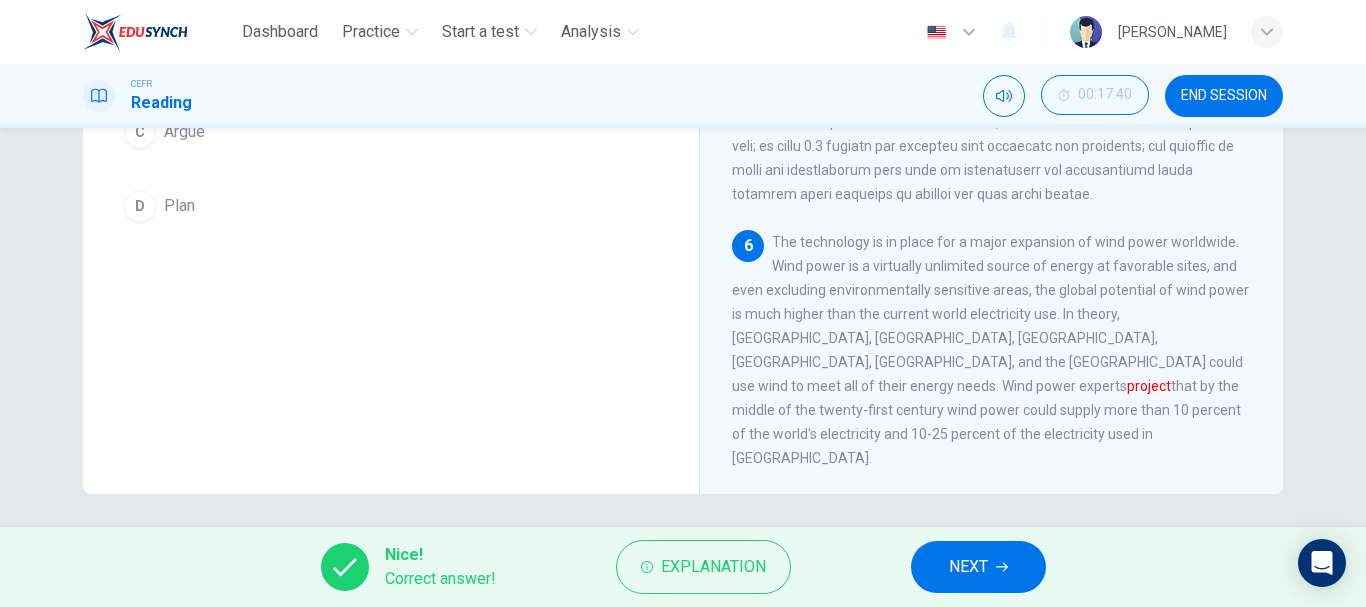 click on "NEXT" at bounding box center [978, 567] 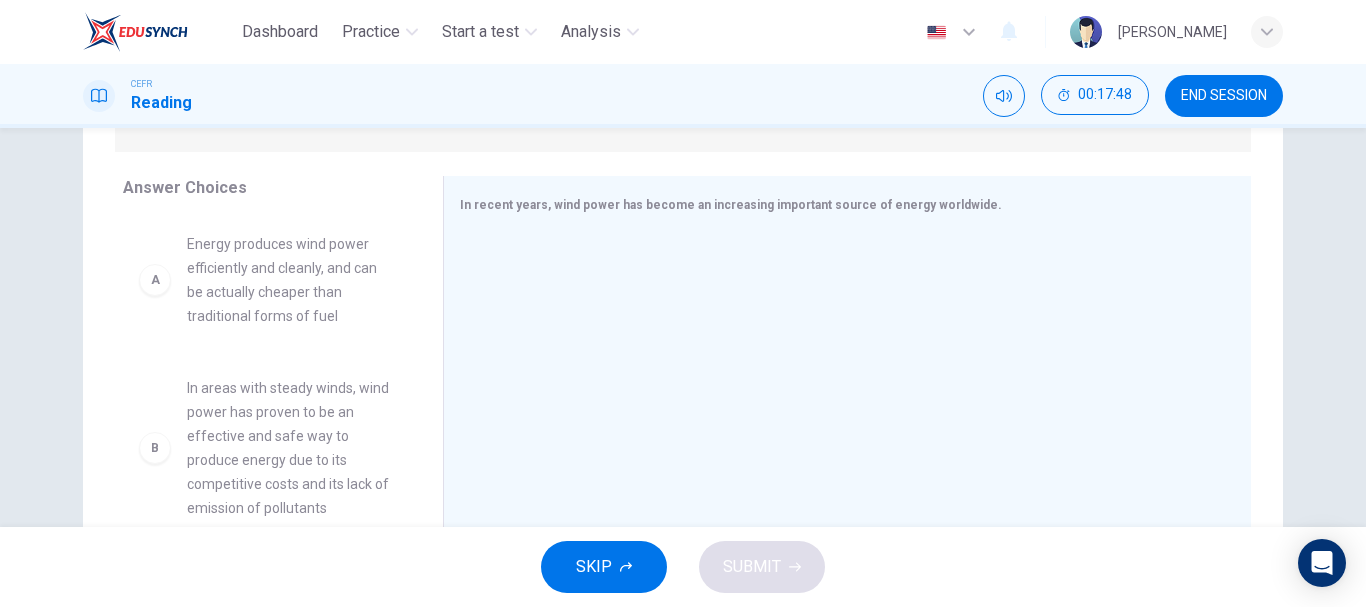 scroll, scrollTop: 309, scrollLeft: 0, axis: vertical 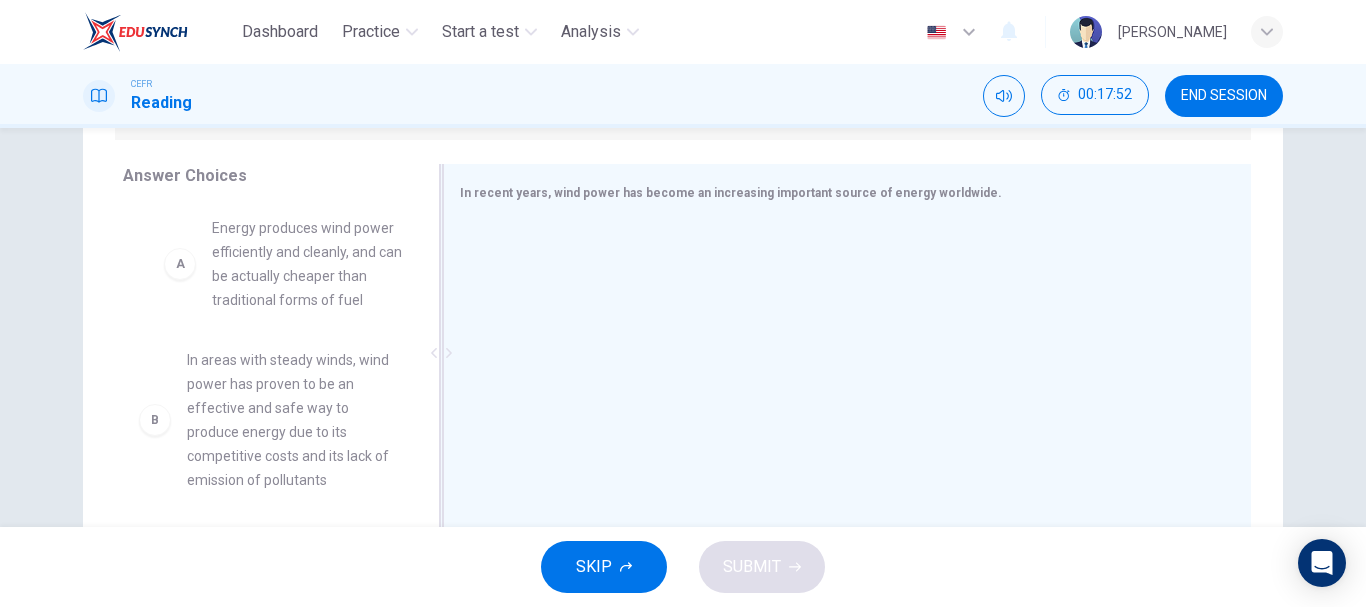 drag, startPoint x: 333, startPoint y: 264, endPoint x: 675, endPoint y: 279, distance: 342.3288 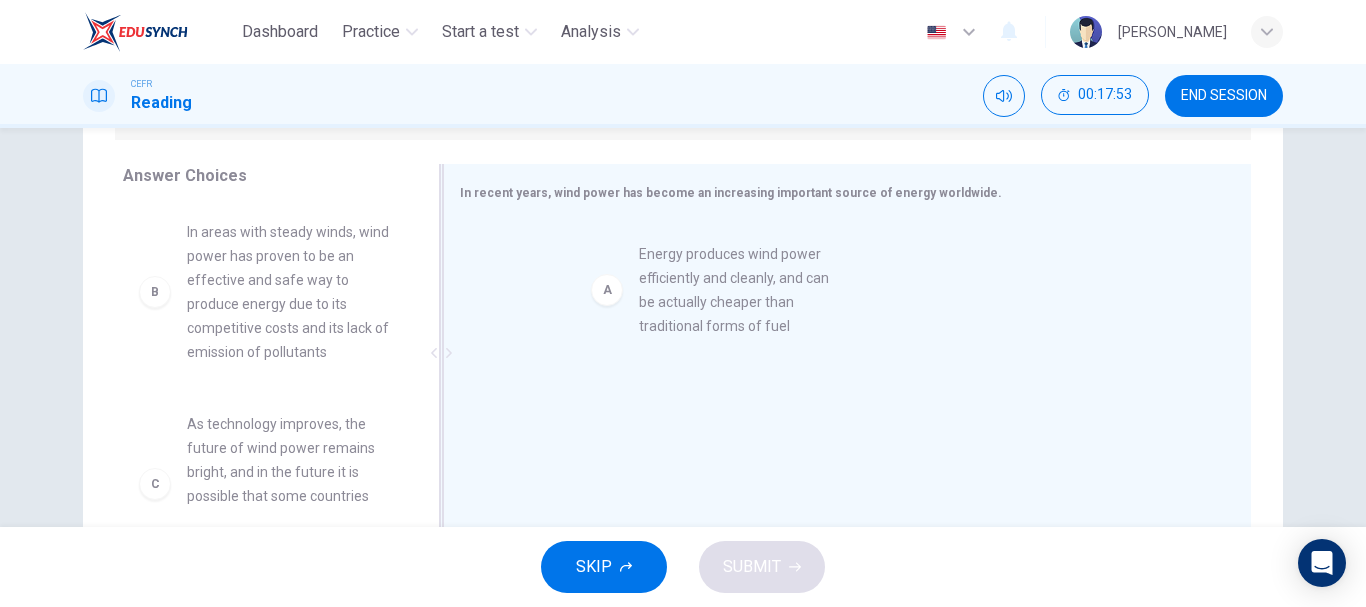 drag, startPoint x: 242, startPoint y: 281, endPoint x: 714, endPoint y: 291, distance: 472.10593 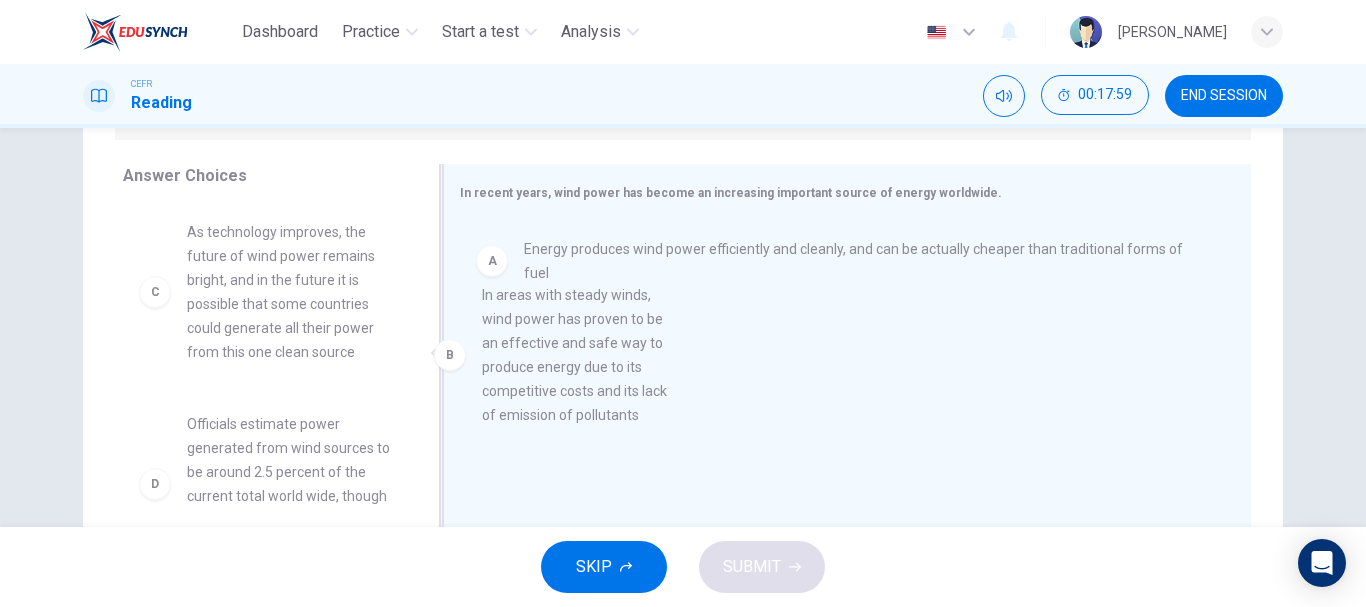 drag, startPoint x: 285, startPoint y: 304, endPoint x: 604, endPoint y: 366, distance: 324.96924 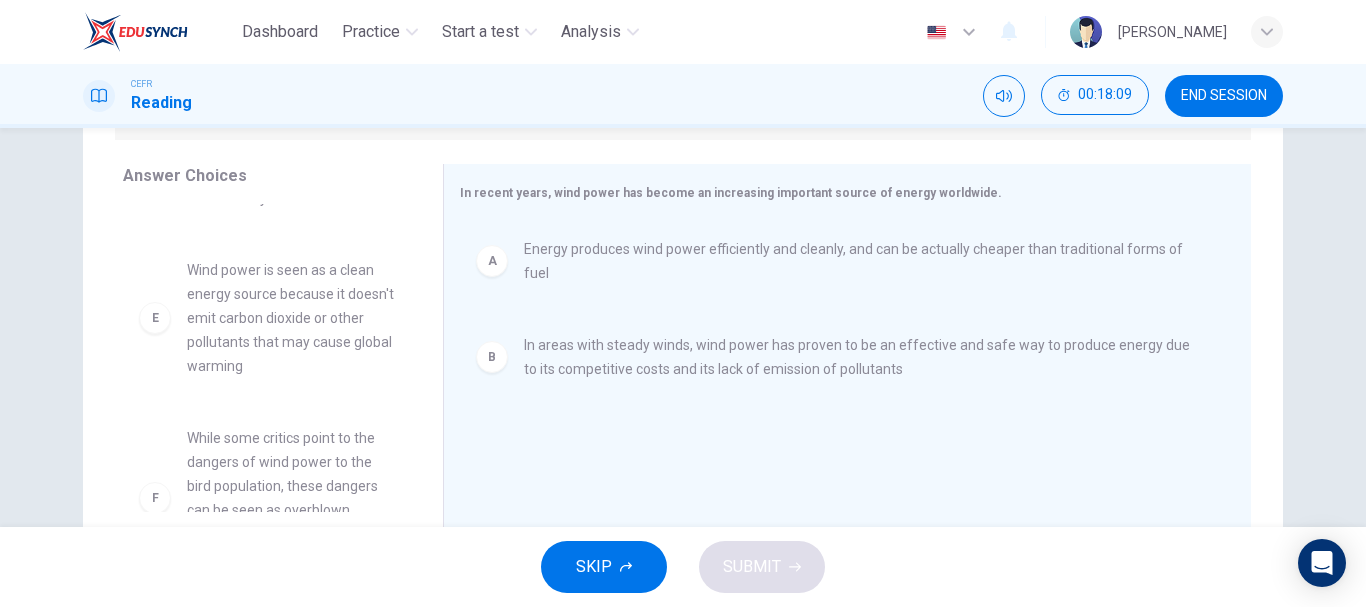 scroll, scrollTop: 347, scrollLeft: 0, axis: vertical 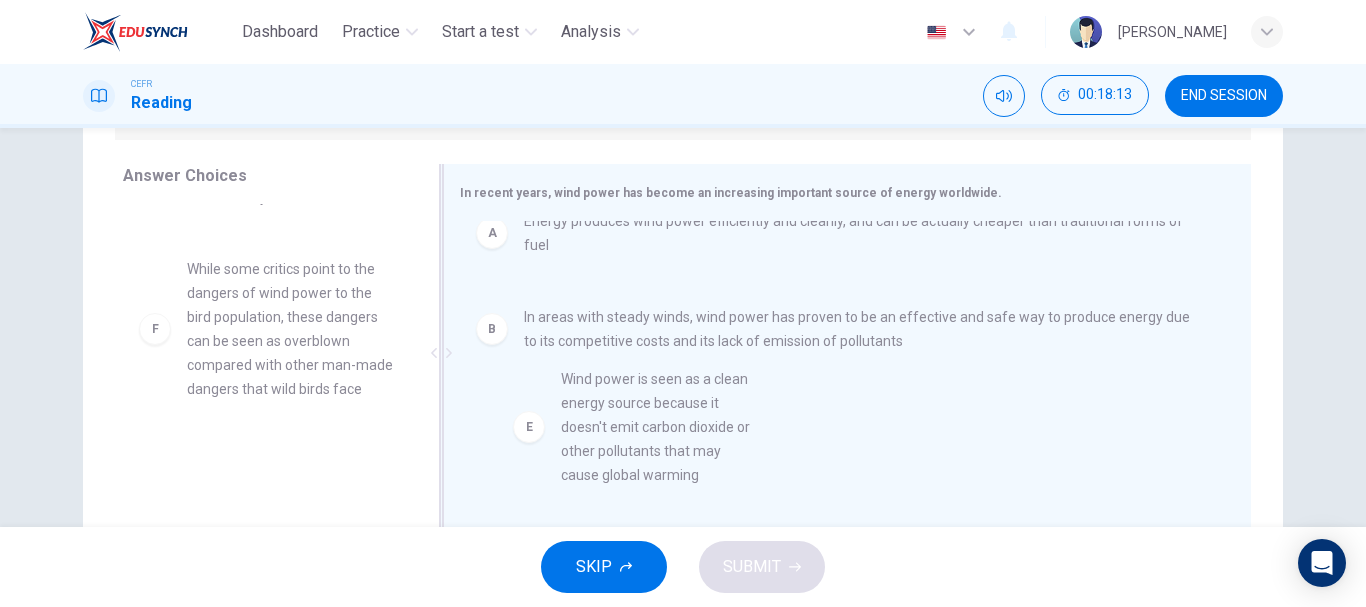 drag, startPoint x: 263, startPoint y: 337, endPoint x: 676, endPoint y: 466, distance: 432.6777 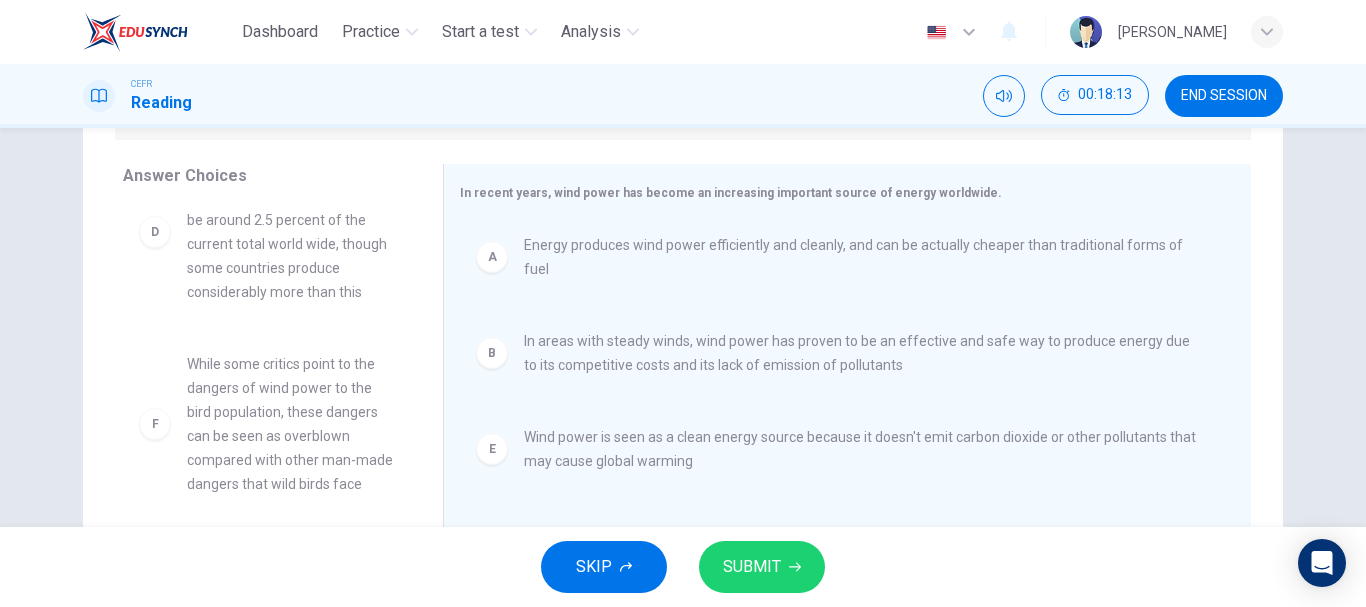 scroll, scrollTop: 4, scrollLeft: 0, axis: vertical 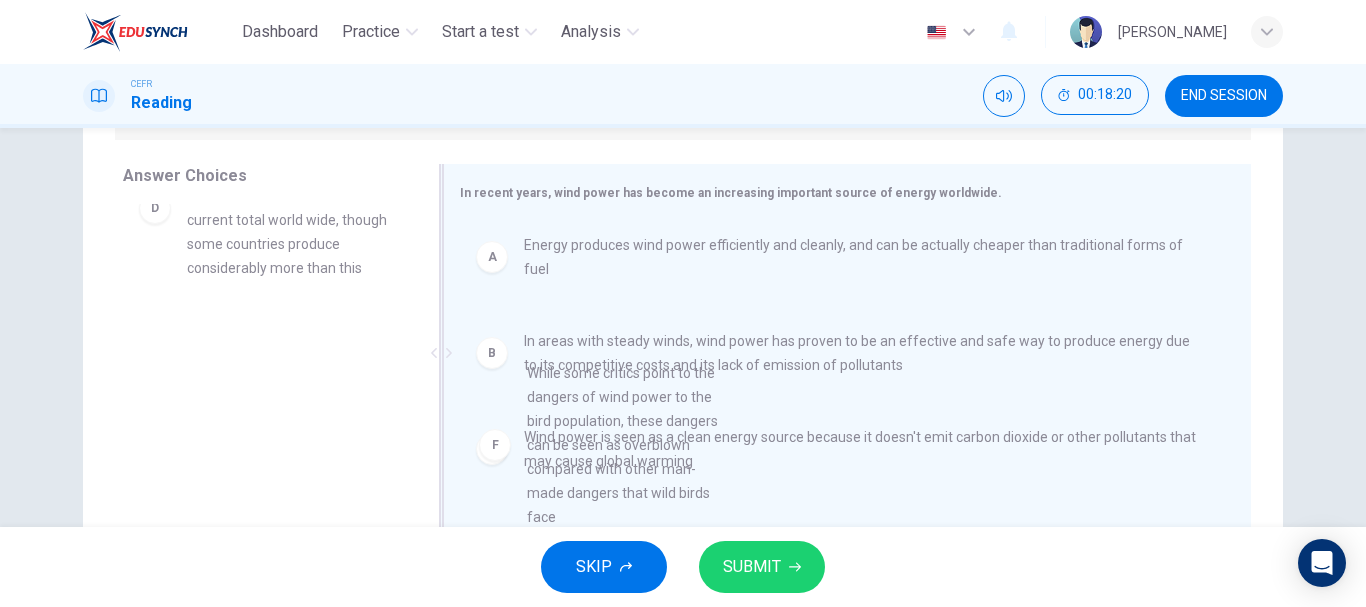 drag, startPoint x: 310, startPoint y: 393, endPoint x: 668, endPoint y: 431, distance: 360.0111 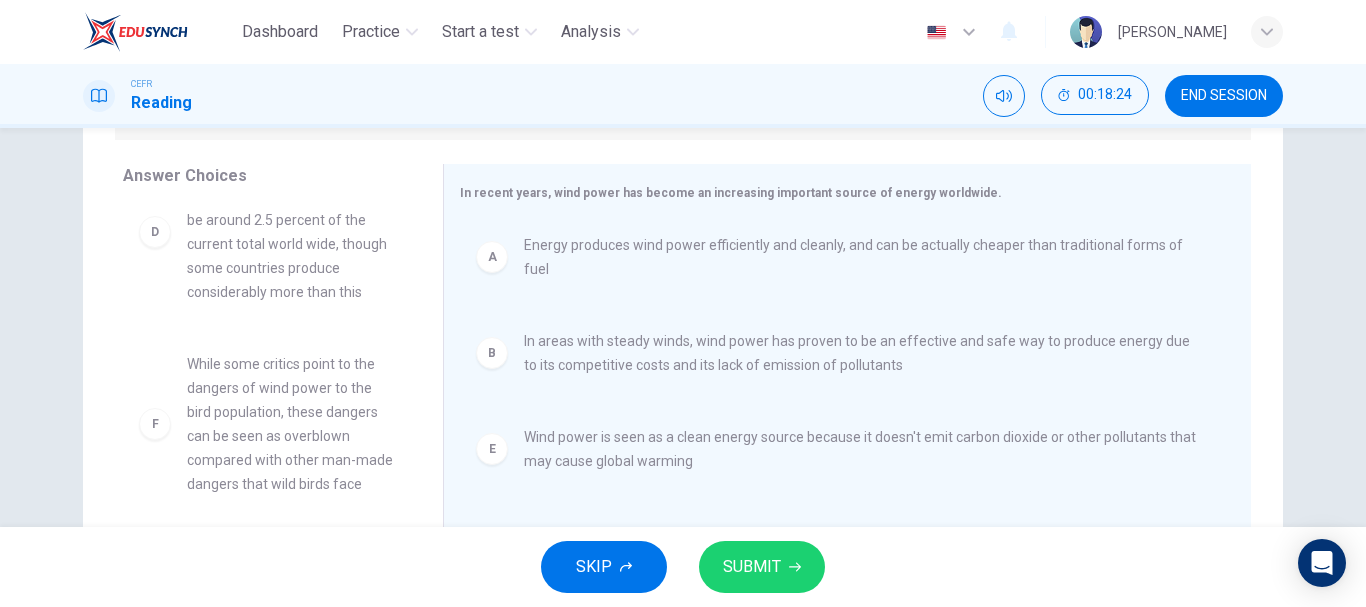 scroll, scrollTop: 3, scrollLeft: 0, axis: vertical 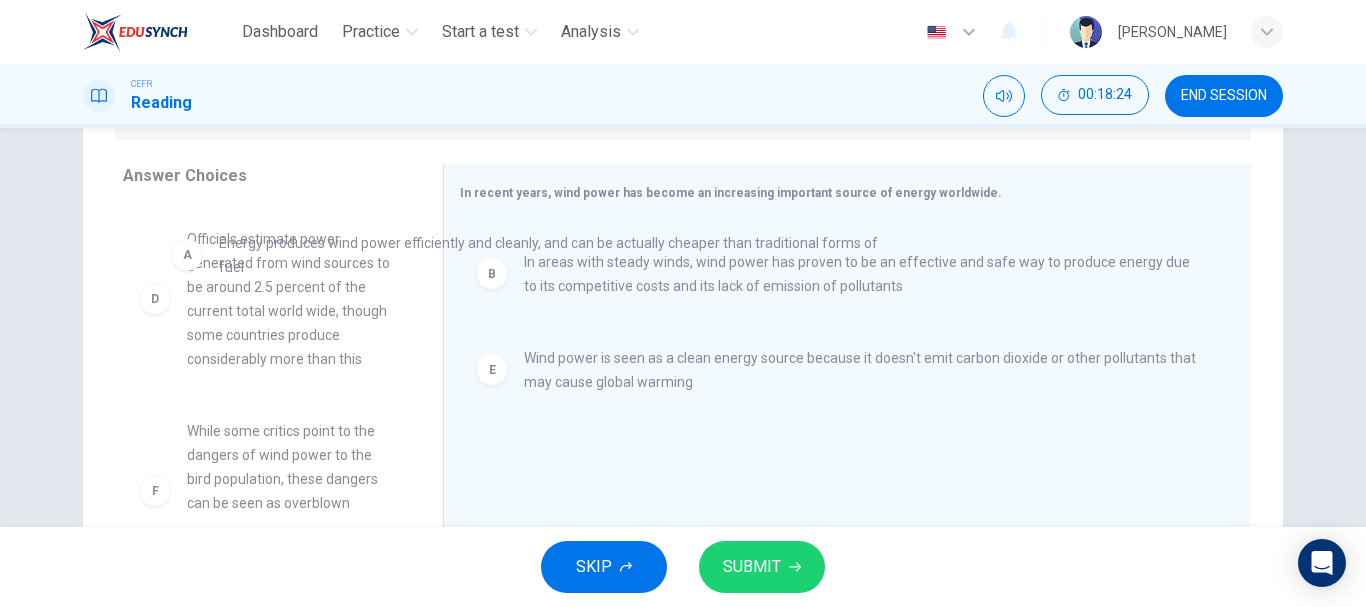 drag, startPoint x: 574, startPoint y: 267, endPoint x: 256, endPoint y: 269, distance: 318.0063 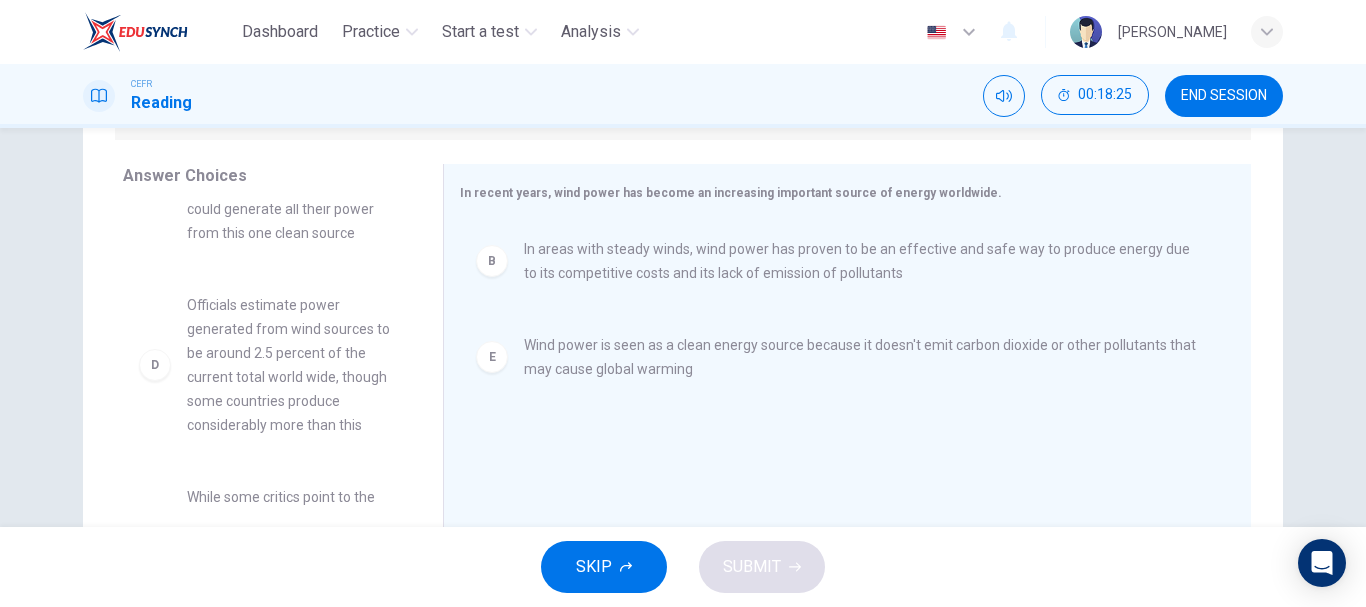 scroll, scrollTop: 0, scrollLeft: 0, axis: both 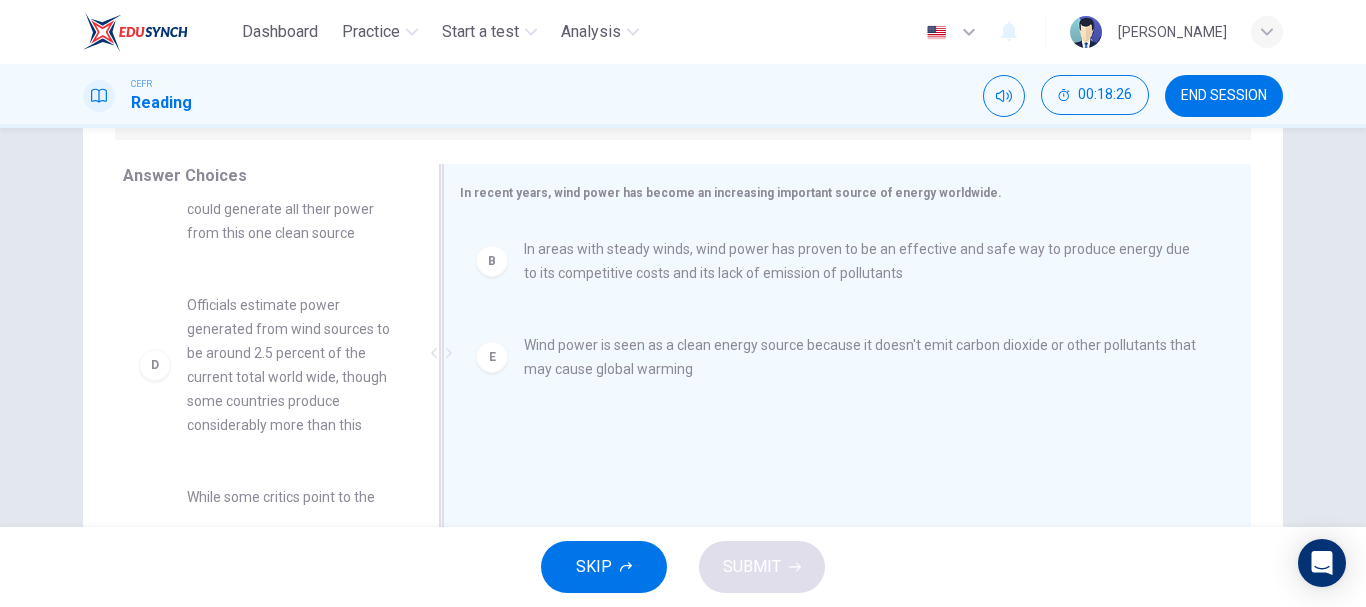 drag, startPoint x: 296, startPoint y: 458, endPoint x: 598, endPoint y: 428, distance: 303.48642 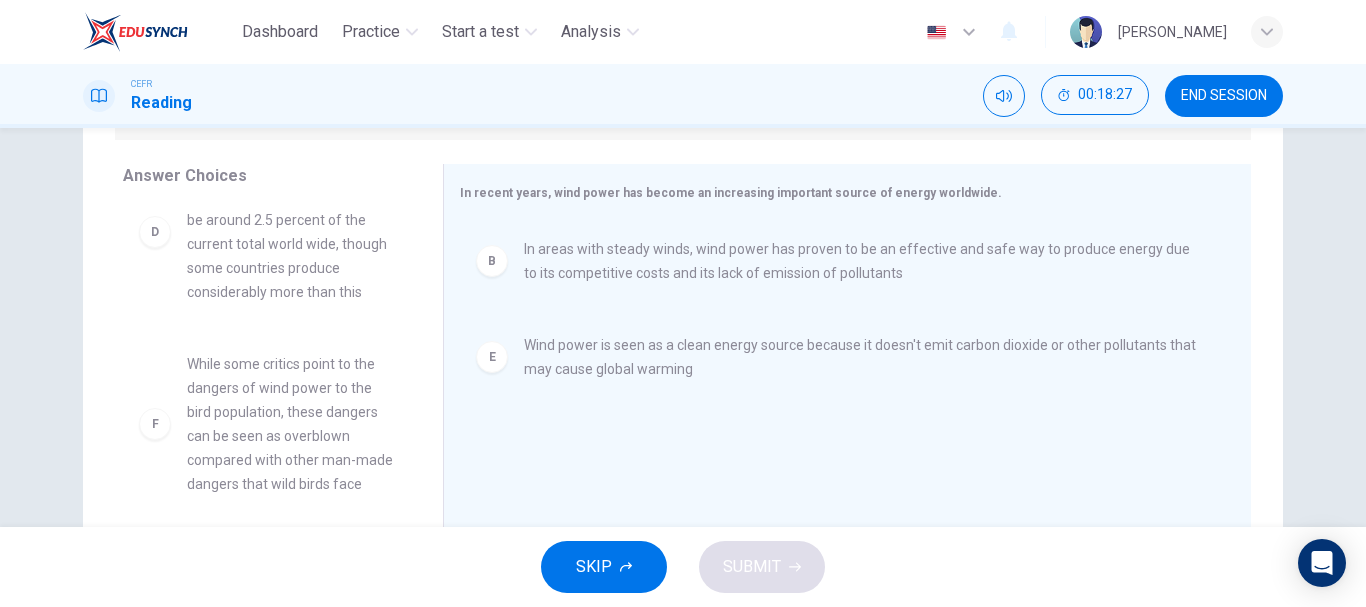 scroll, scrollTop: 420, scrollLeft: 0, axis: vertical 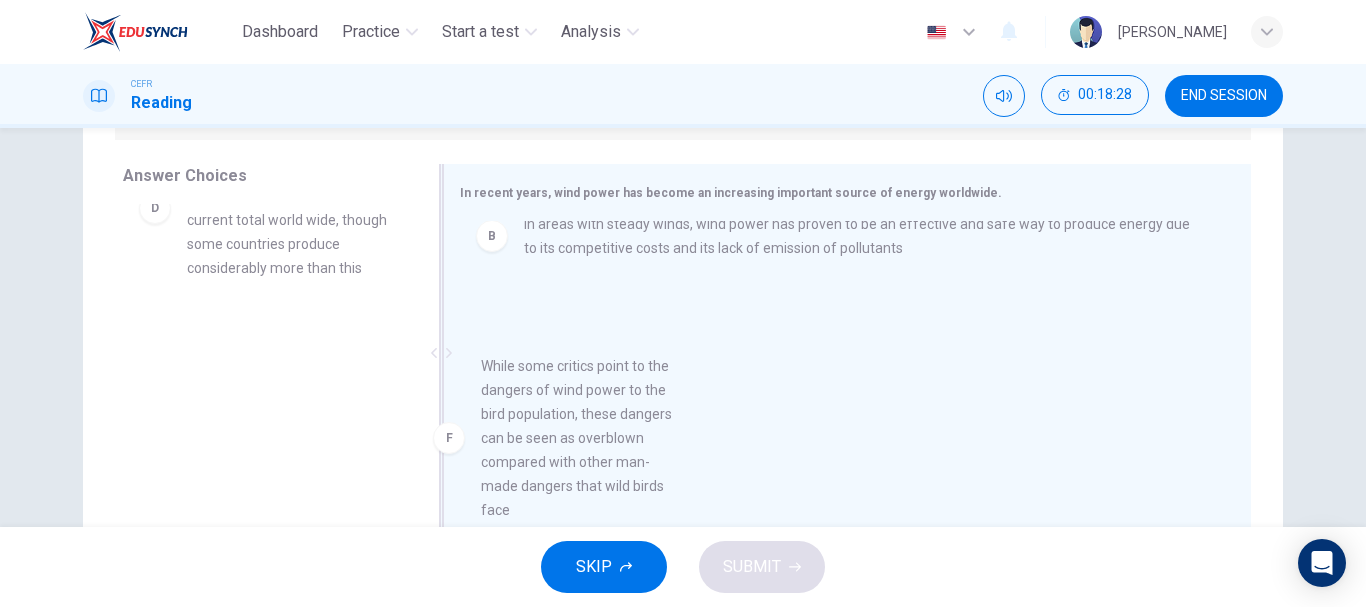 drag, startPoint x: 216, startPoint y: 447, endPoint x: 523, endPoint y: 473, distance: 308.099 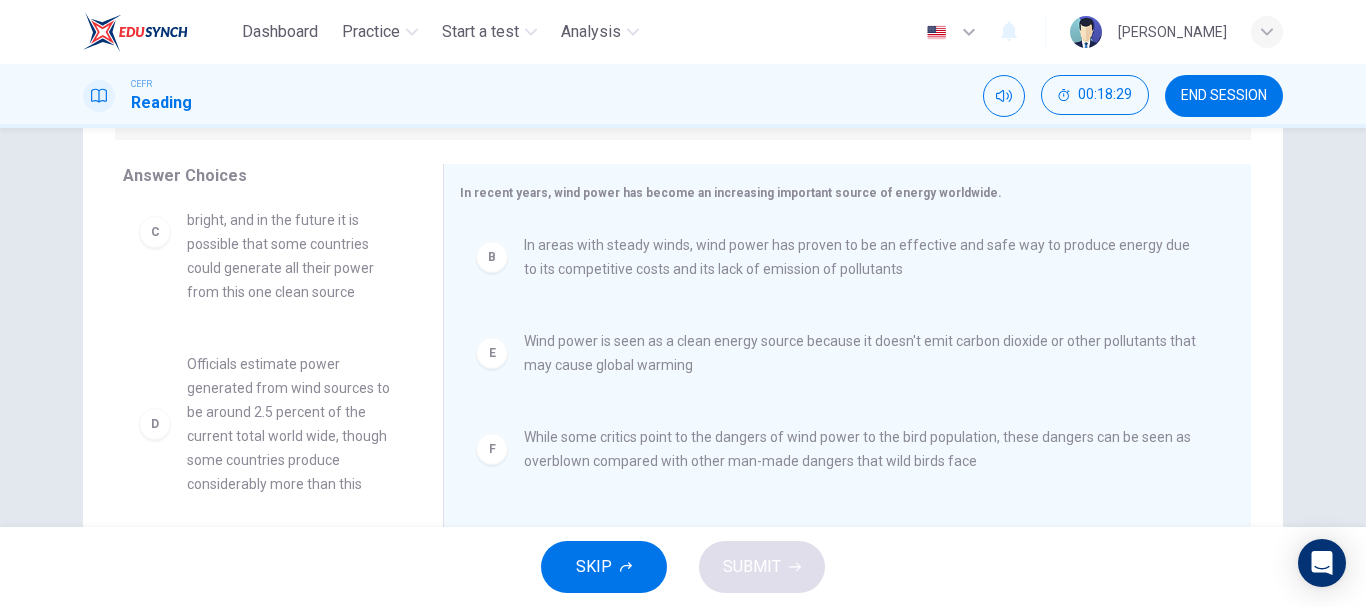 scroll, scrollTop: 4, scrollLeft: 0, axis: vertical 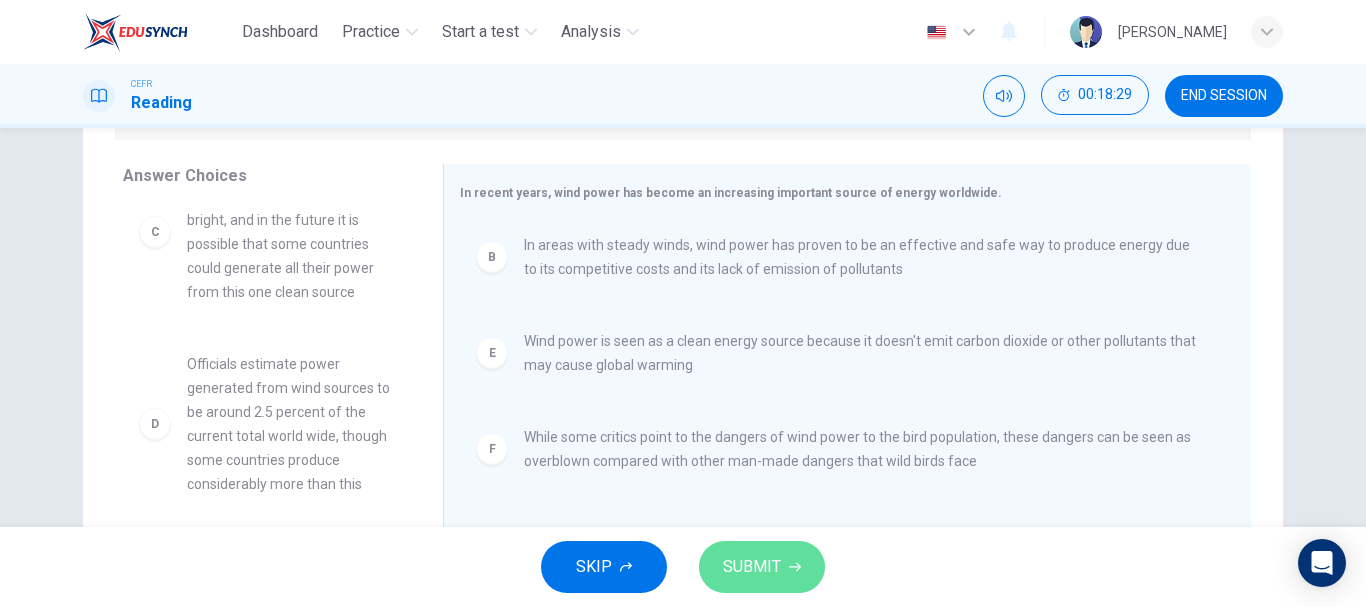 click on "SUBMIT" at bounding box center [752, 567] 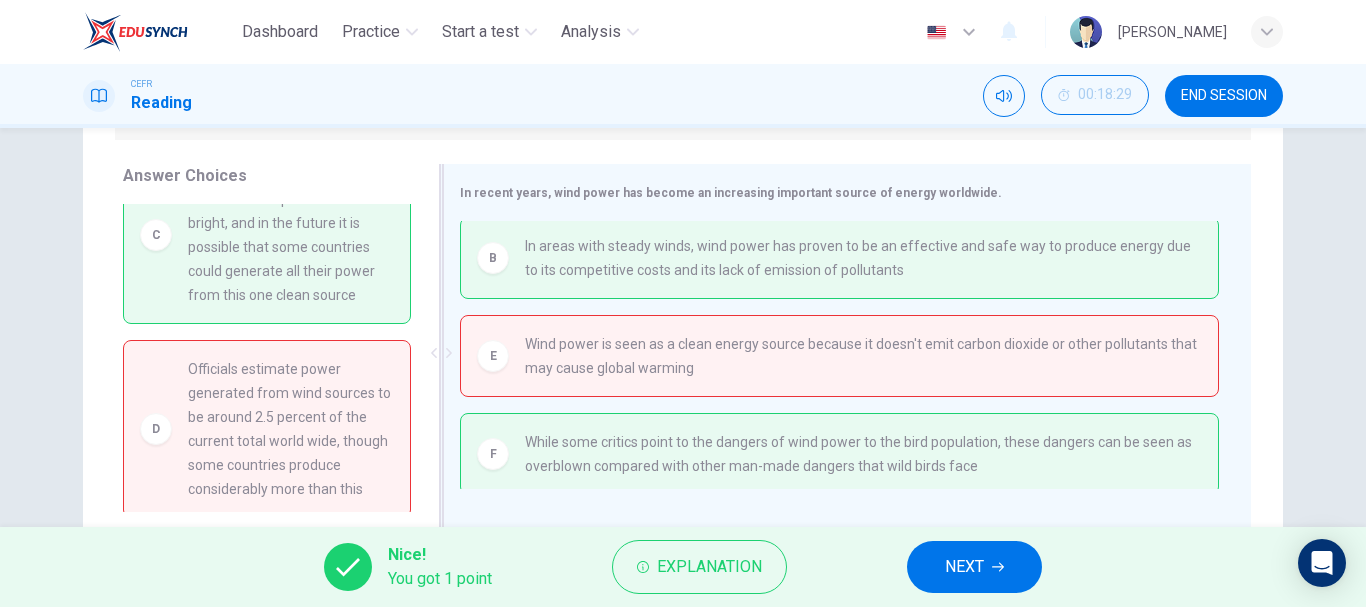 scroll, scrollTop: 0, scrollLeft: 0, axis: both 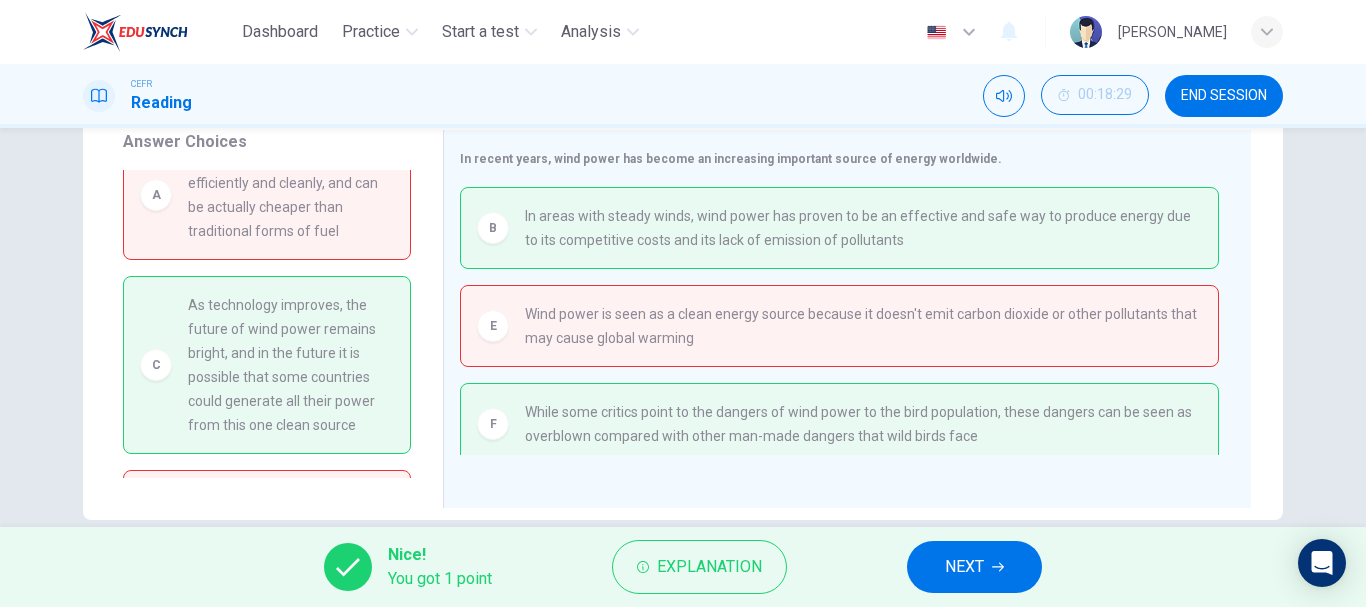 click on "NEXT" at bounding box center [964, 567] 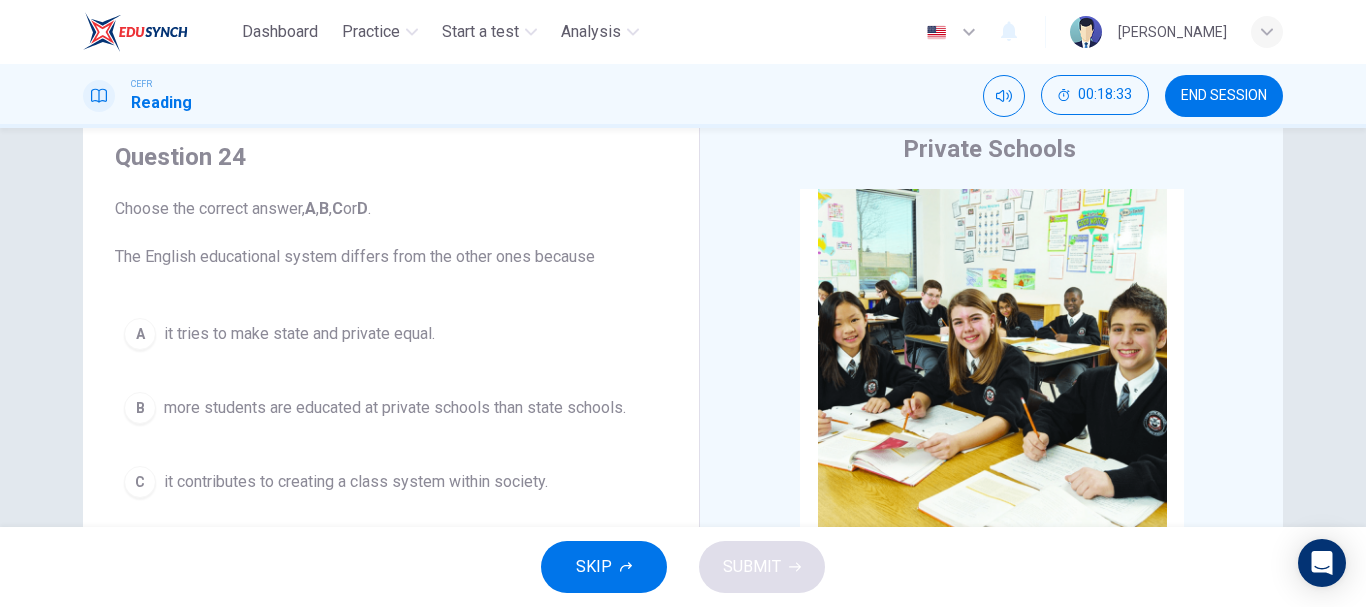 scroll, scrollTop: 73, scrollLeft: 0, axis: vertical 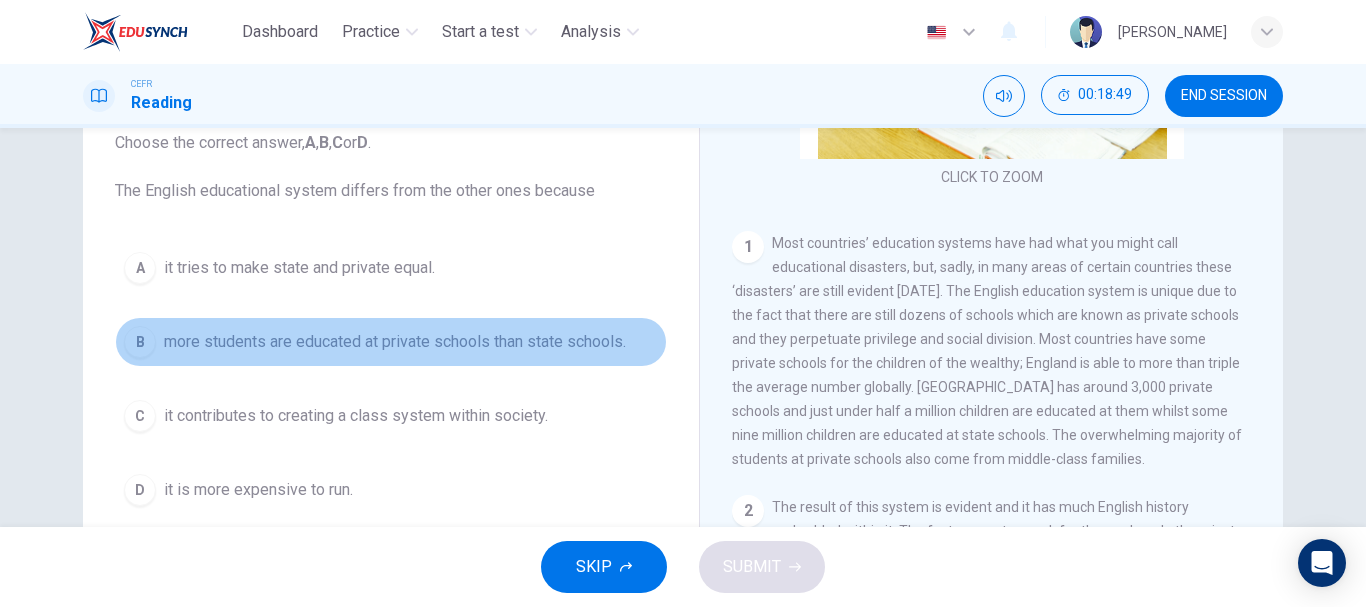click on "more students are educated at private schools than state schools." at bounding box center [395, 342] 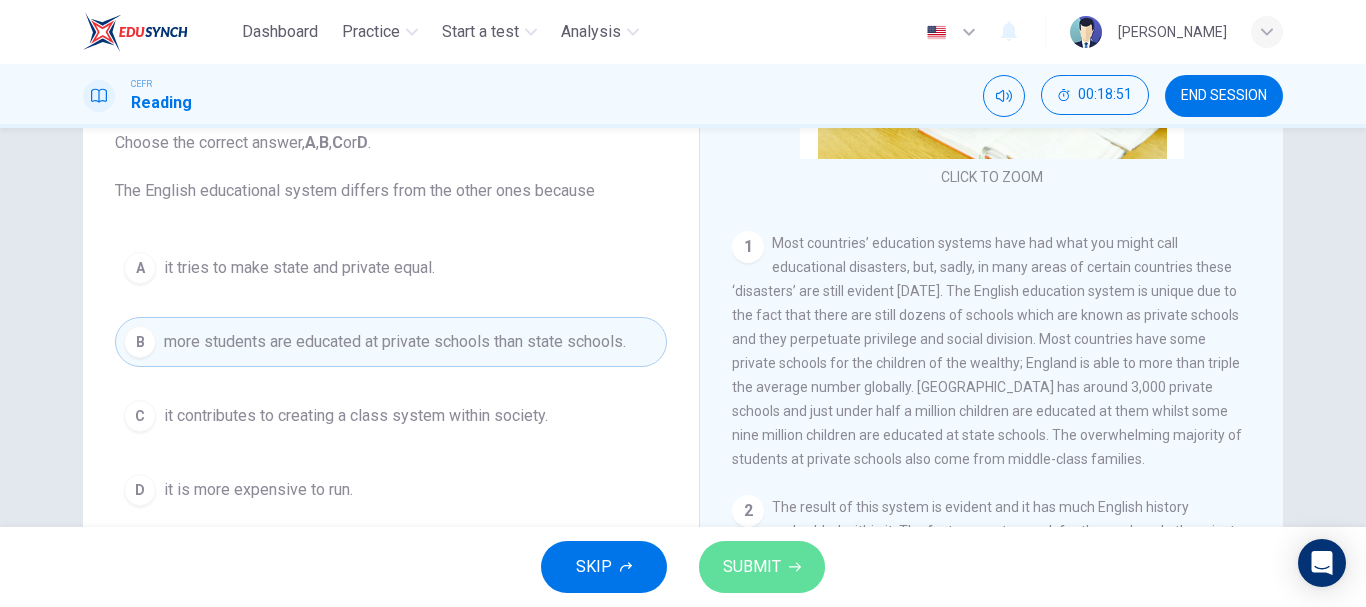 click on "SUBMIT" at bounding box center [762, 567] 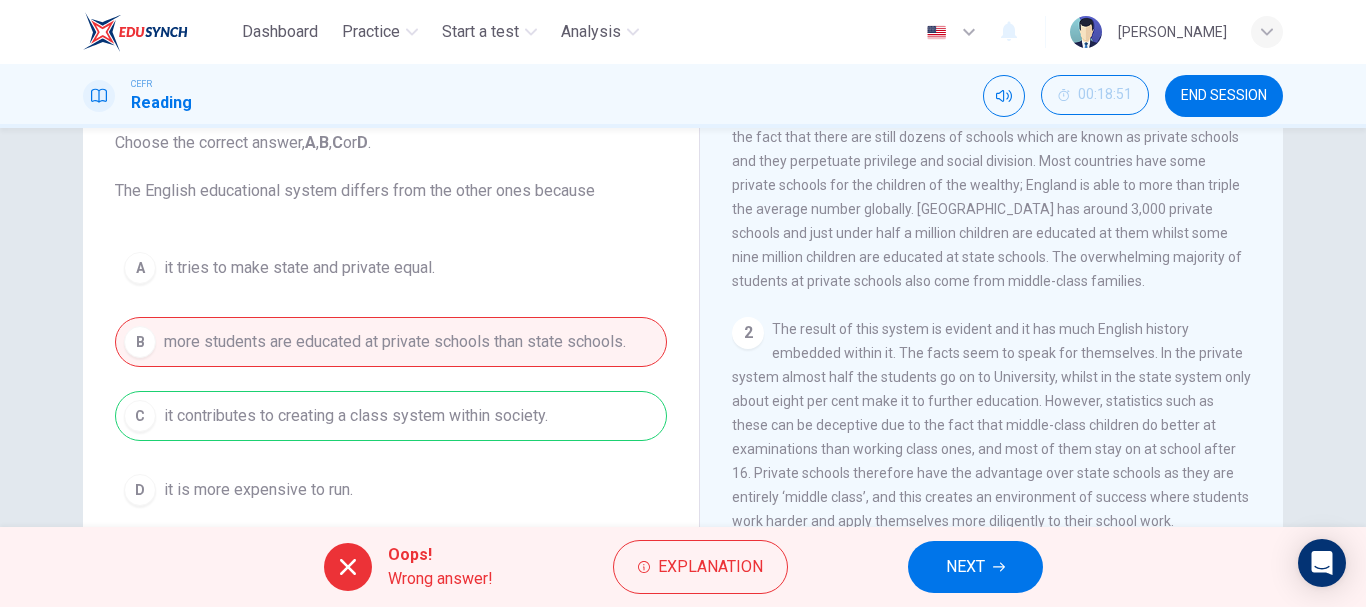 scroll, scrollTop: 513, scrollLeft: 0, axis: vertical 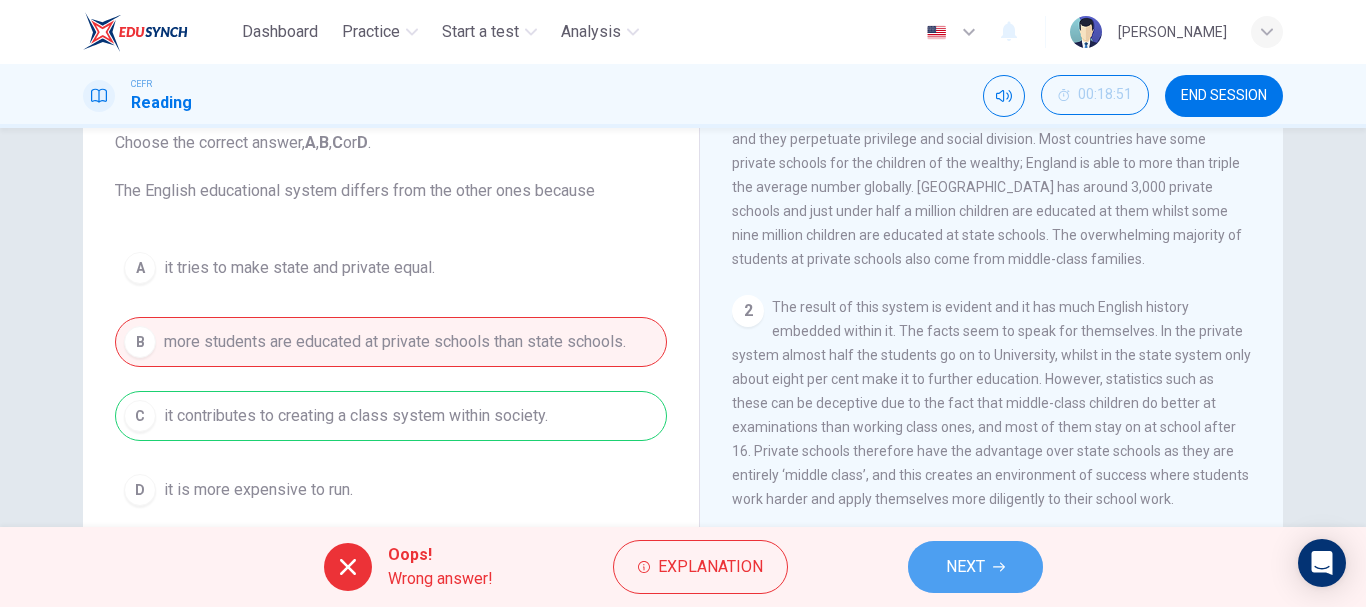 click 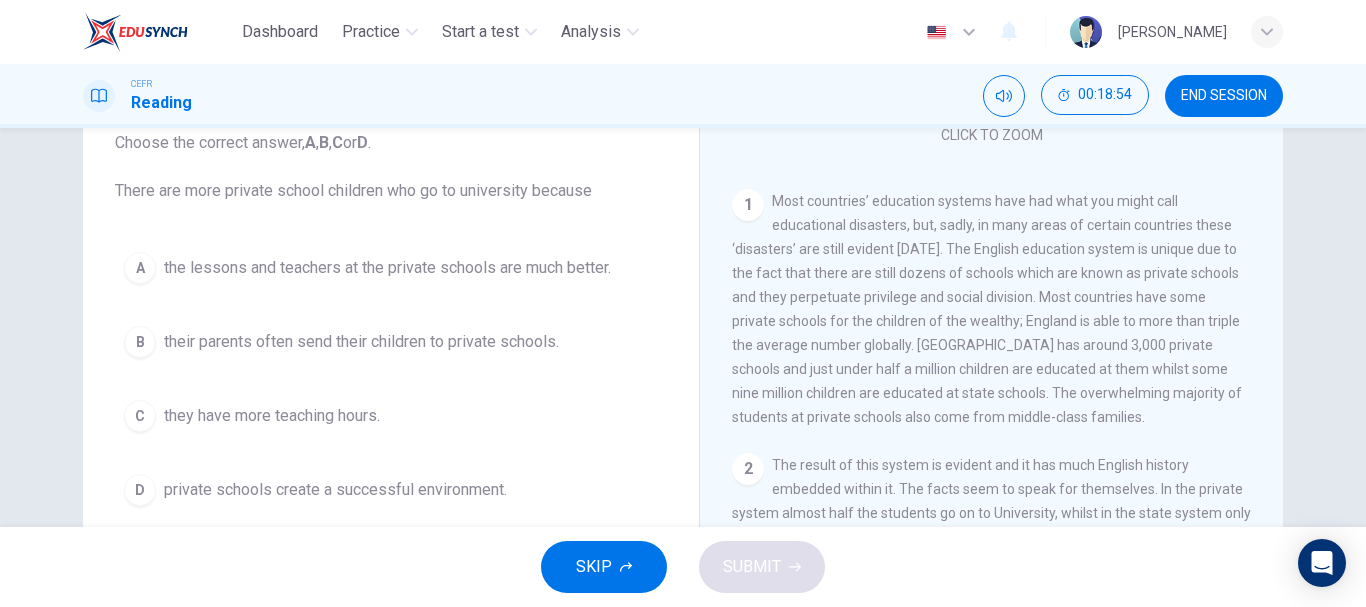 scroll, scrollTop: 353, scrollLeft: 0, axis: vertical 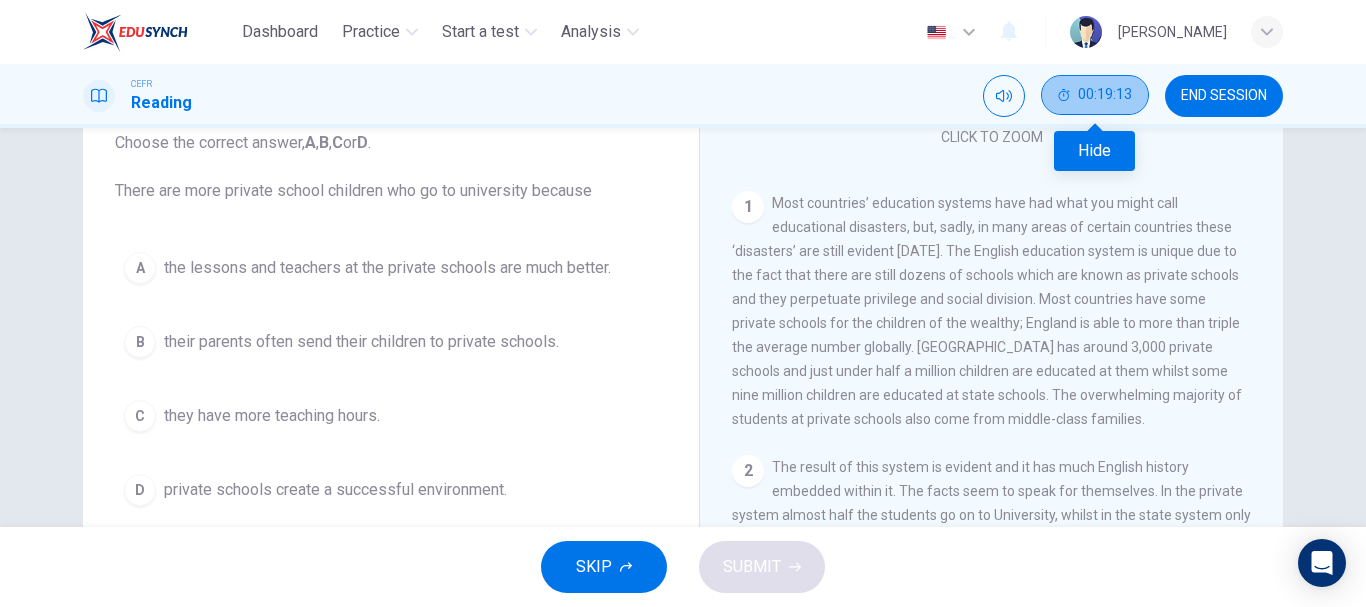 click on "00:19:13" at bounding box center [1105, 95] 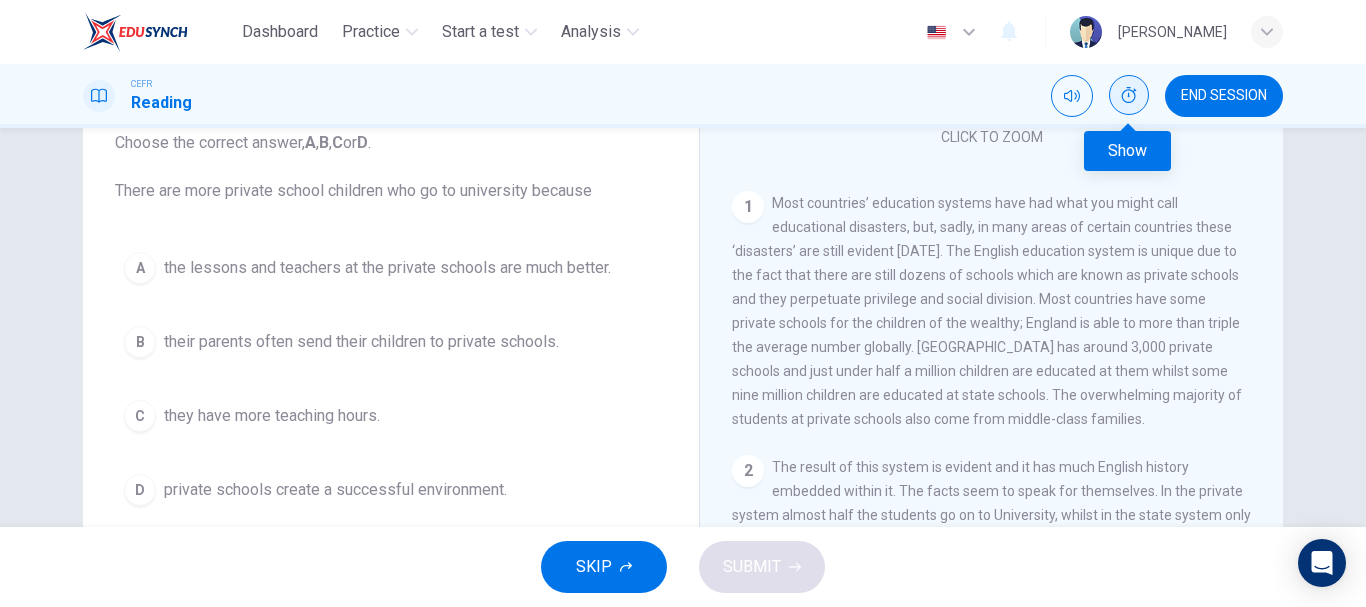 click 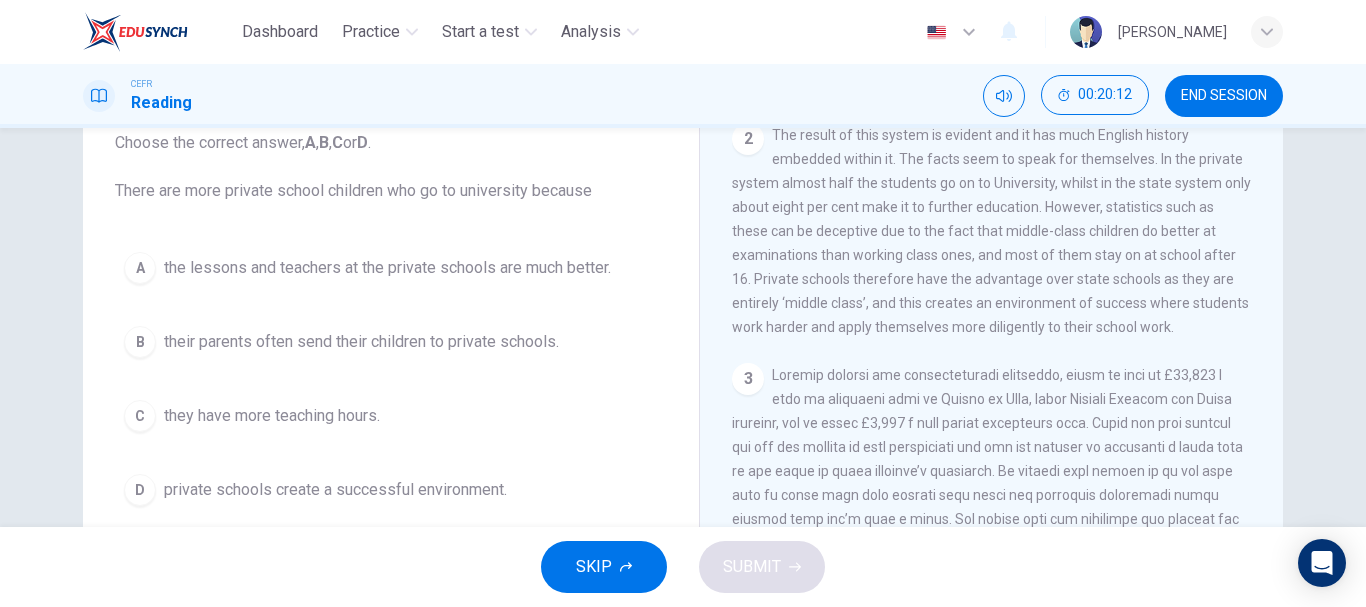 scroll, scrollTop: 687, scrollLeft: 0, axis: vertical 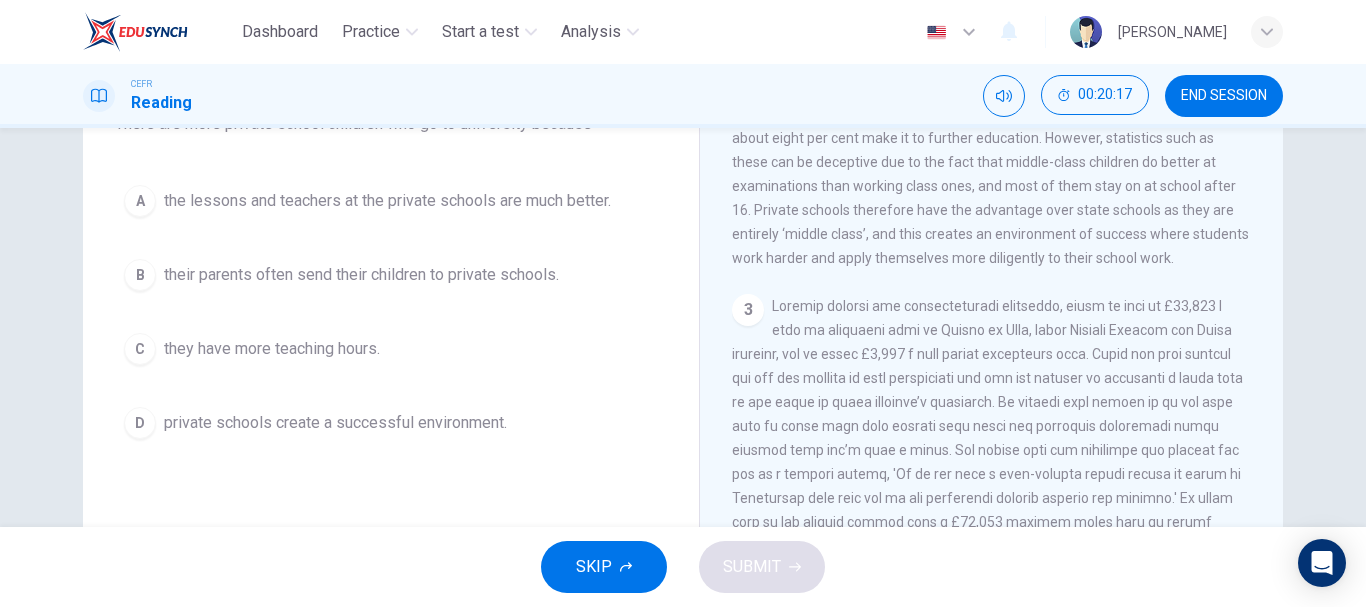 click on "private schools create a successful environment." at bounding box center (335, 423) 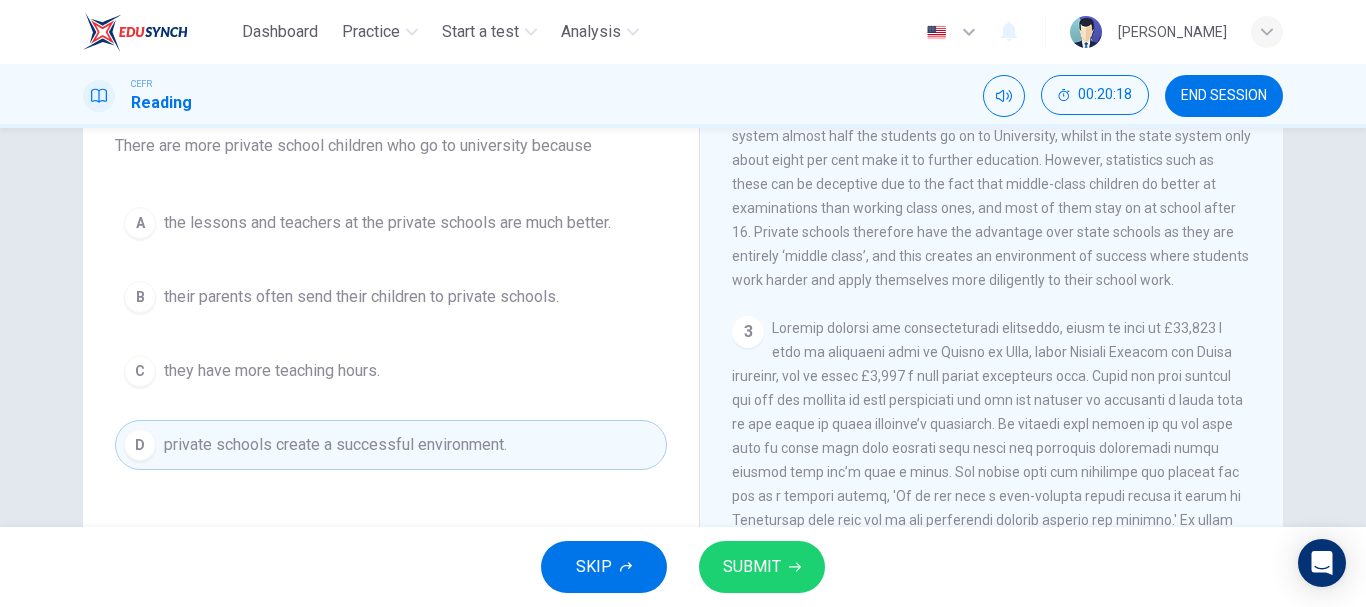 scroll, scrollTop: 147, scrollLeft: 0, axis: vertical 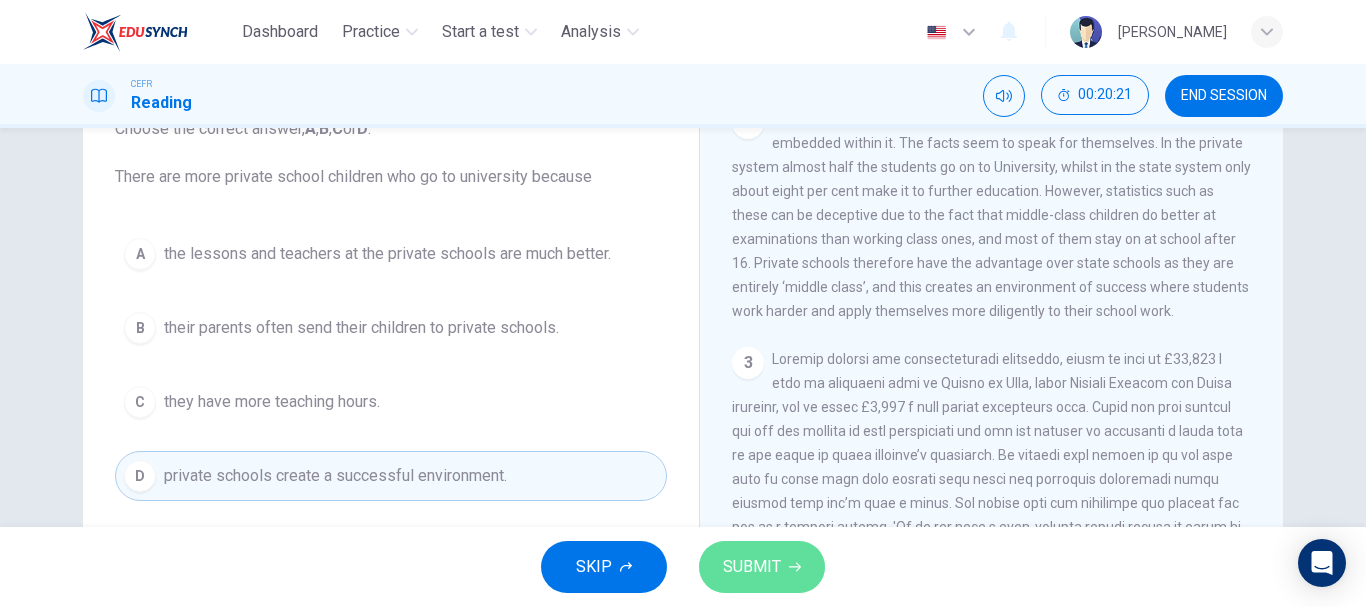 click on "SUBMIT" at bounding box center [762, 567] 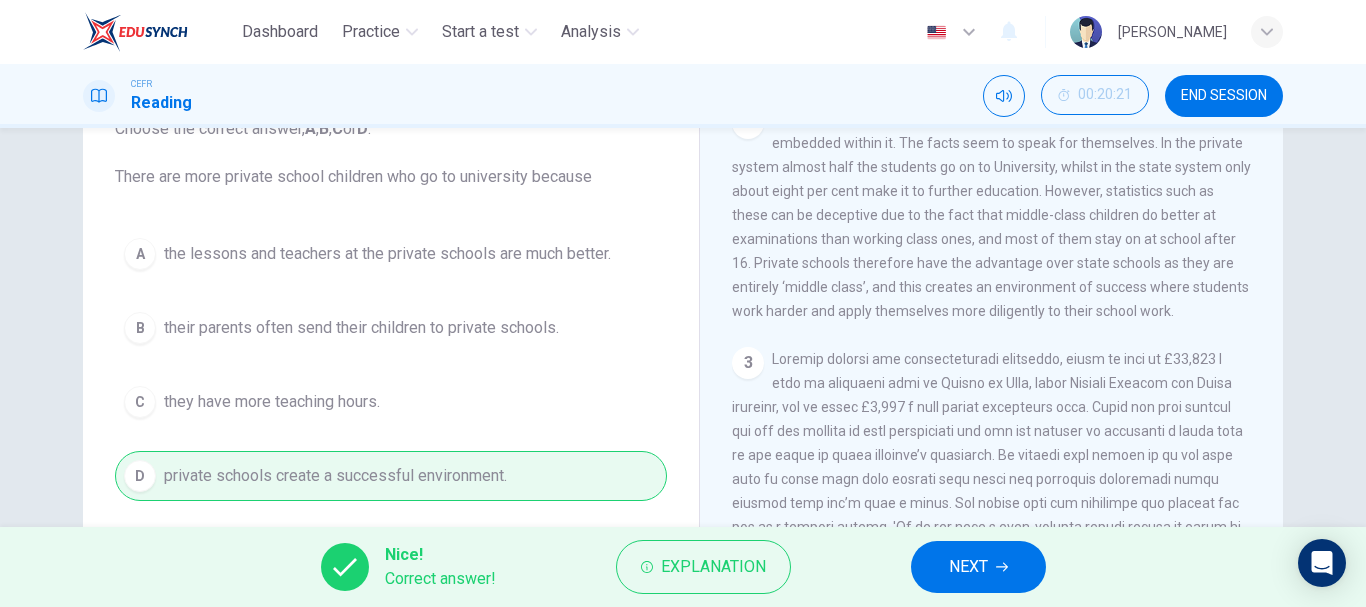 click on "NEXT" at bounding box center [978, 567] 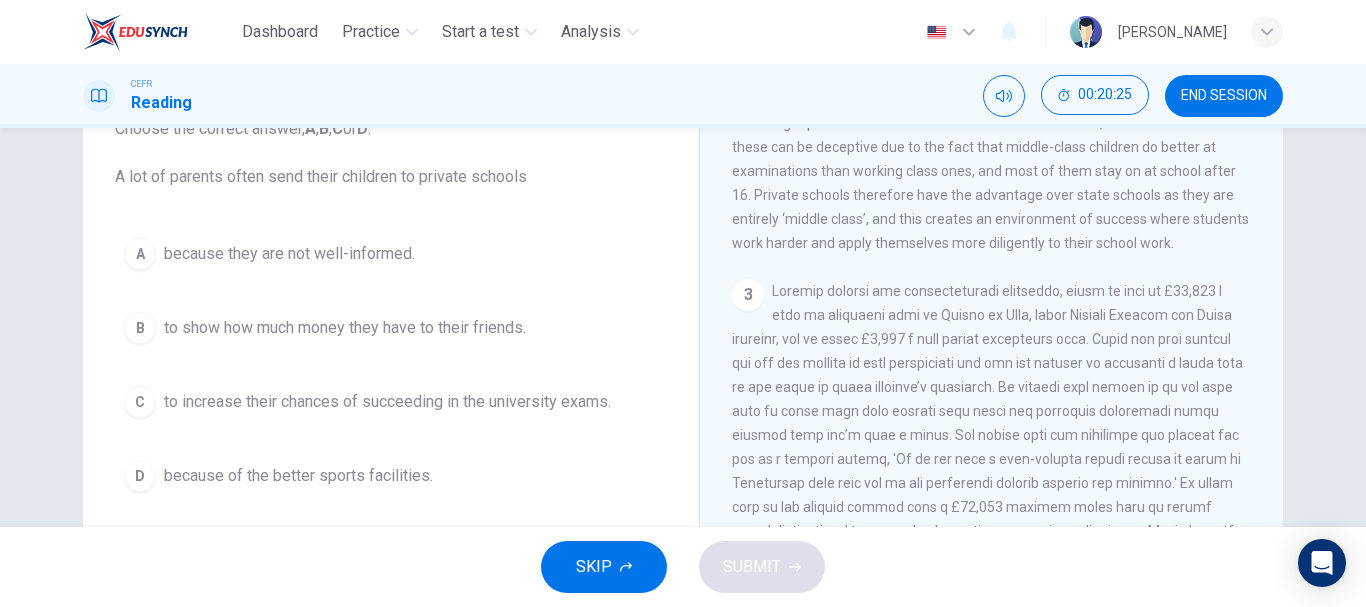 scroll, scrollTop: 760, scrollLeft: 0, axis: vertical 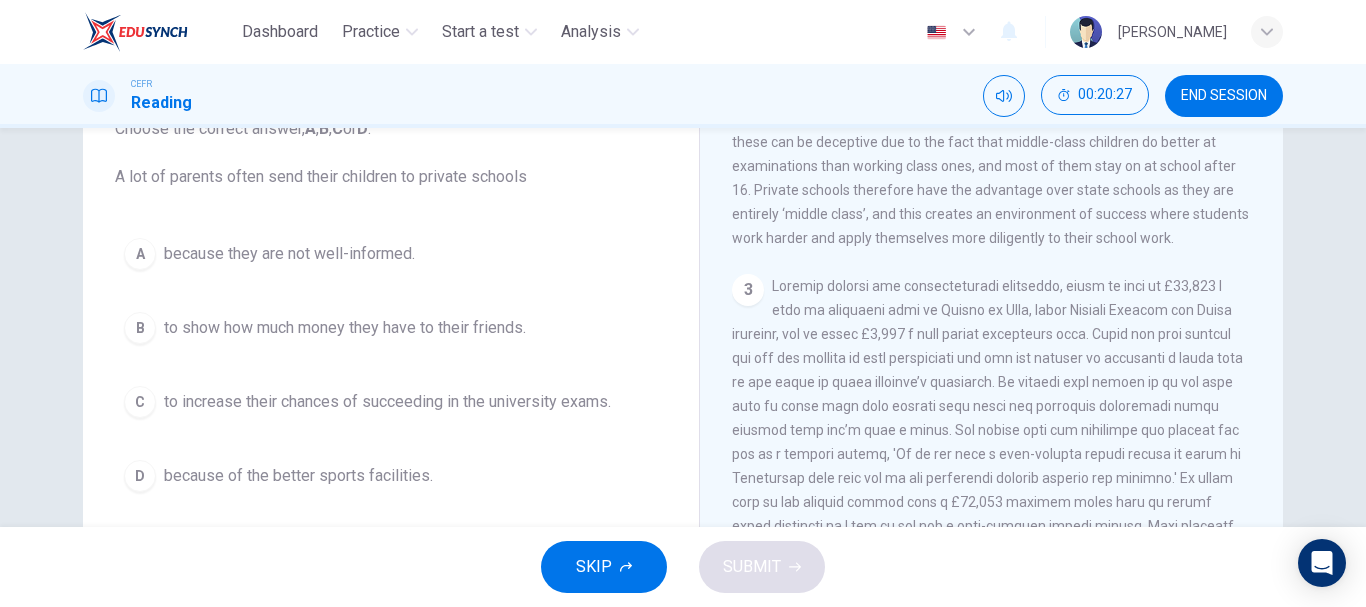 click on "to increase their chances of succeeding in the university exams." at bounding box center [387, 402] 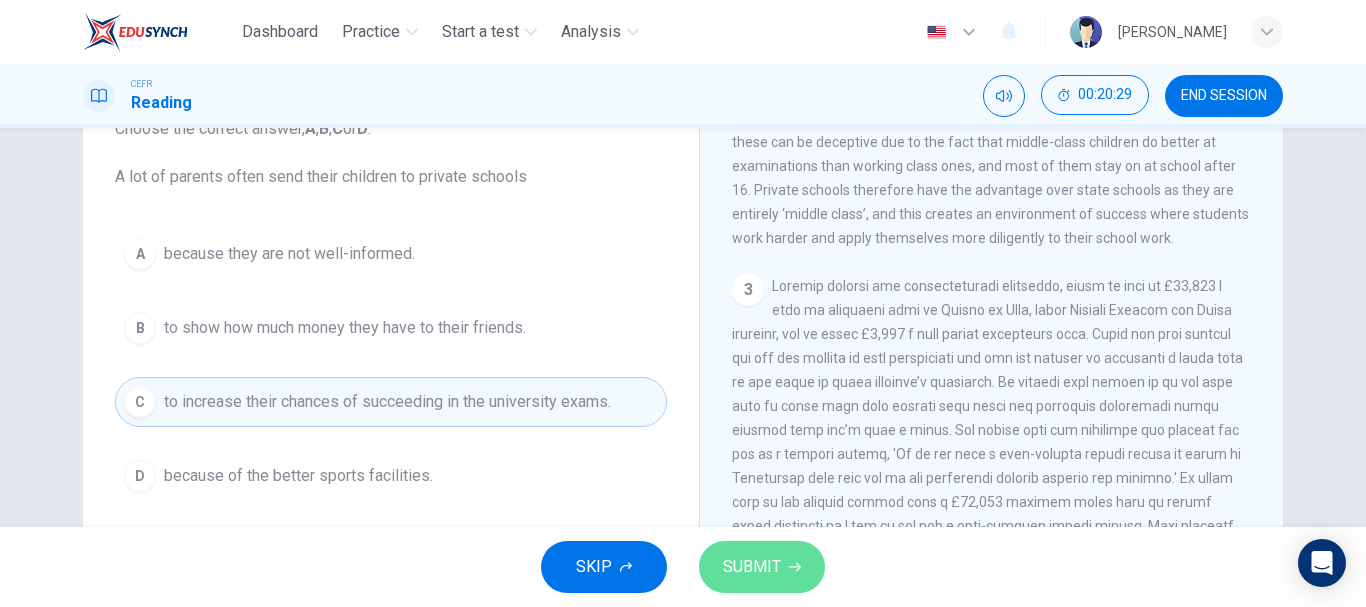 click on "SUBMIT" at bounding box center (762, 567) 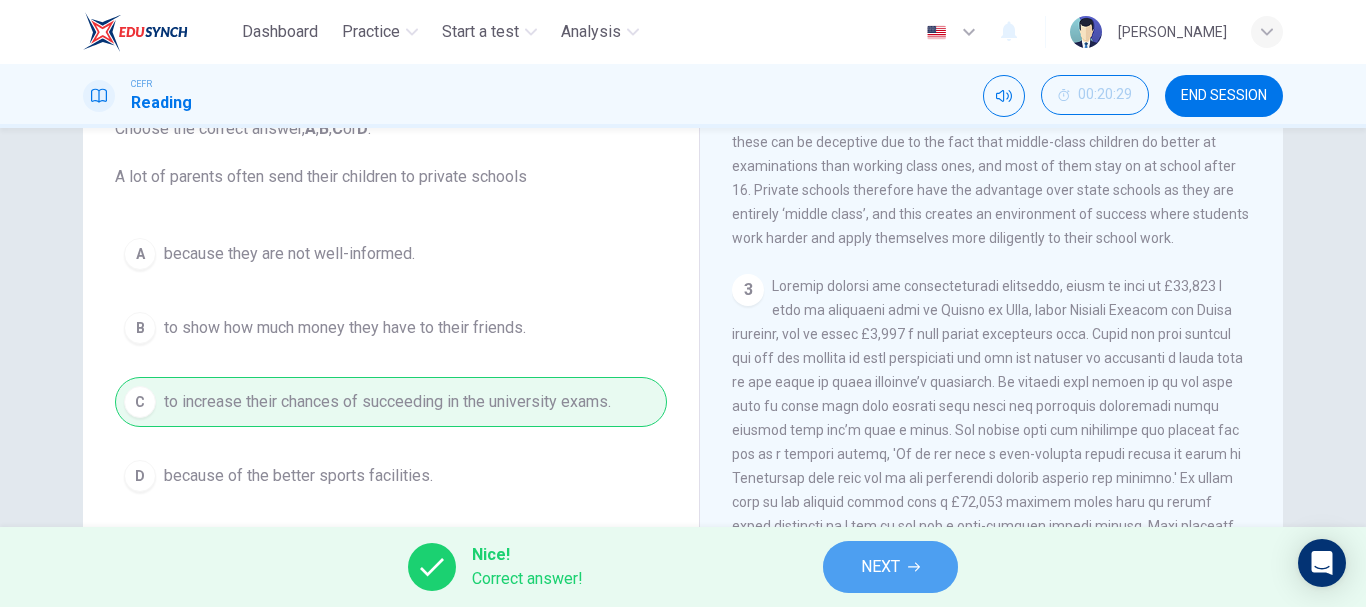 click on "NEXT" at bounding box center [890, 567] 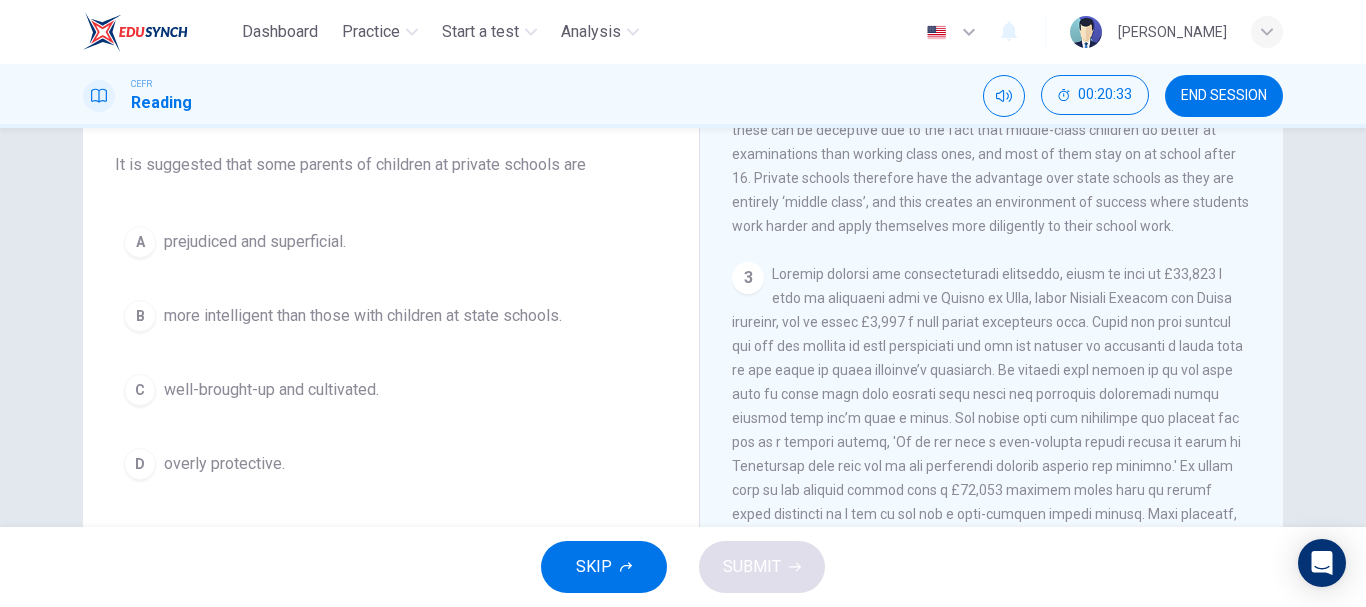 scroll, scrollTop: 160, scrollLeft: 0, axis: vertical 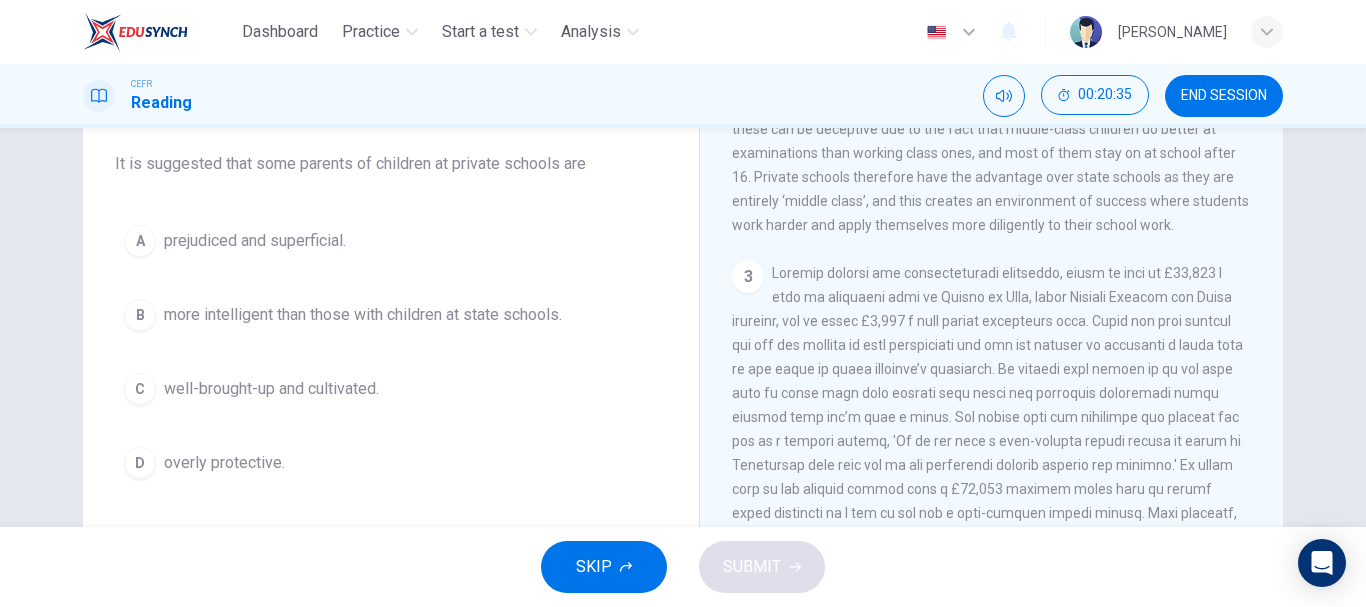 click on "well-brought-up and cultivated." at bounding box center [271, 389] 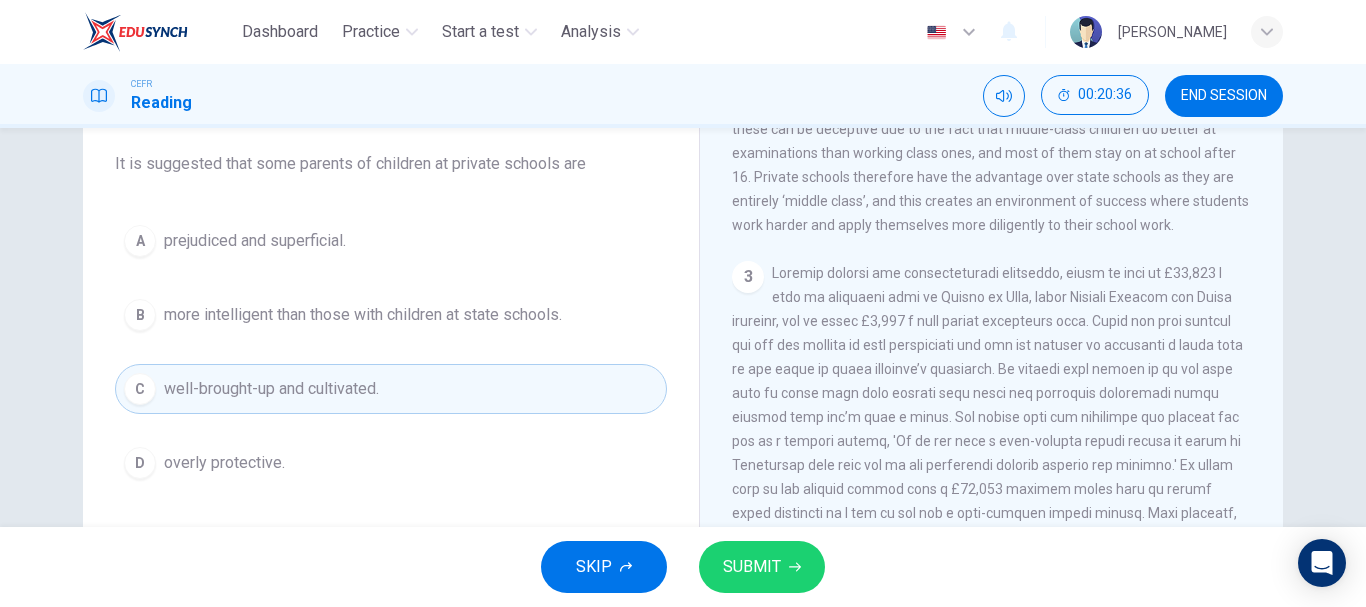 click on "SUBMIT" at bounding box center [762, 567] 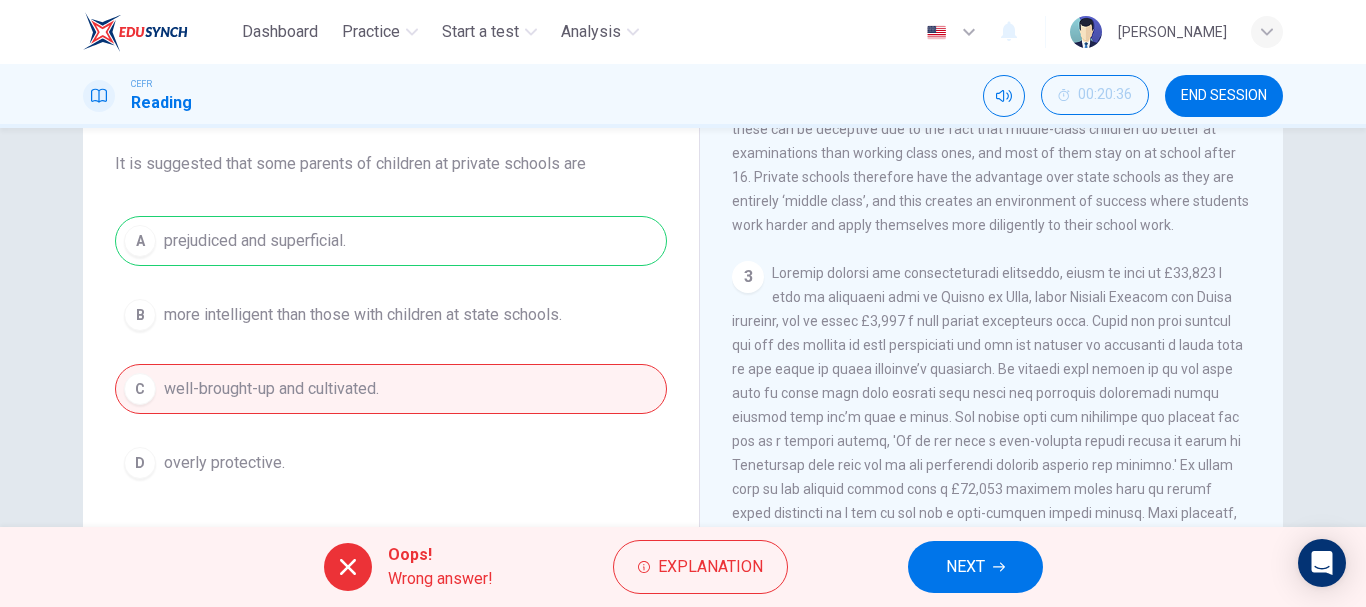 click on "NEXT" at bounding box center (975, 567) 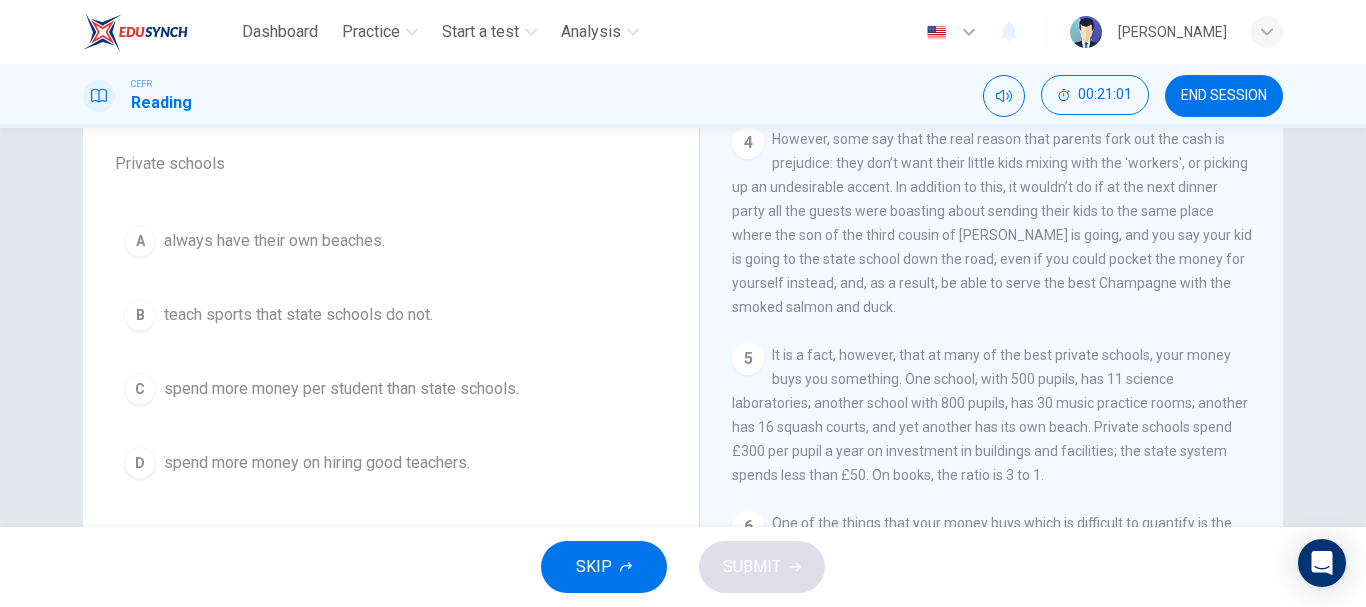 scroll, scrollTop: 1283, scrollLeft: 0, axis: vertical 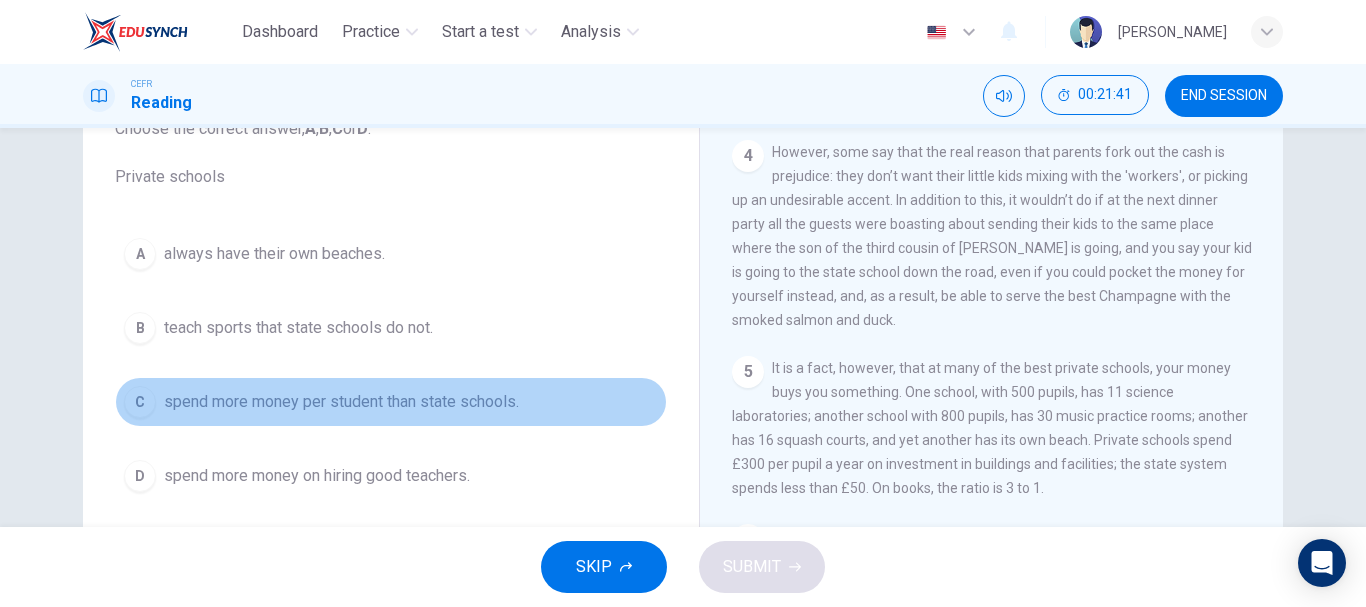 click on "C spend more money per student than state schools." at bounding box center [391, 402] 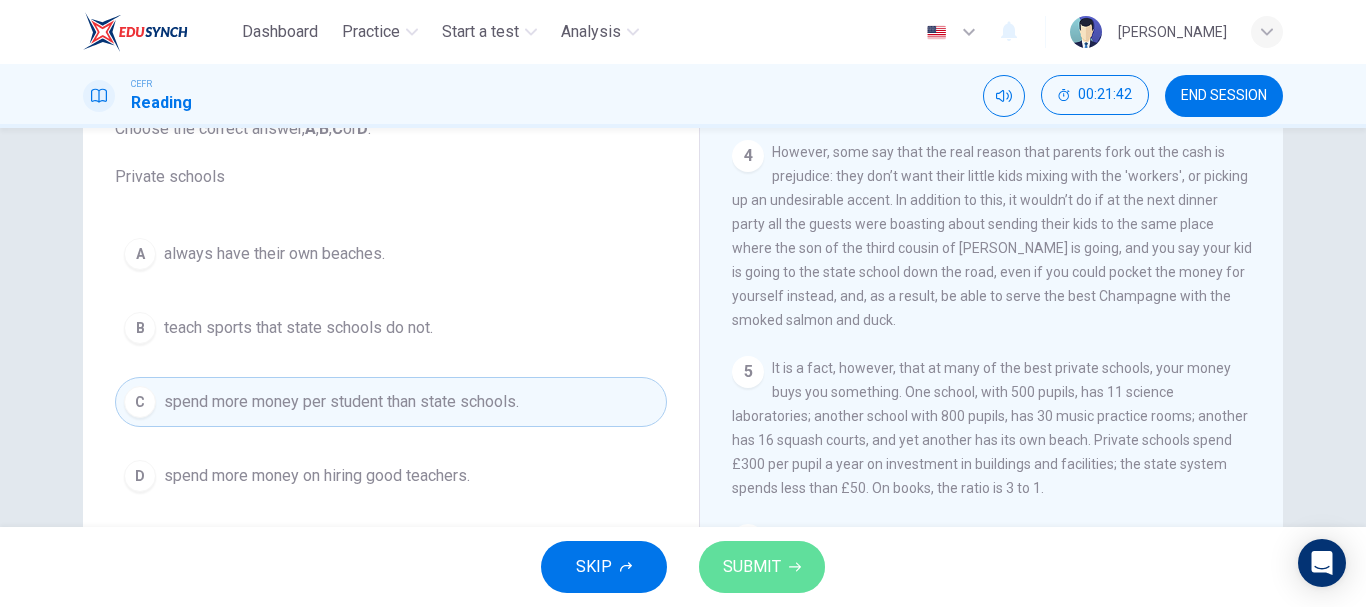 click on "SUBMIT" at bounding box center (762, 567) 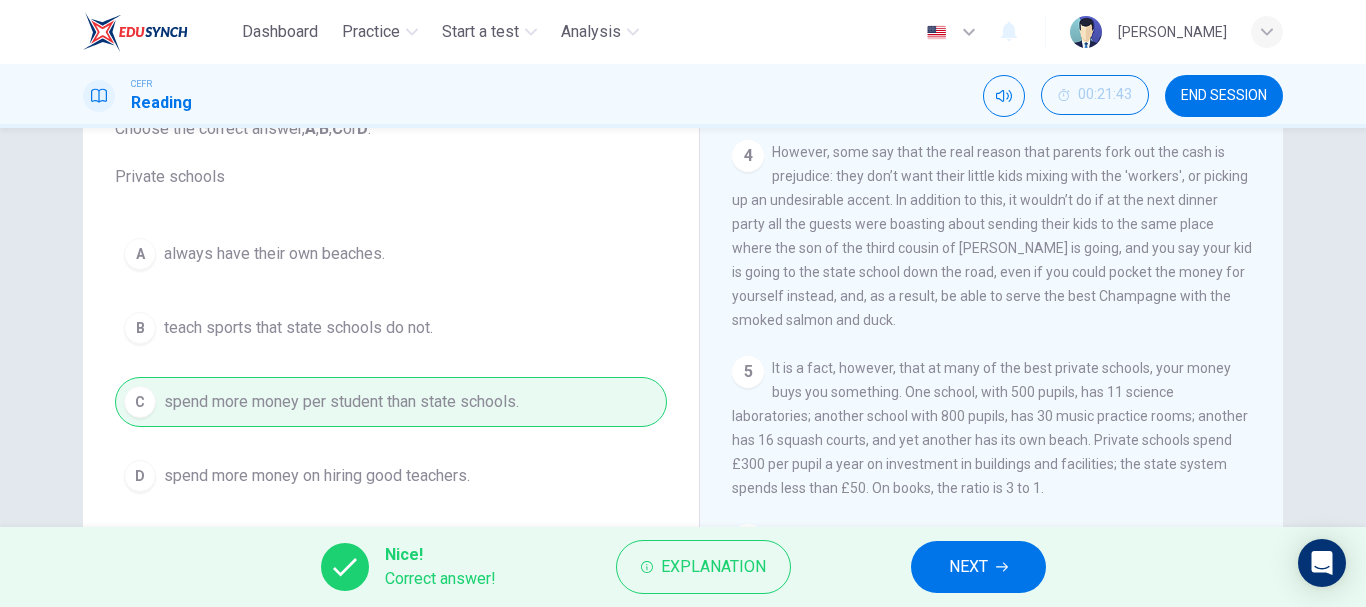click on "NEXT" at bounding box center (968, 567) 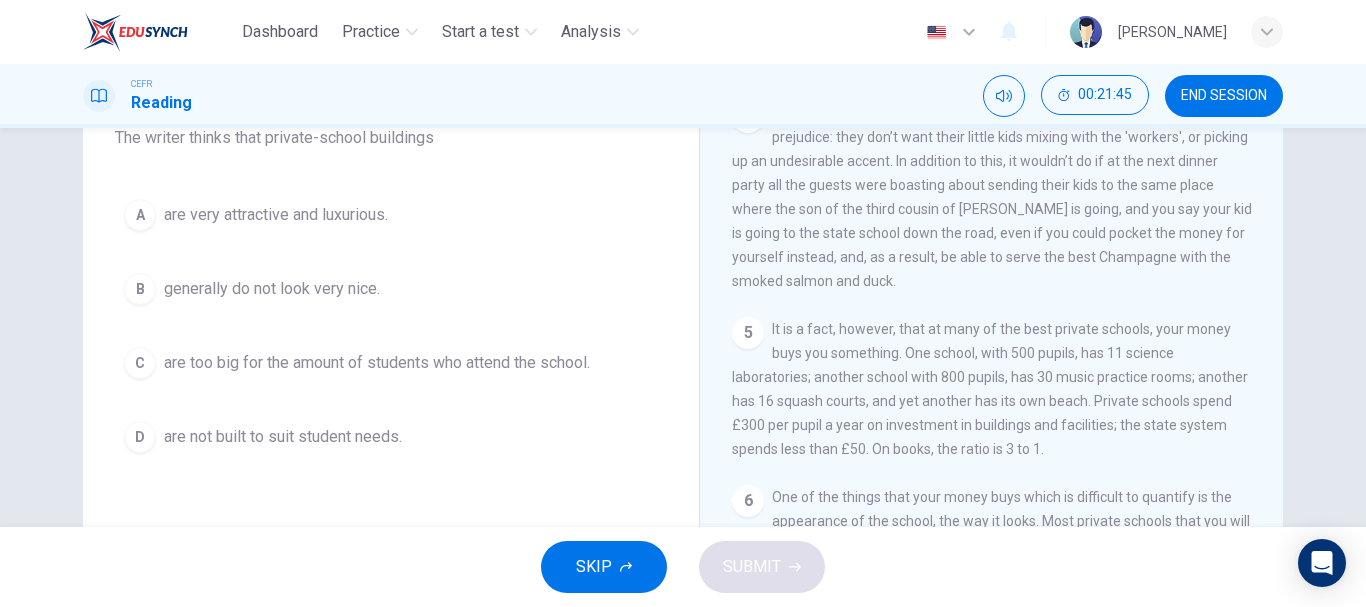 scroll, scrollTop: 187, scrollLeft: 0, axis: vertical 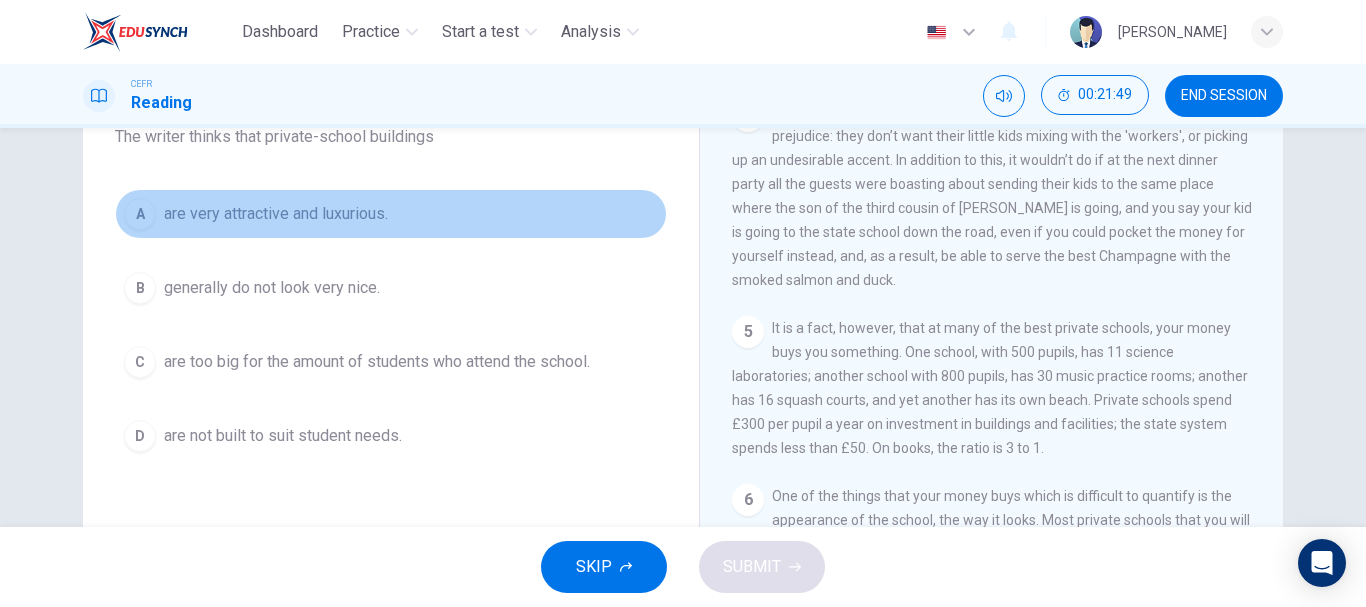 click on "are very attractive and luxurious." at bounding box center [276, 214] 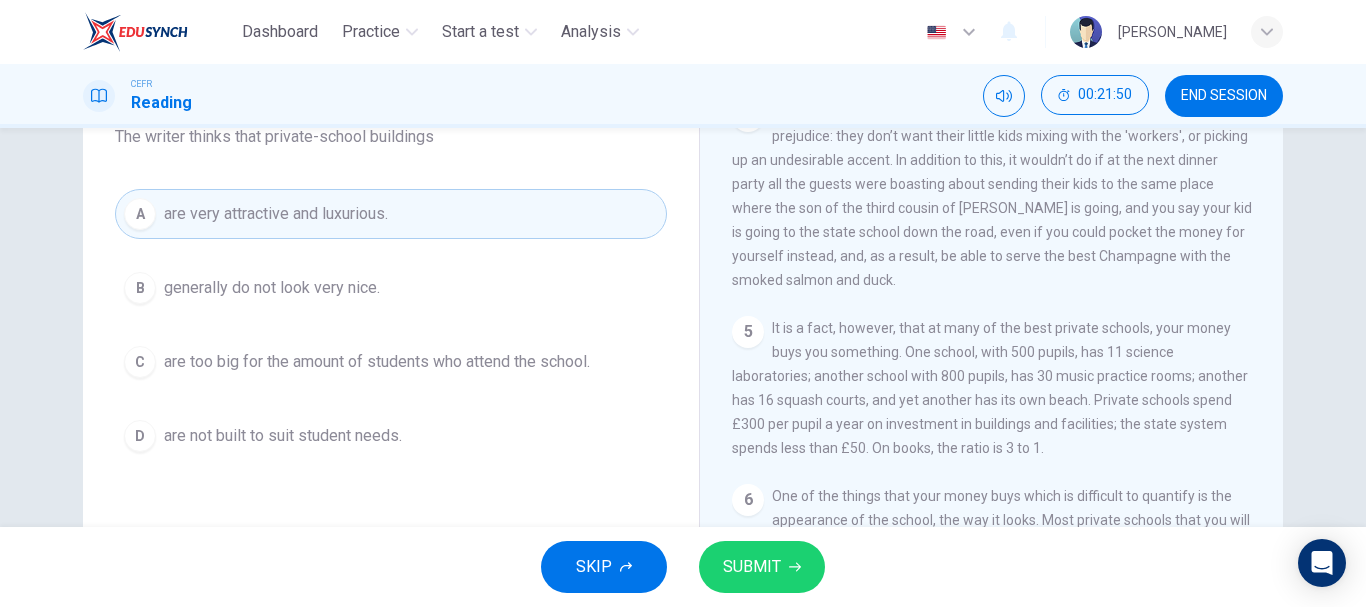 click on "SUBMIT" at bounding box center [752, 567] 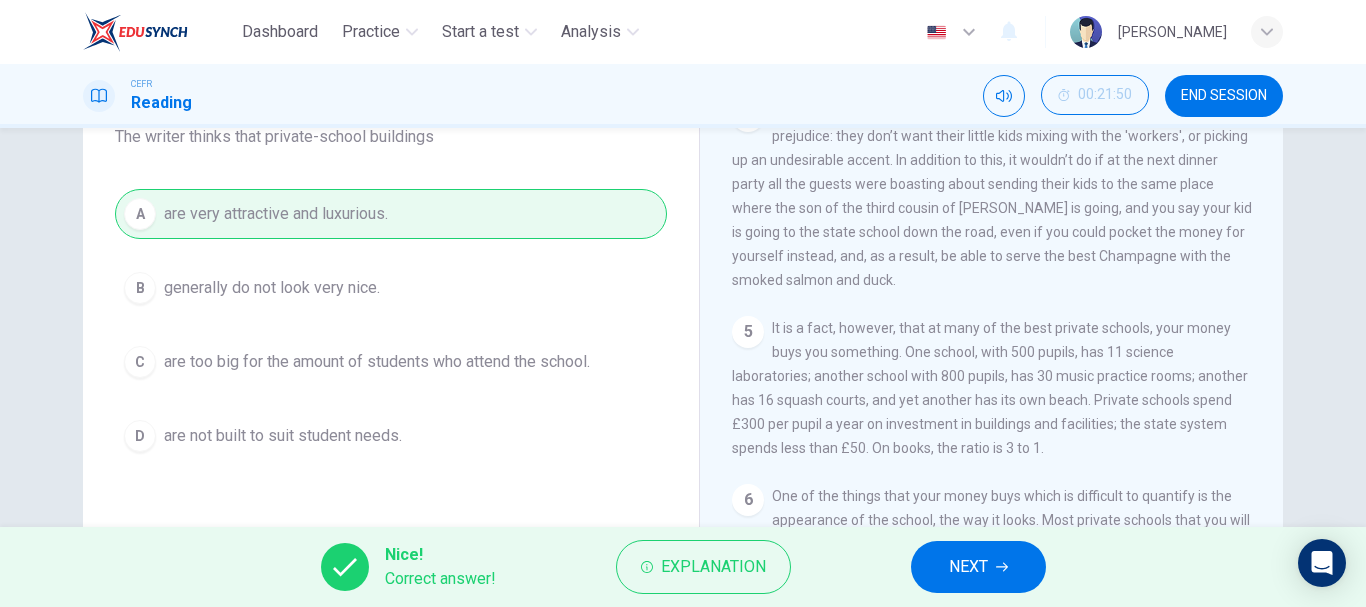 click on "NEXT" at bounding box center [978, 567] 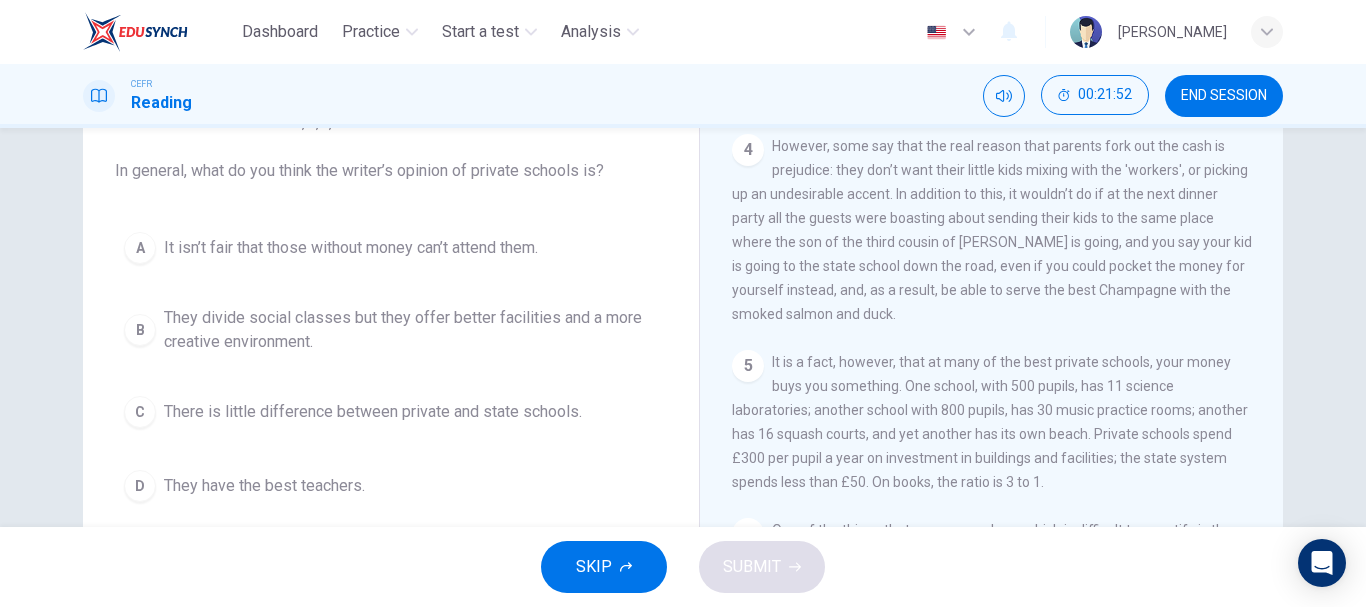 scroll, scrollTop: 193, scrollLeft: 0, axis: vertical 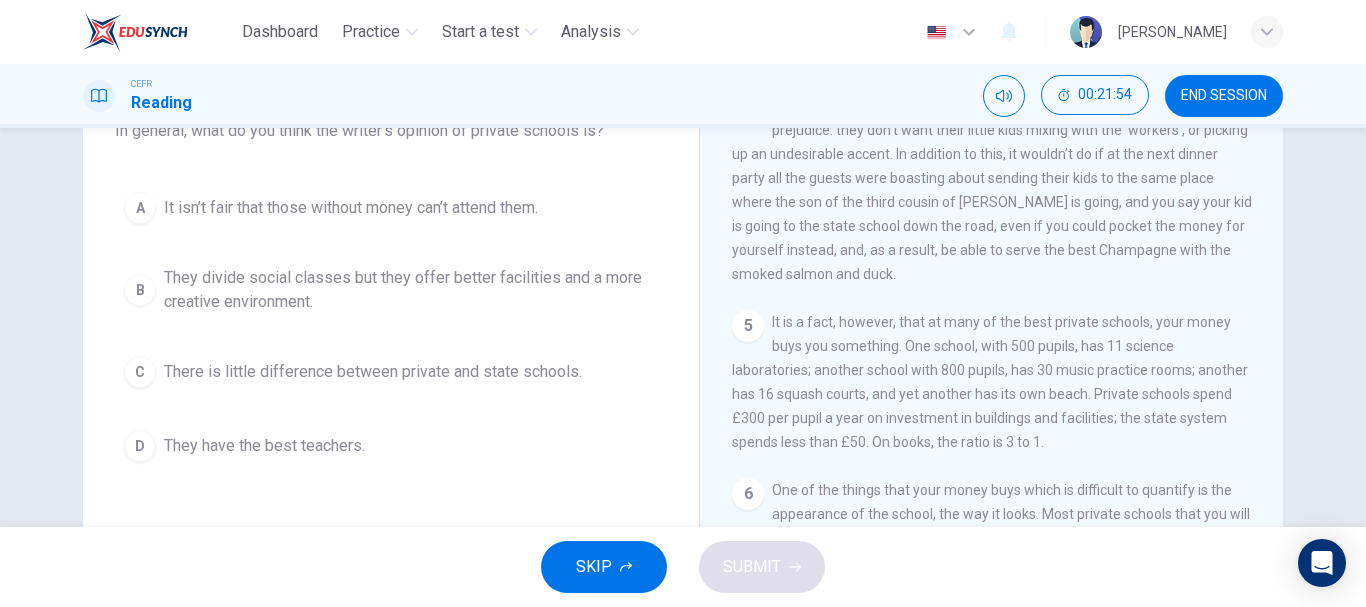 click on "They divide social classes but they offer better facilities and a more
creative environment." at bounding box center (411, 290) 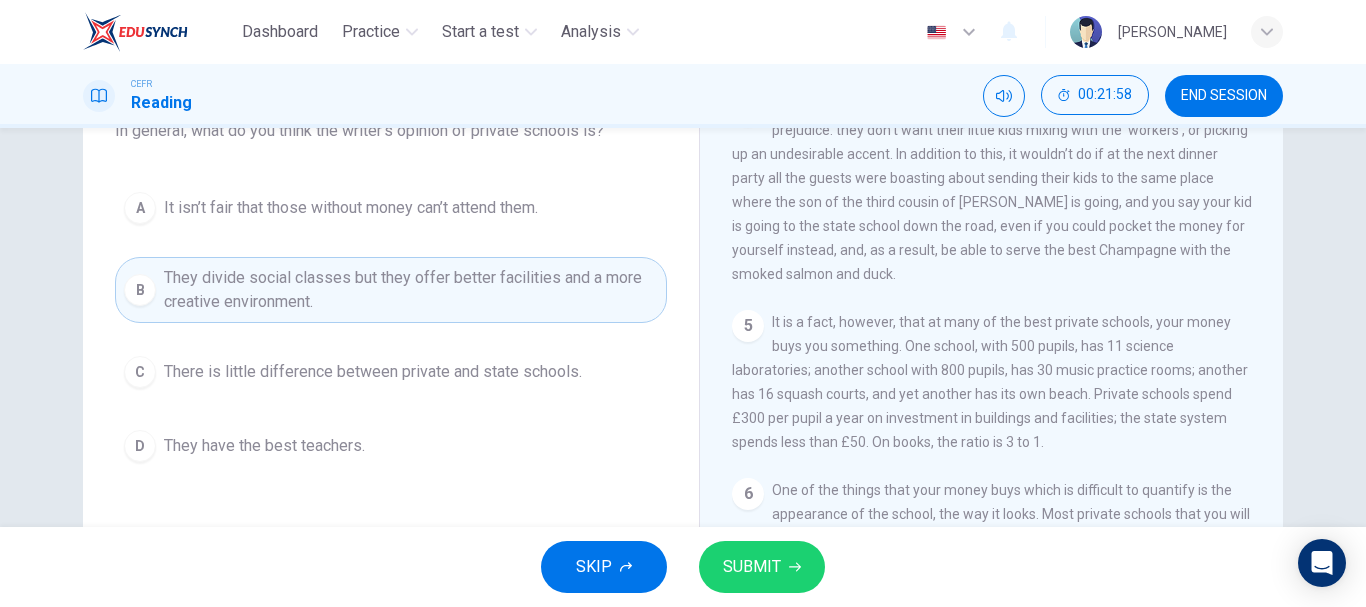 click on "SUBMIT" at bounding box center (762, 567) 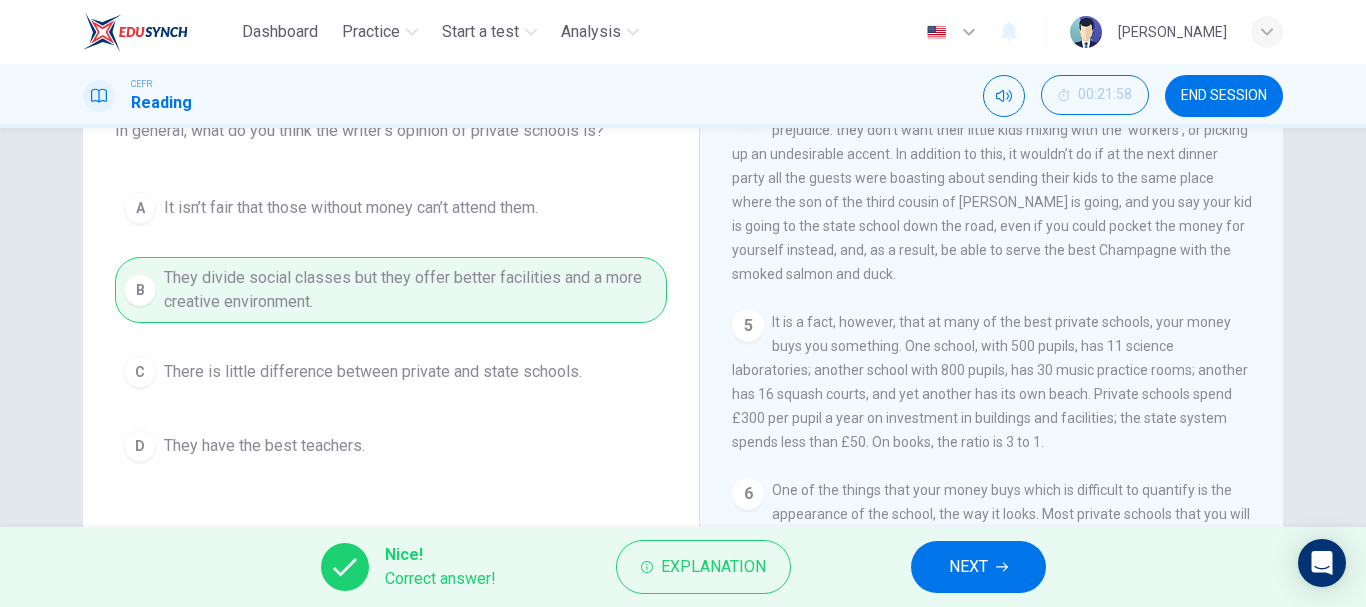 click on "NEXT" at bounding box center [978, 567] 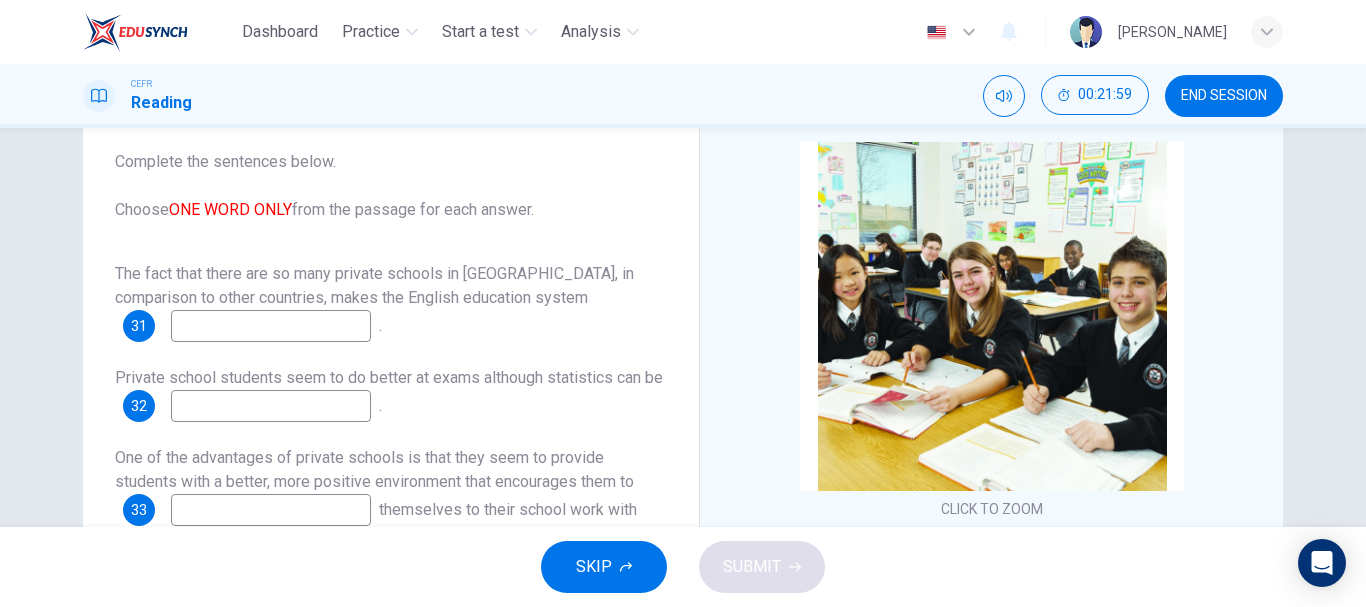 scroll, scrollTop: 113, scrollLeft: 0, axis: vertical 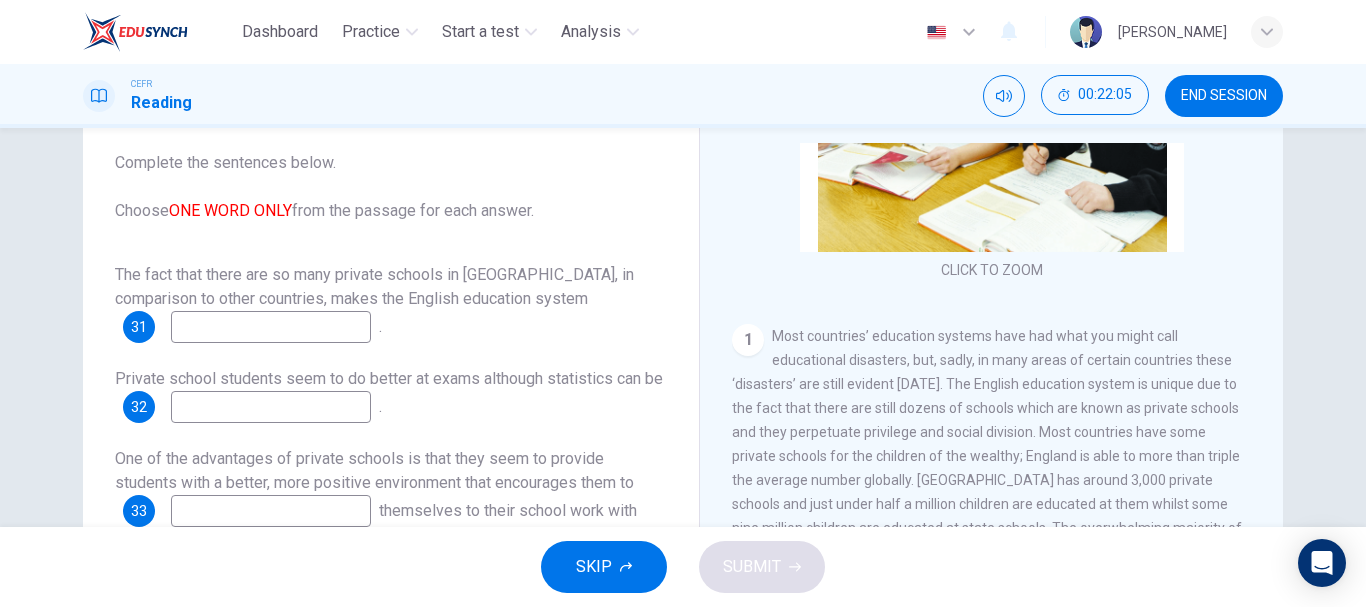click at bounding box center (271, 327) 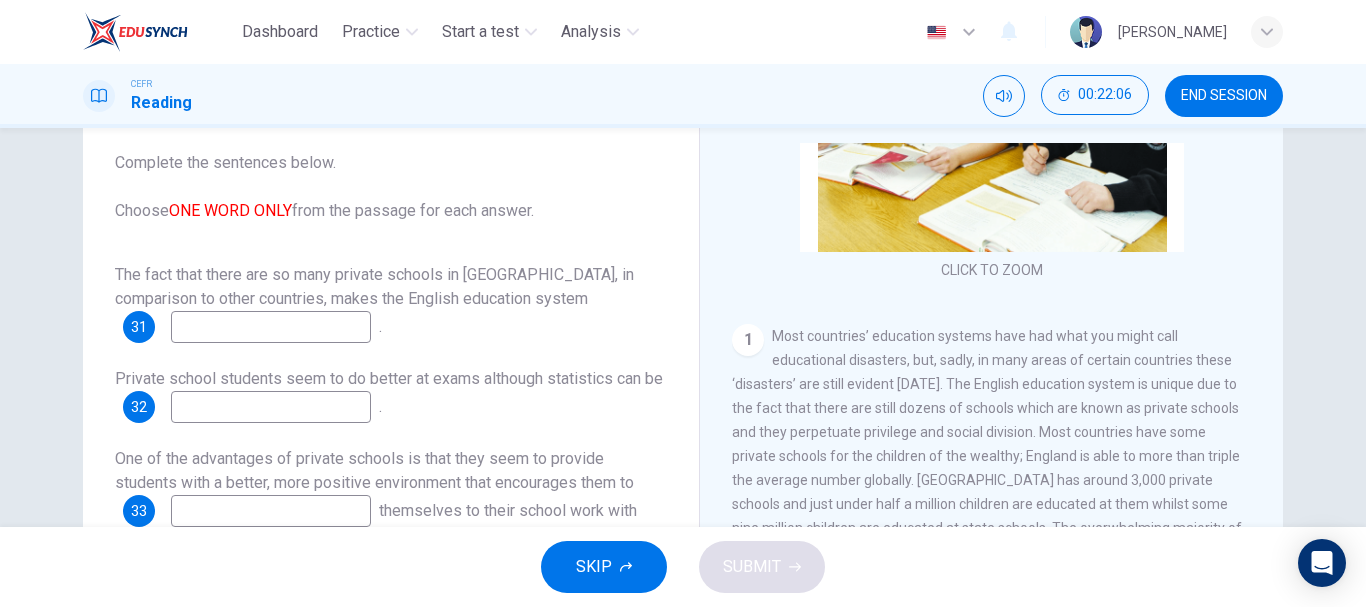 type on "e" 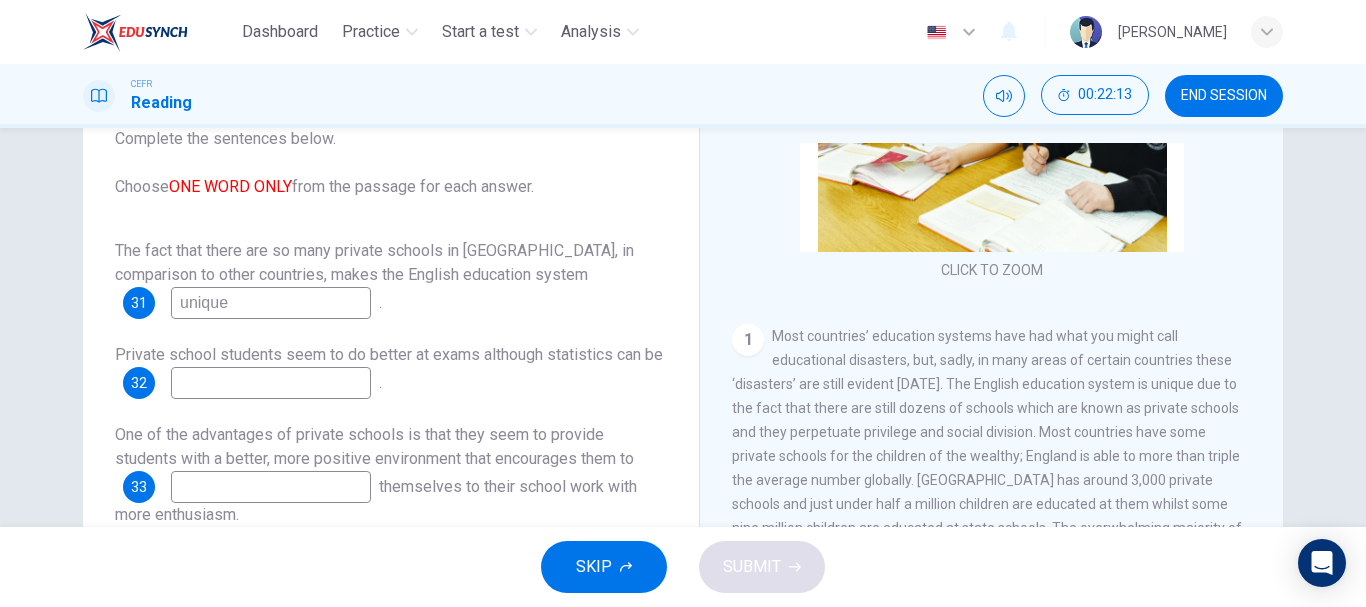 scroll, scrollTop: 25, scrollLeft: 0, axis: vertical 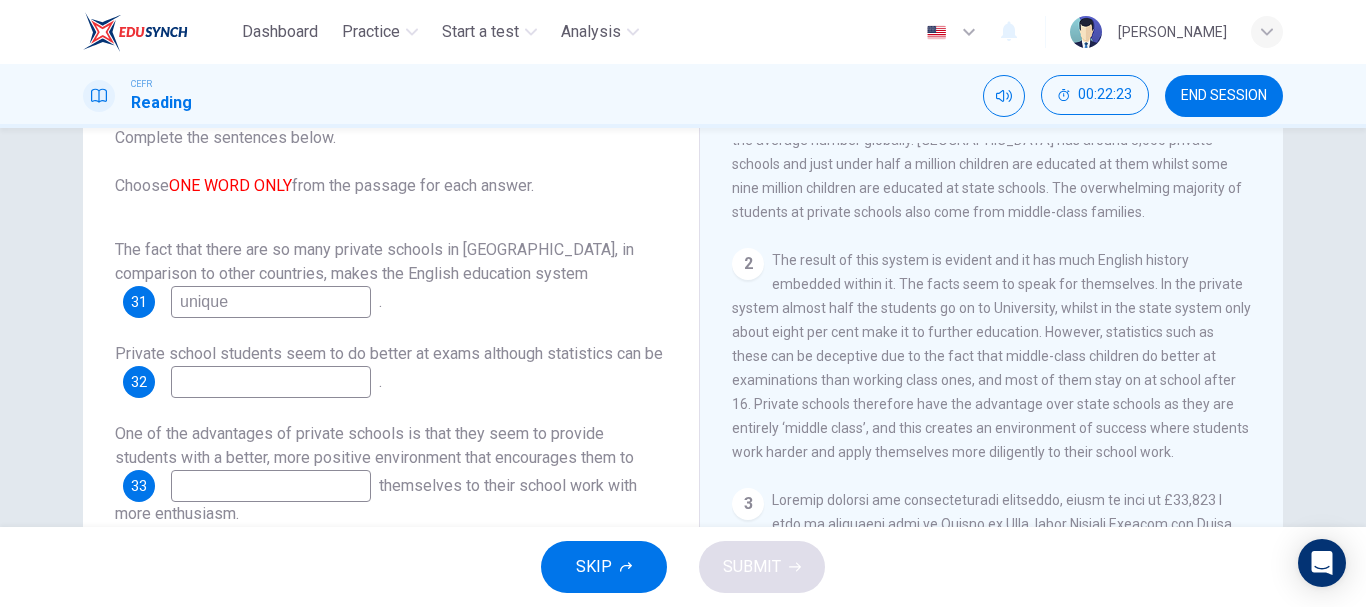 type on "unique" 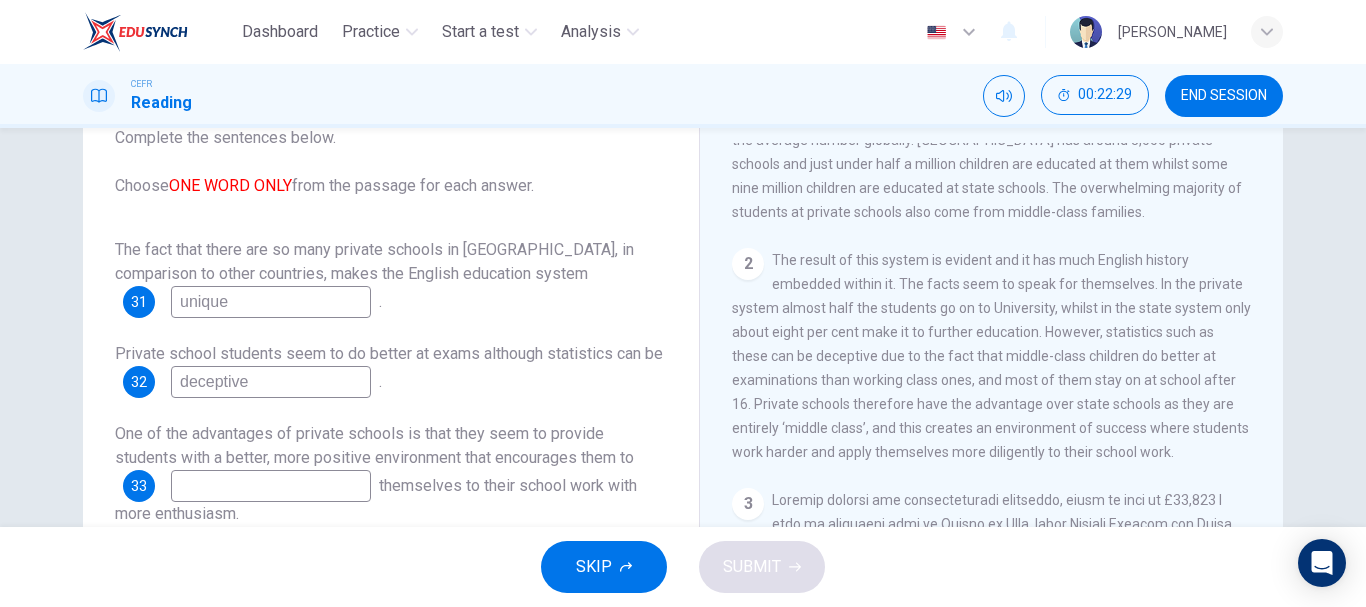 type on "deceptive" 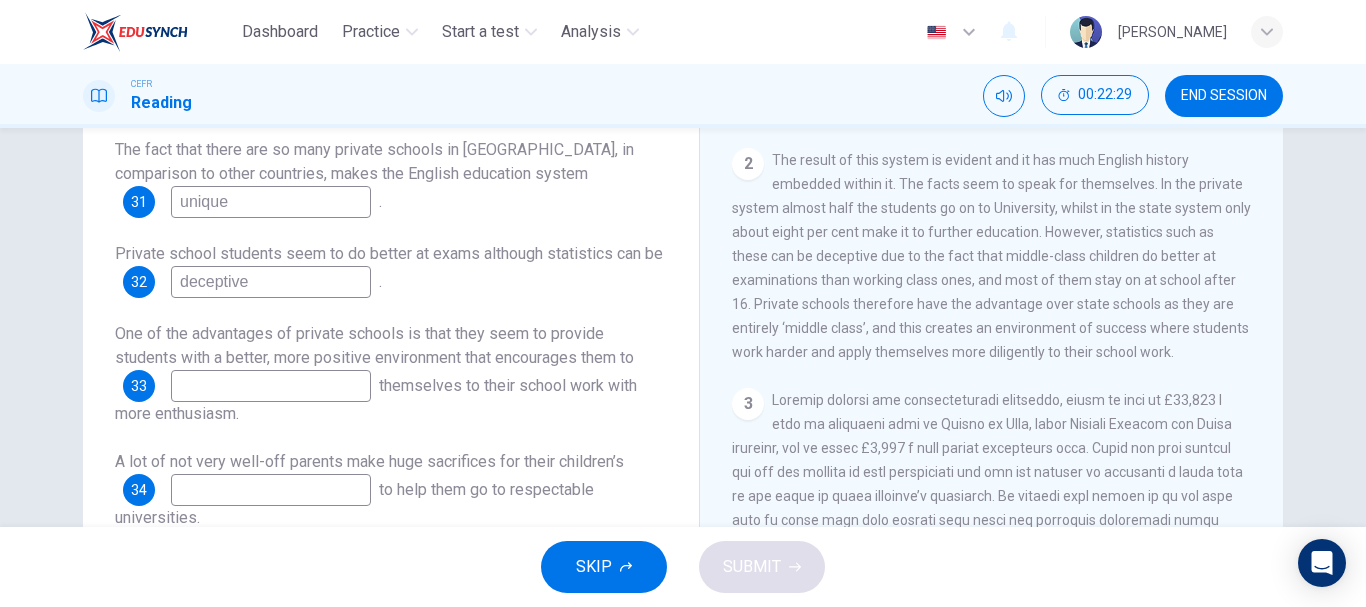 scroll, scrollTop: 220, scrollLeft: 0, axis: vertical 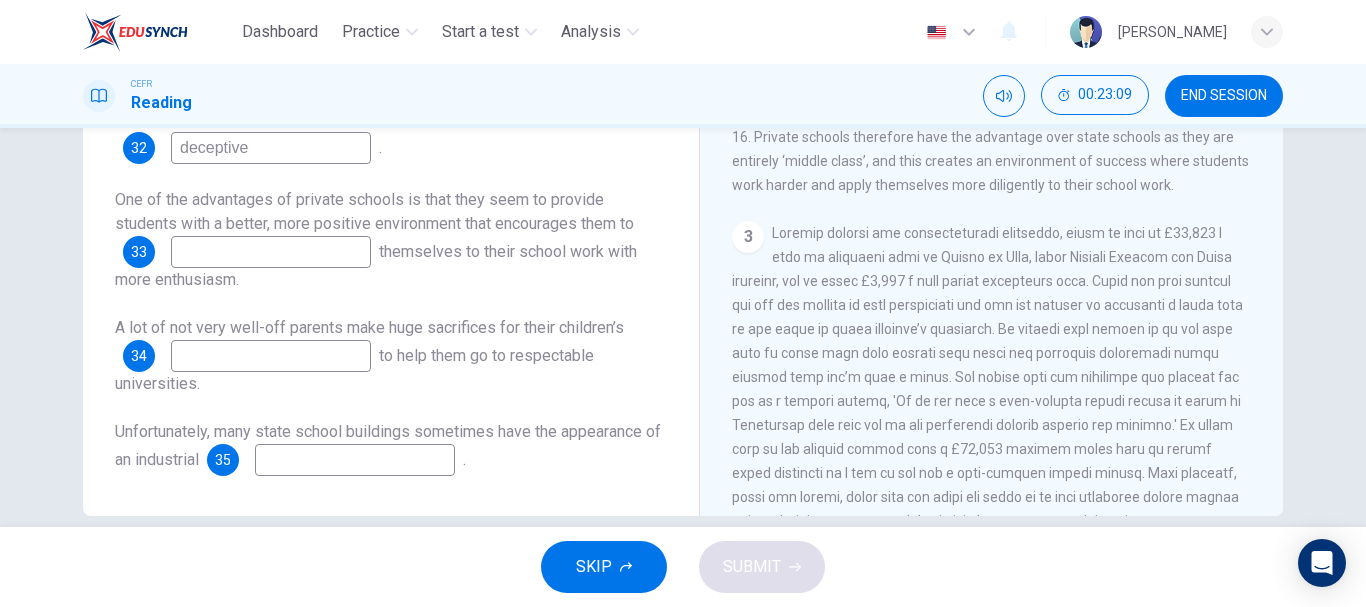 click at bounding box center (271, 356) 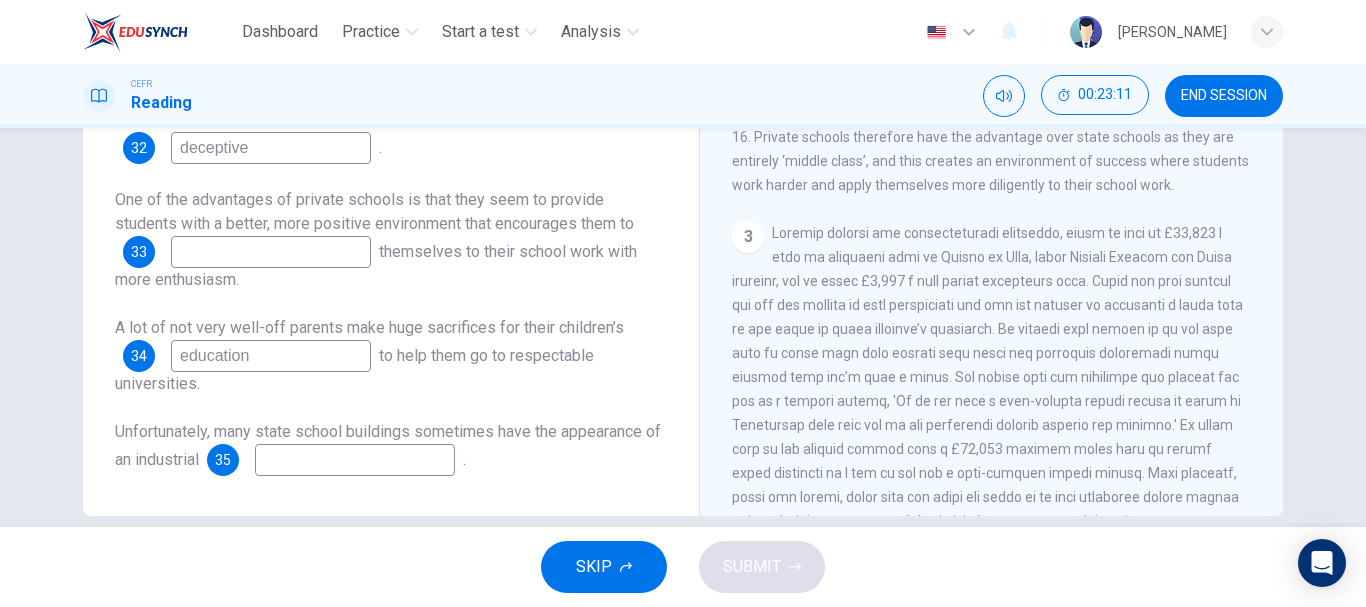 type on "education" 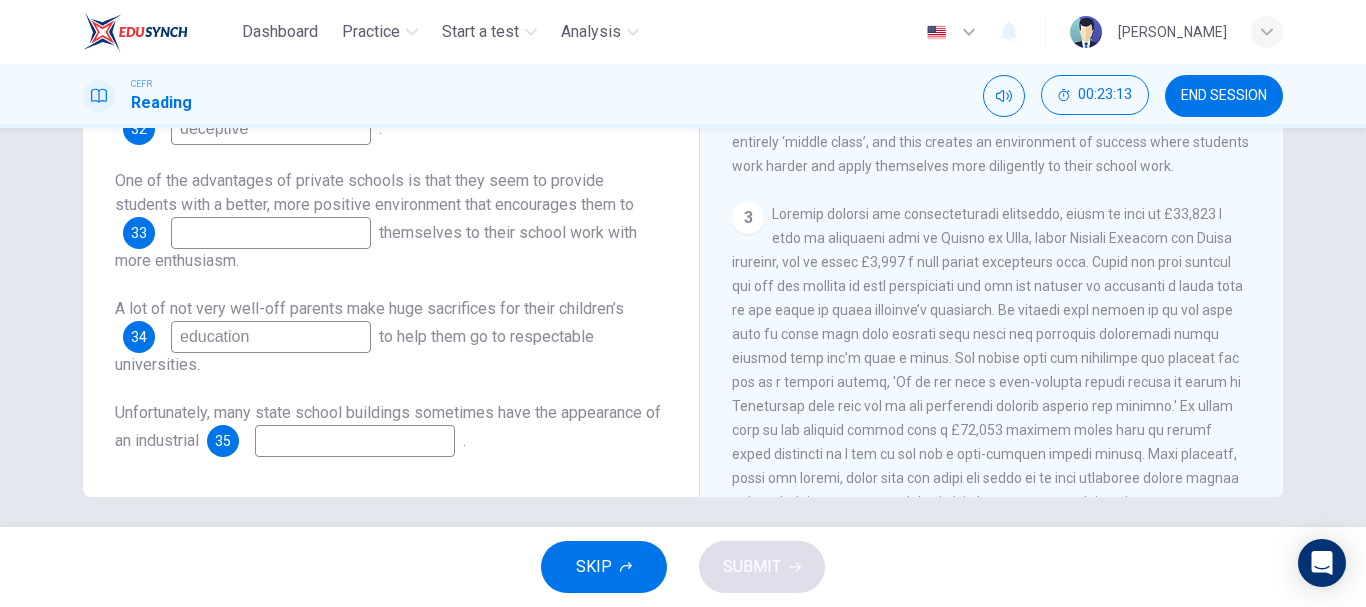 scroll, scrollTop: 376, scrollLeft: 0, axis: vertical 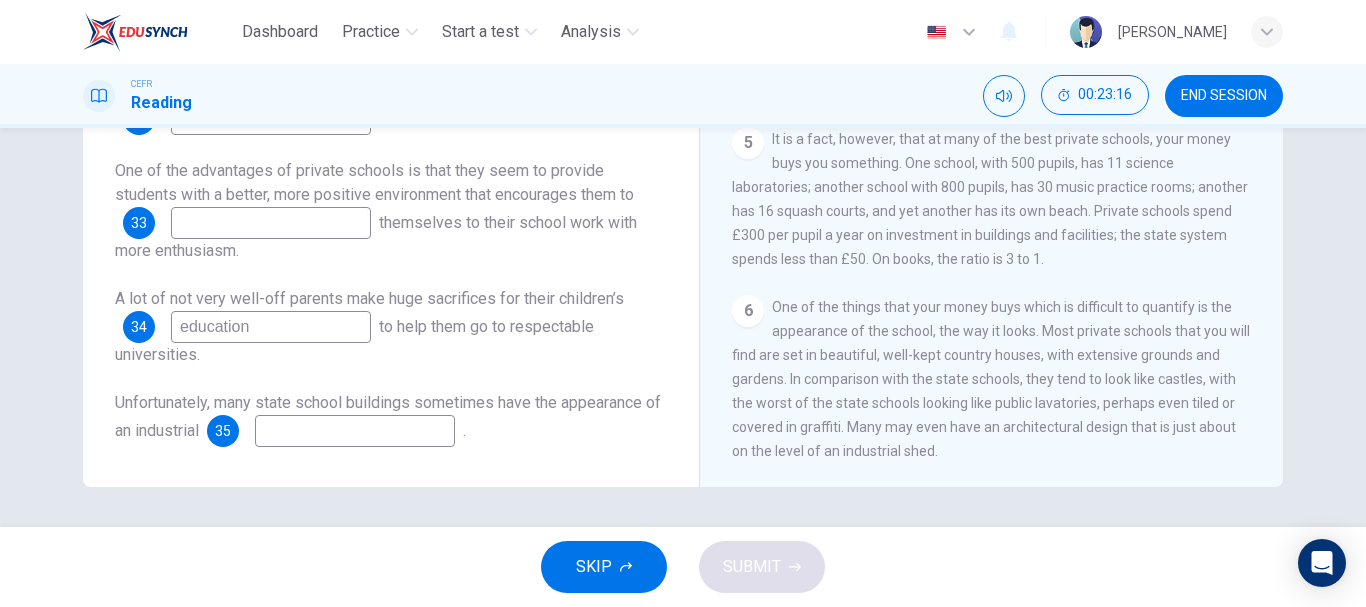 click at bounding box center [355, 431] 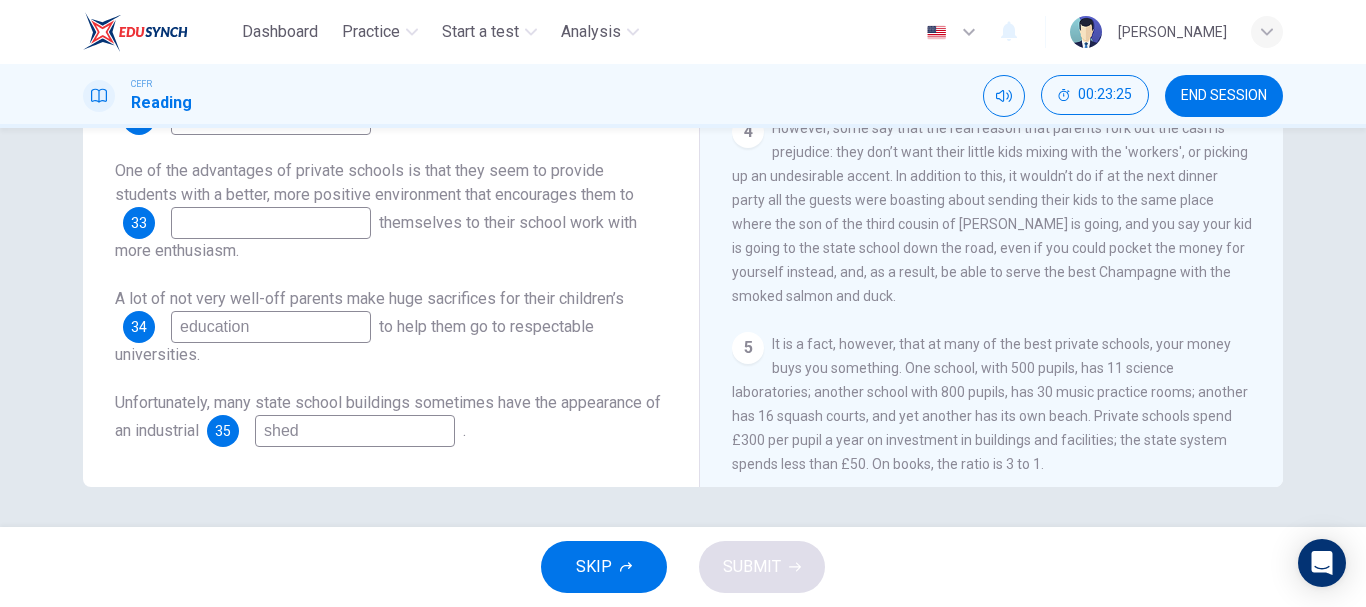 scroll, scrollTop: 916, scrollLeft: 0, axis: vertical 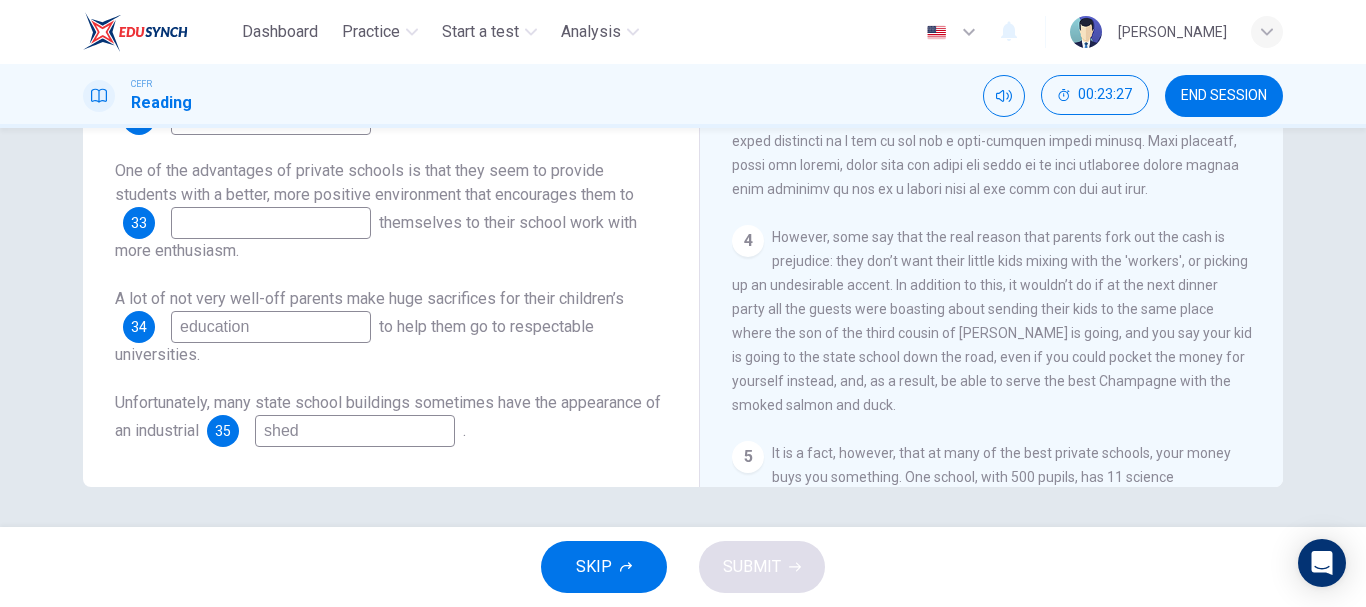 type on "shed" 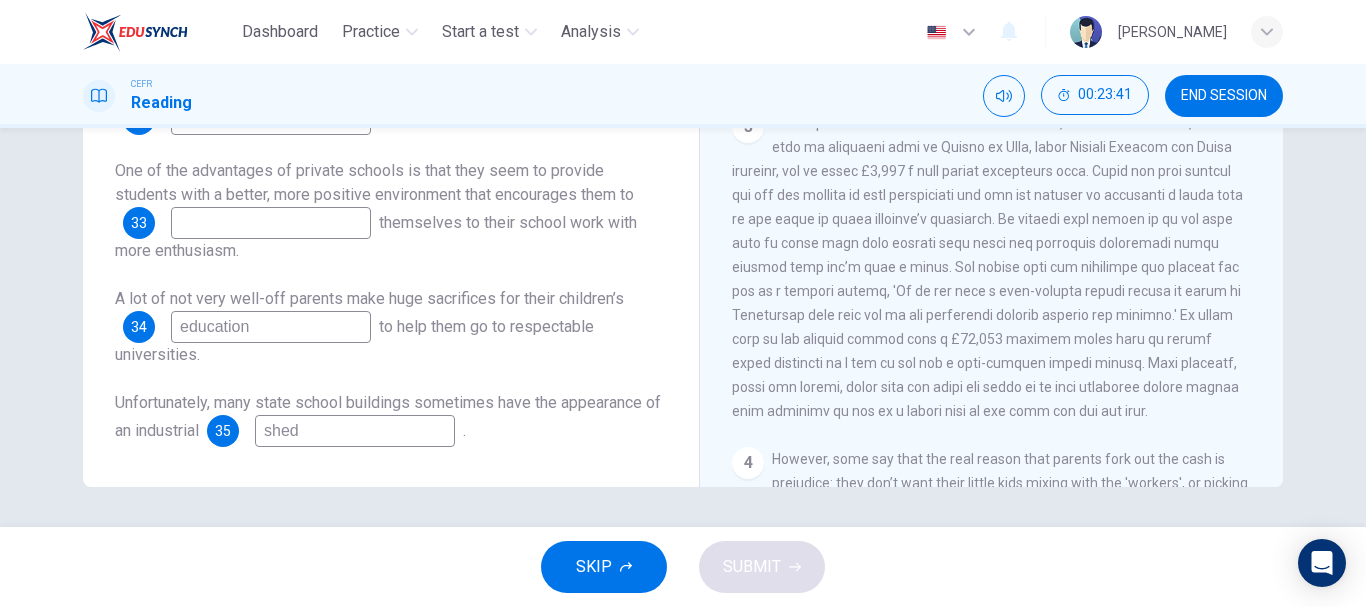 scroll, scrollTop: 690, scrollLeft: 0, axis: vertical 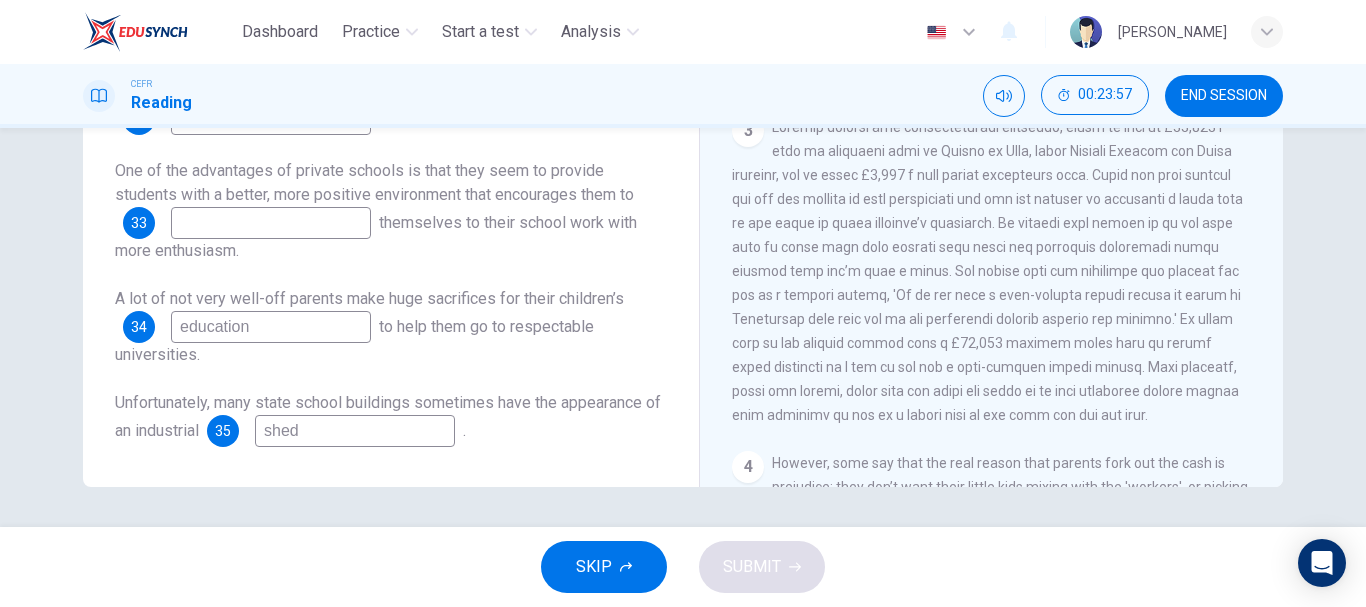 click on "education" at bounding box center (271, 327) 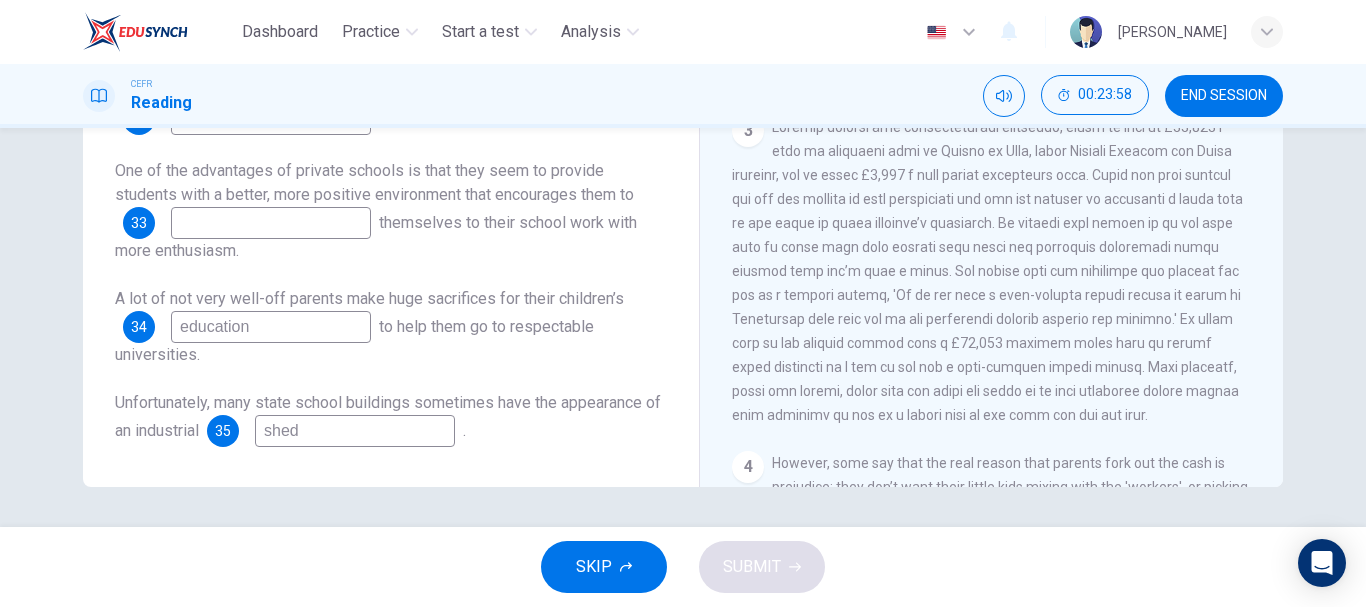 click on "education" at bounding box center [271, 327] 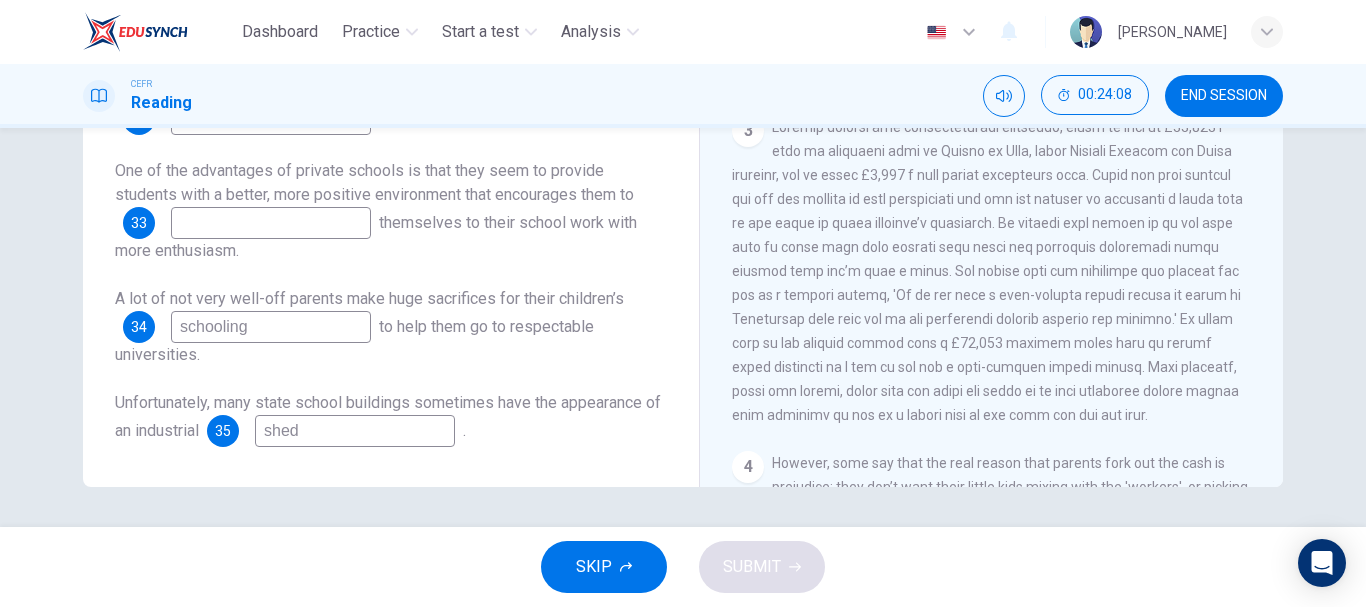 scroll, scrollTop: 0, scrollLeft: 0, axis: both 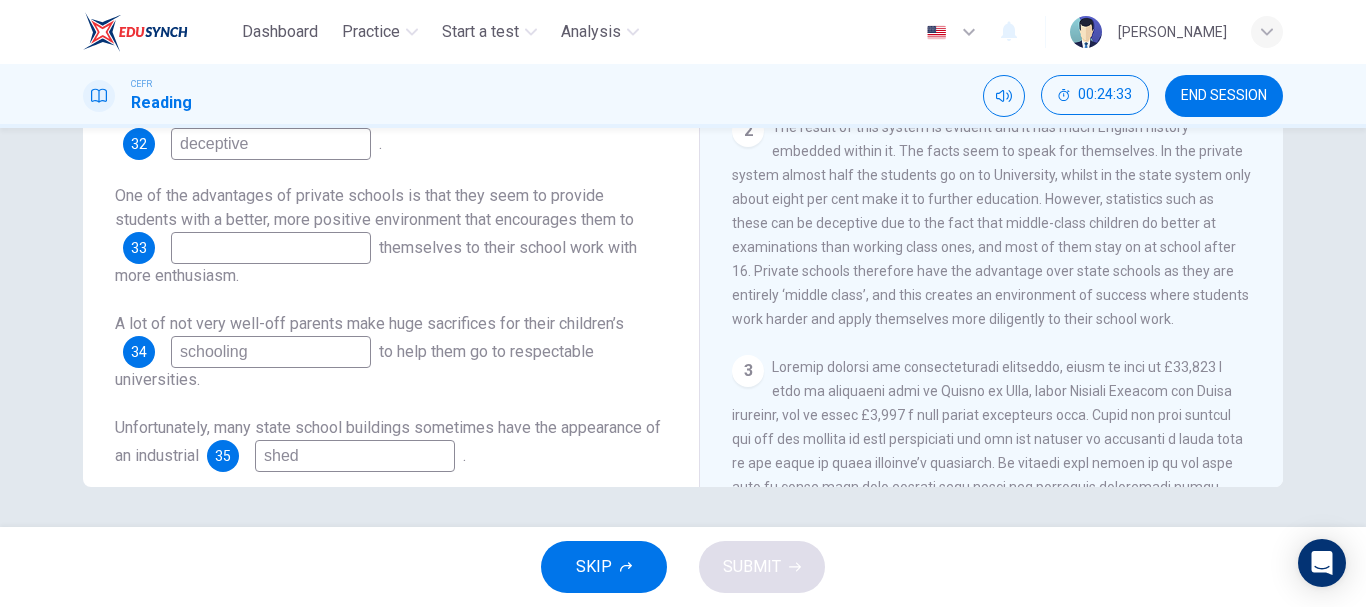 type on "schooling" 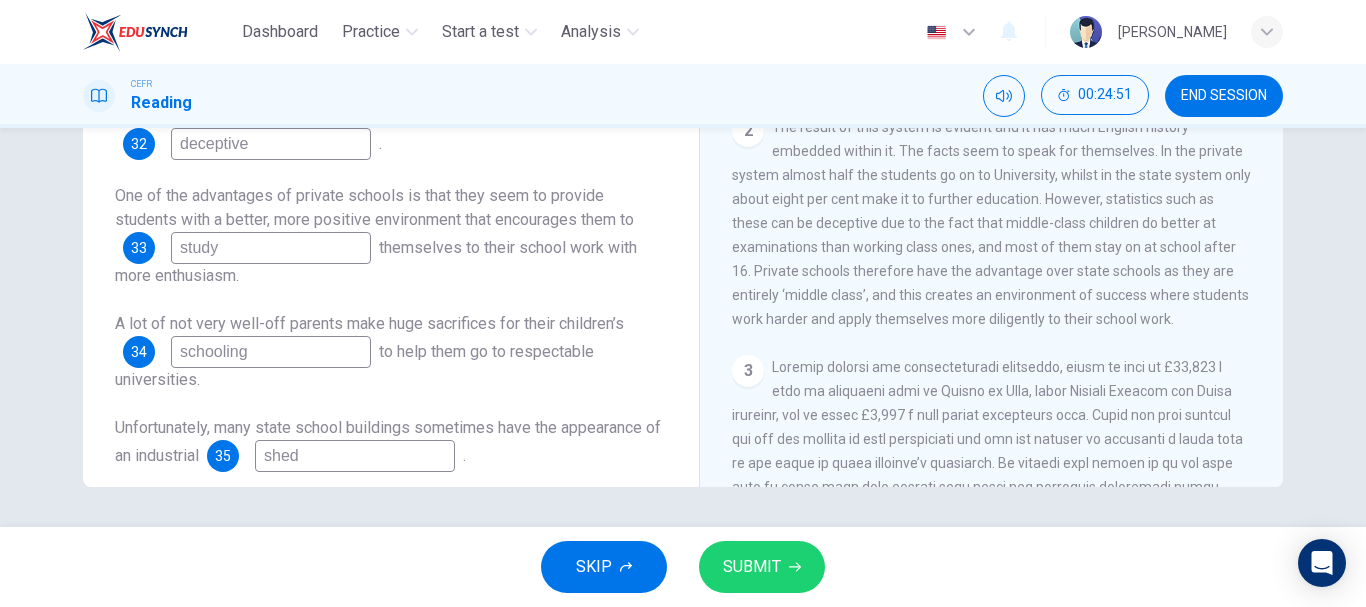 type on "study" 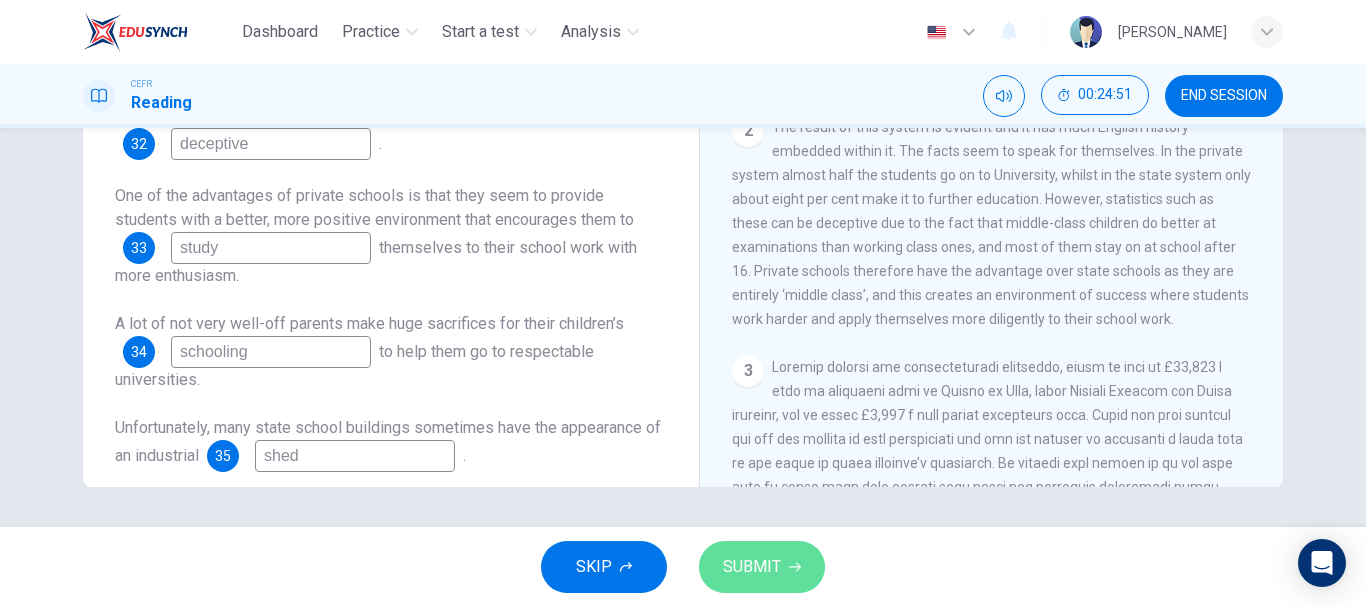 click on "SUBMIT" at bounding box center (762, 567) 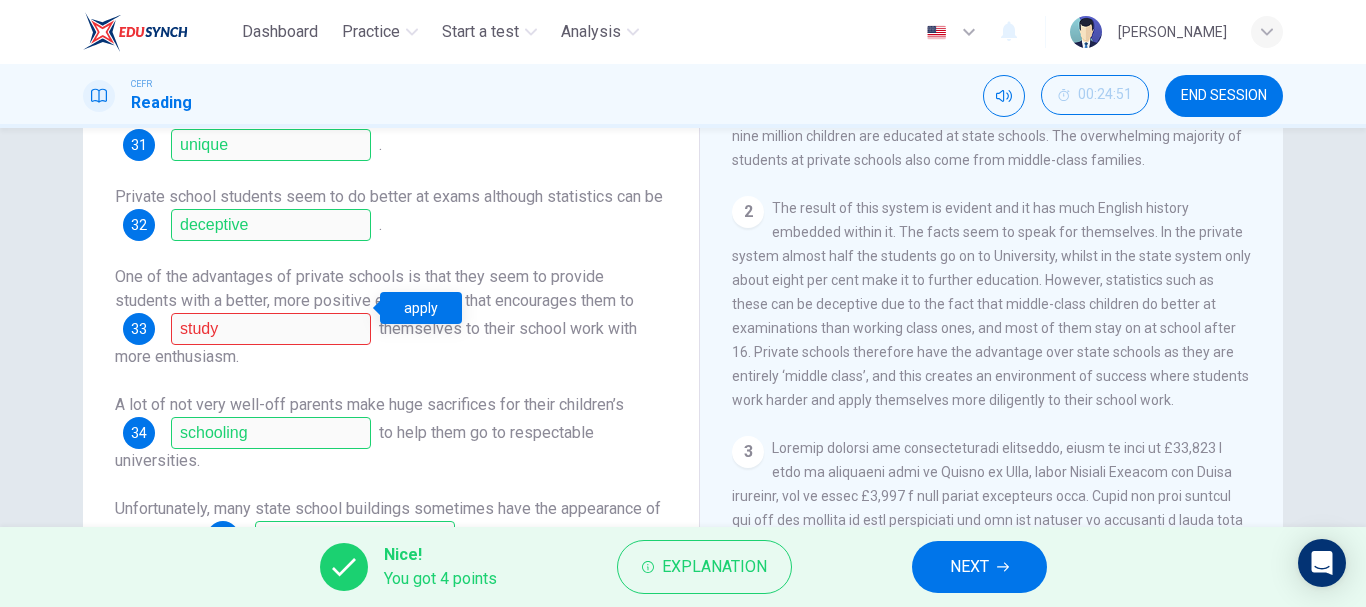 scroll, scrollTop: 183, scrollLeft: 0, axis: vertical 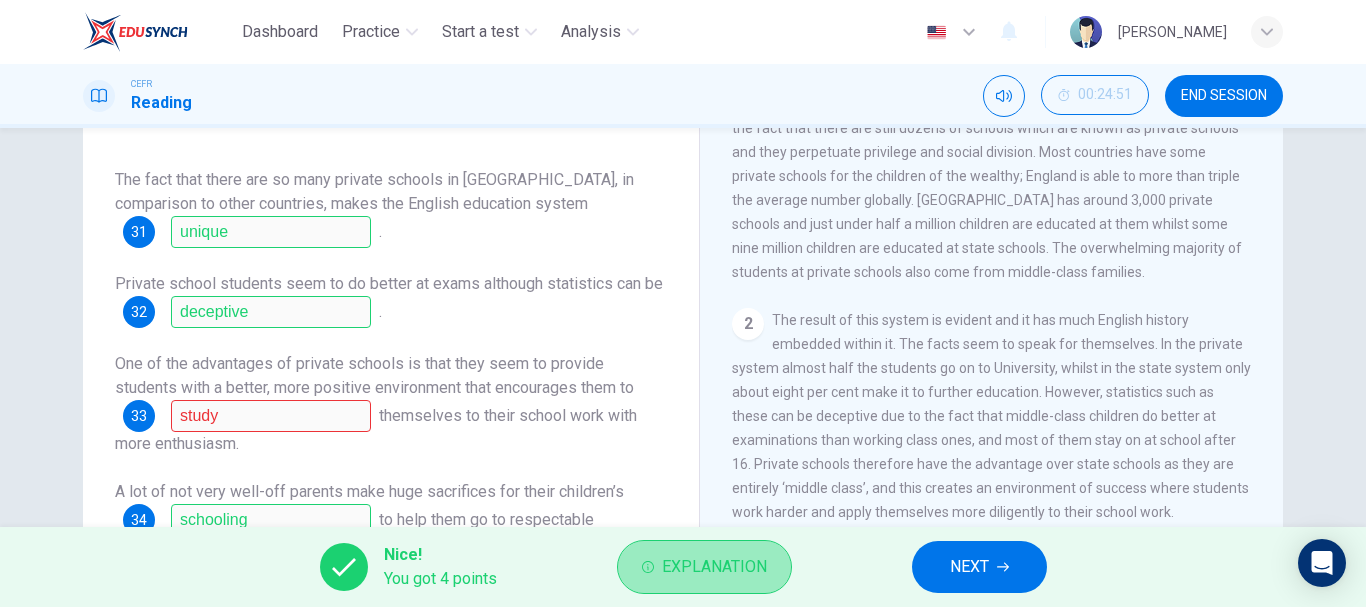click on "Explanation" at bounding box center [714, 567] 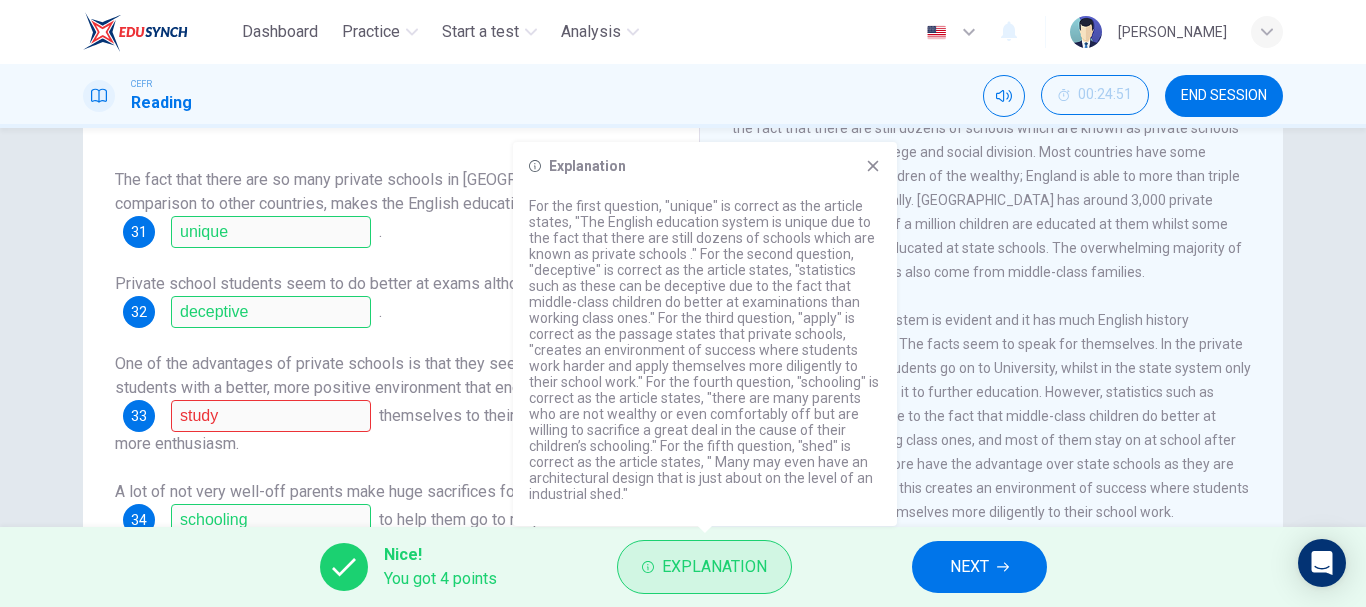 click on "Explanation" at bounding box center (714, 567) 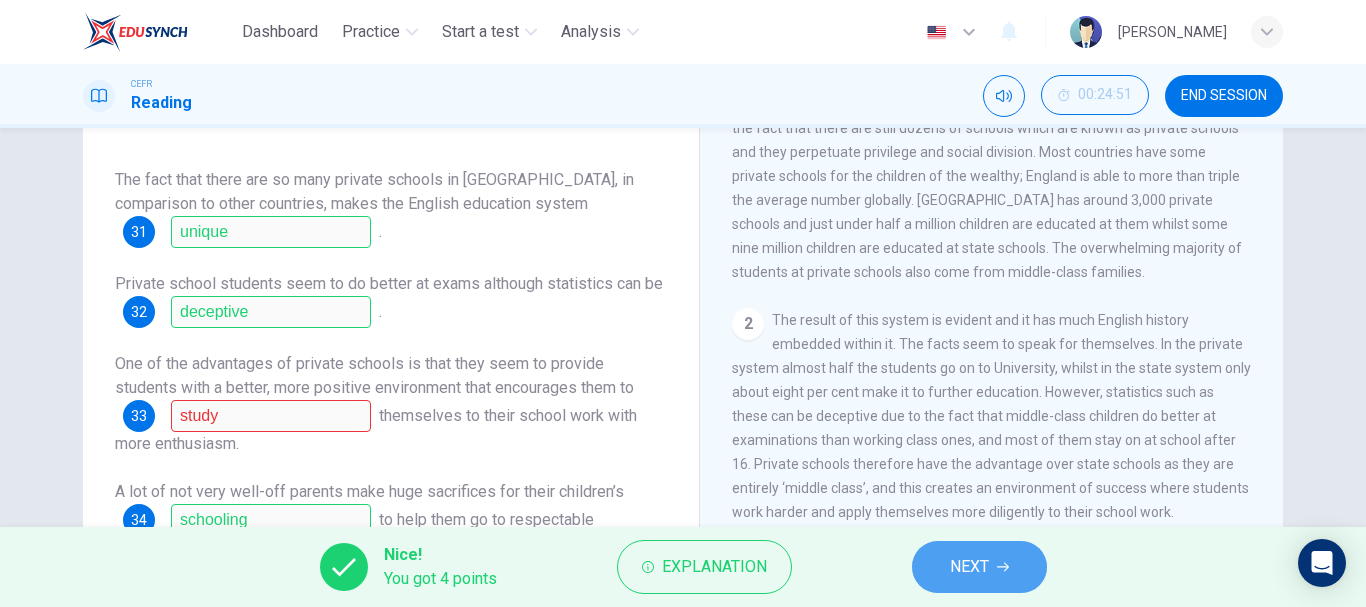click on "NEXT" at bounding box center (979, 567) 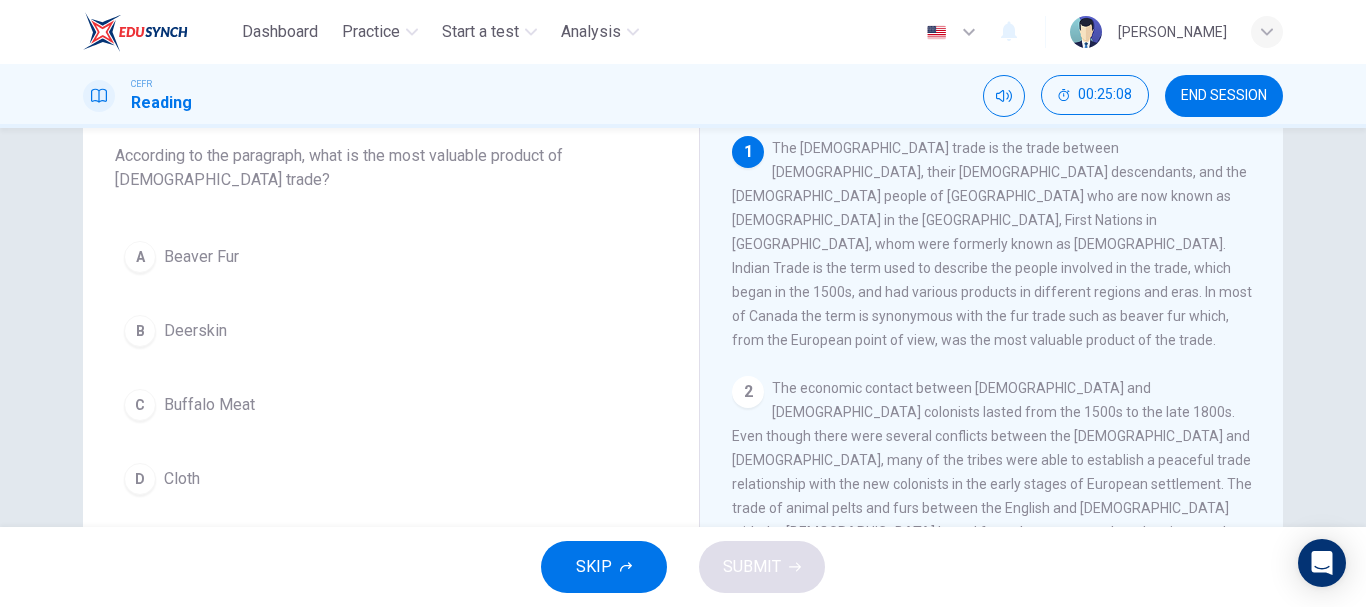 scroll, scrollTop: 127, scrollLeft: 0, axis: vertical 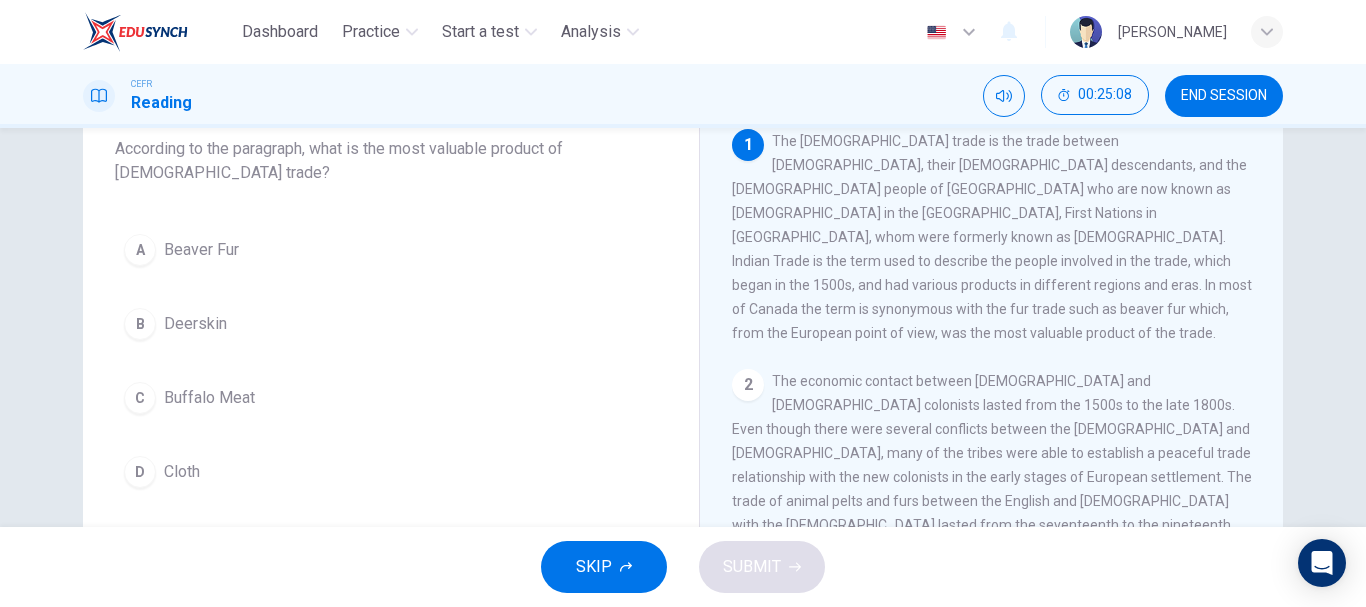 drag, startPoint x: 546, startPoint y: 353, endPoint x: 224, endPoint y: 252, distance: 337.4685 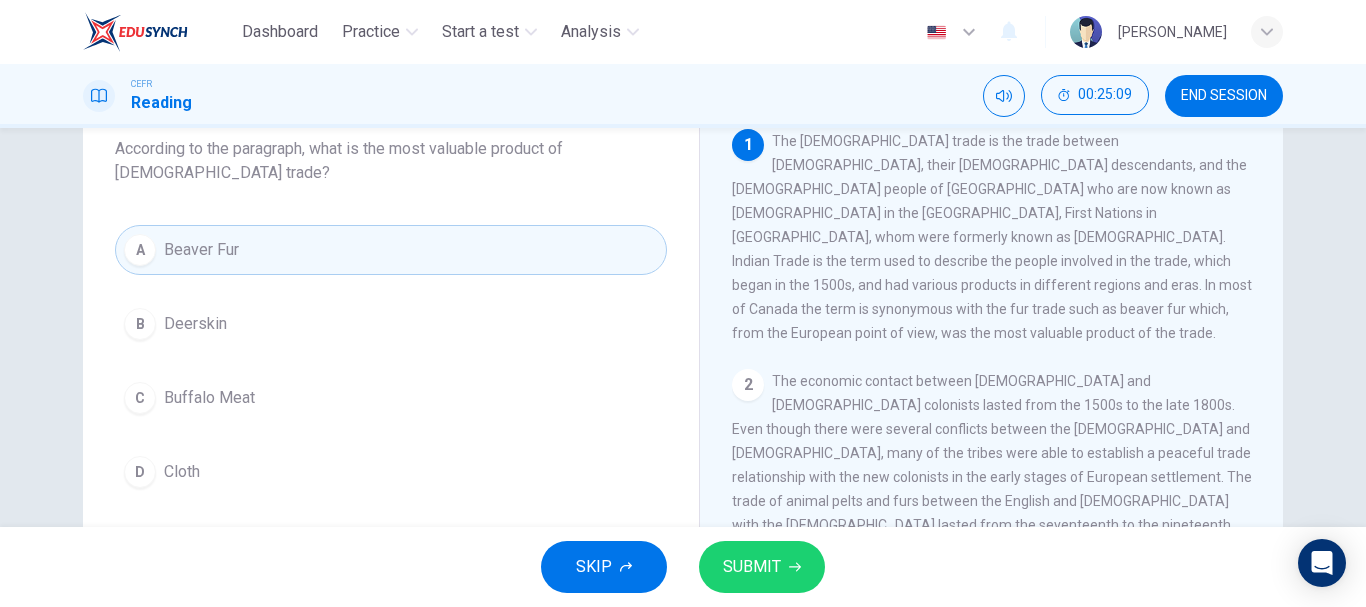 click on "SUBMIT" at bounding box center [752, 567] 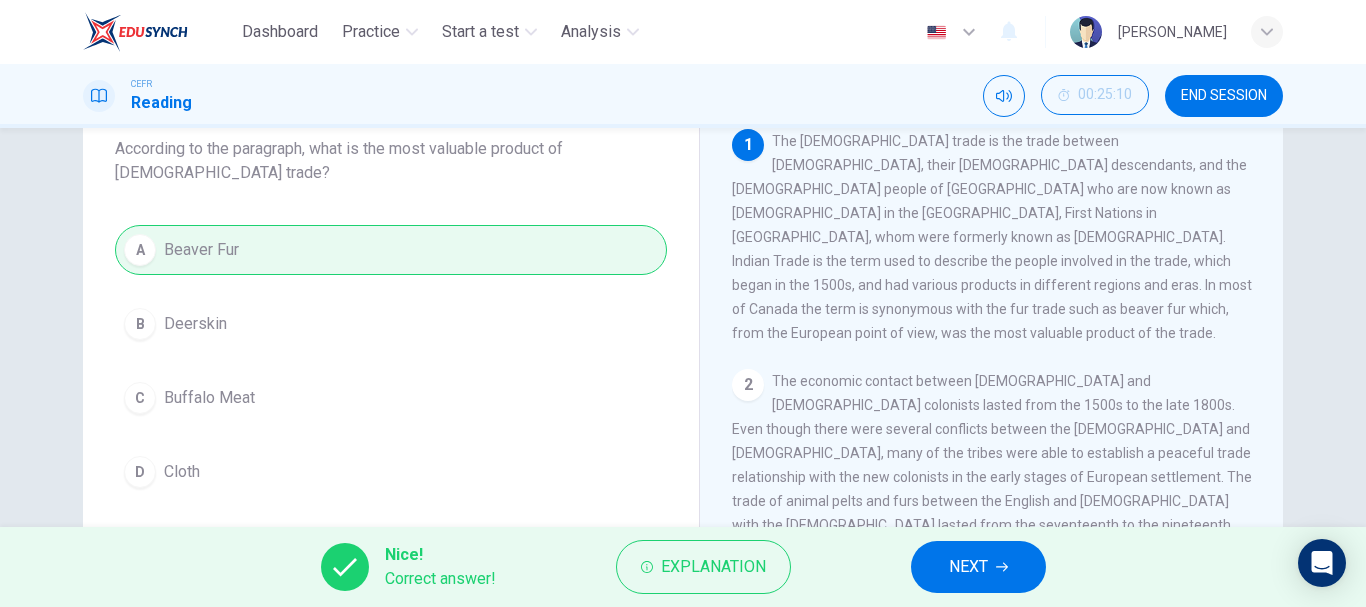 click on "NEXT" at bounding box center (978, 567) 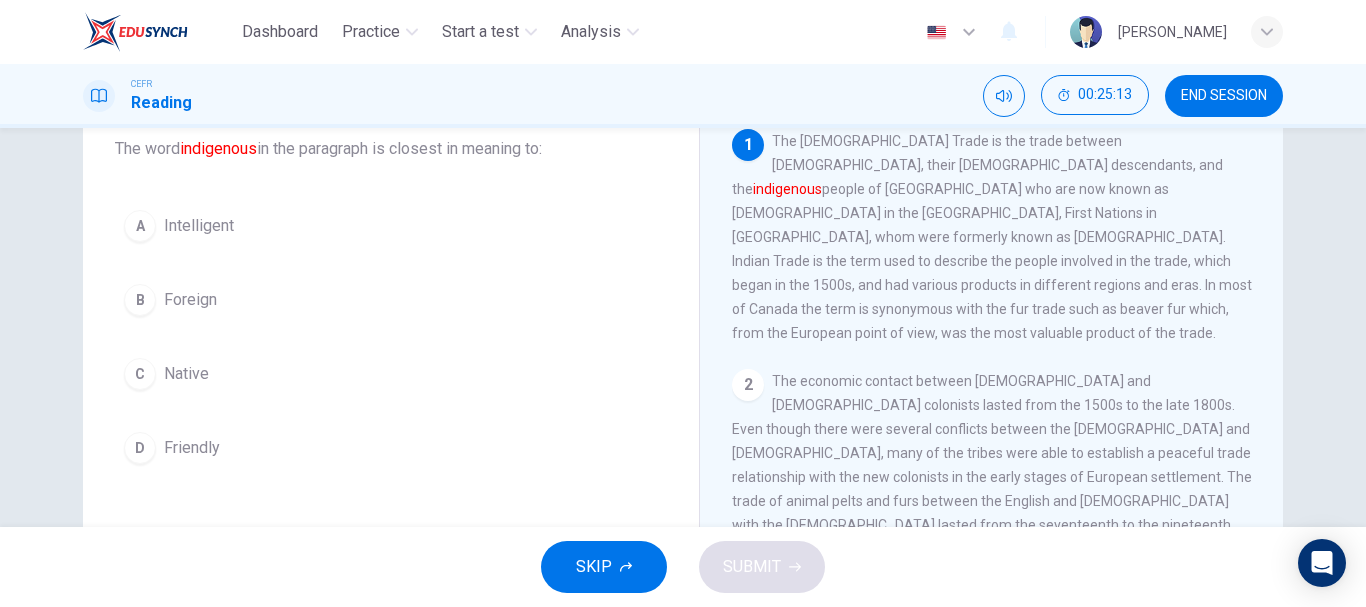 click on "C Native" at bounding box center [391, 374] 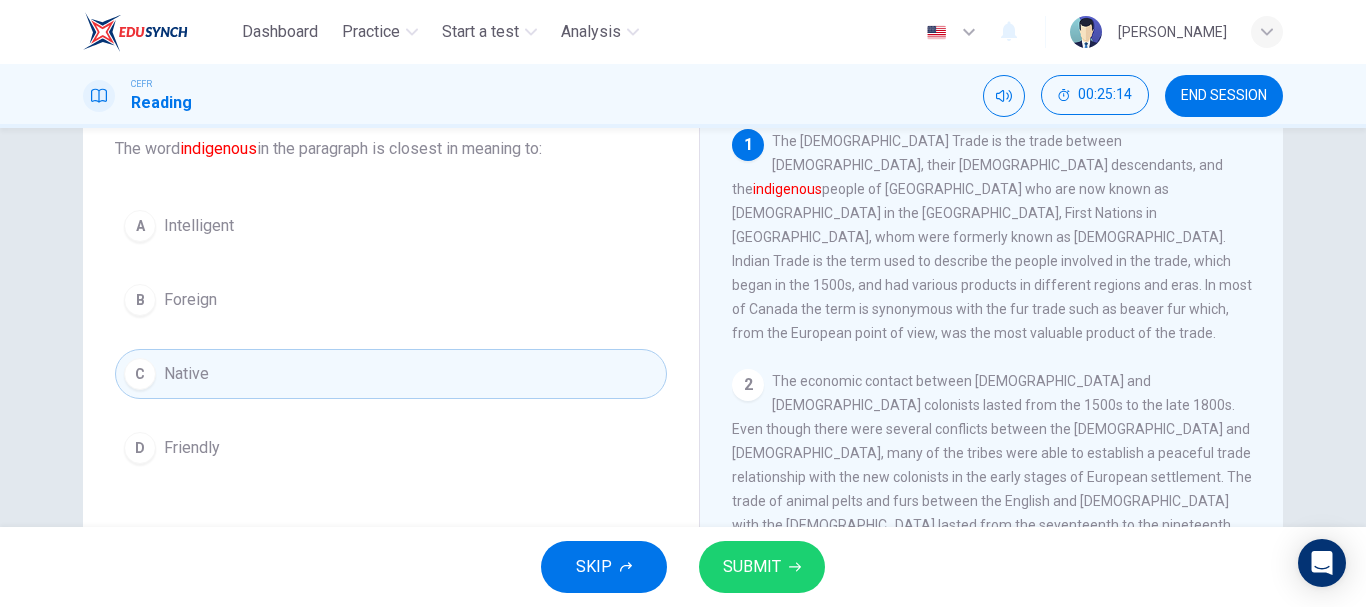 click on "SUBMIT" at bounding box center (762, 567) 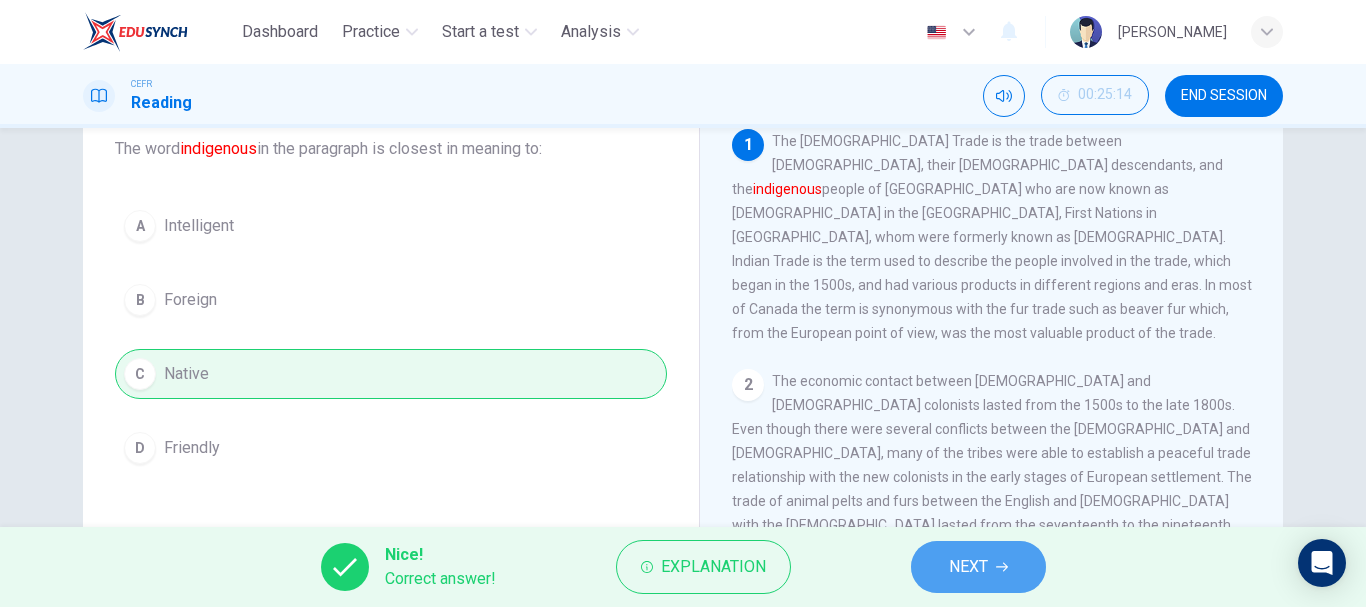 click on "NEXT" at bounding box center (978, 567) 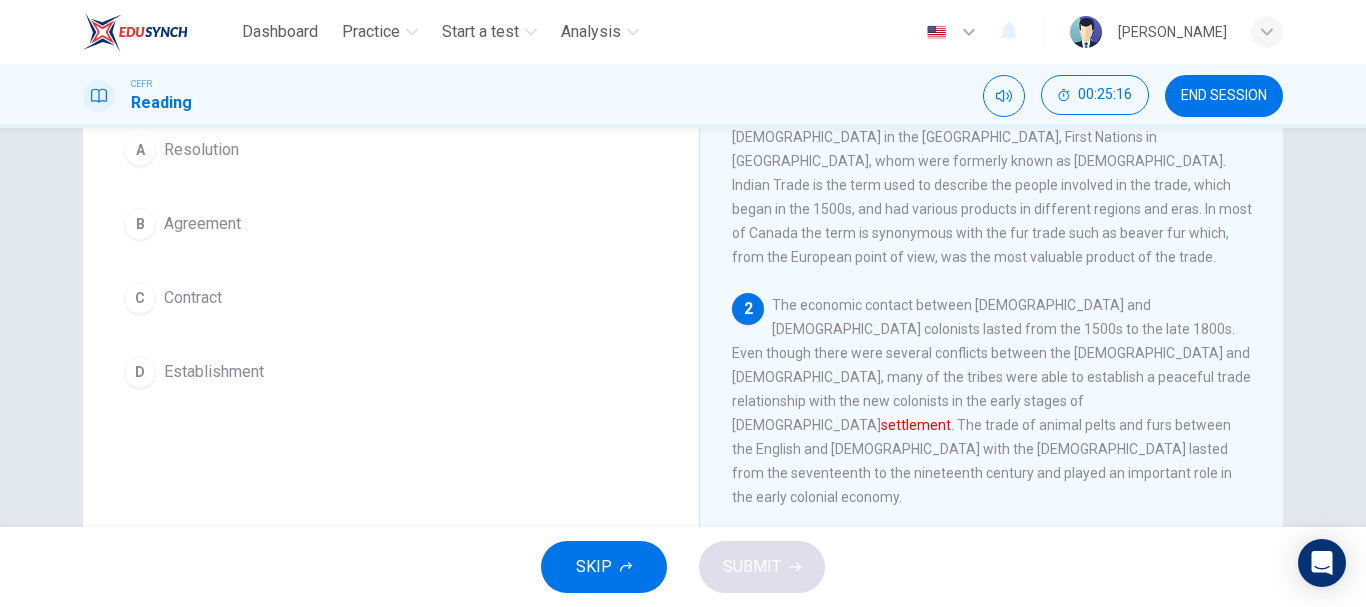 scroll, scrollTop: 213, scrollLeft: 0, axis: vertical 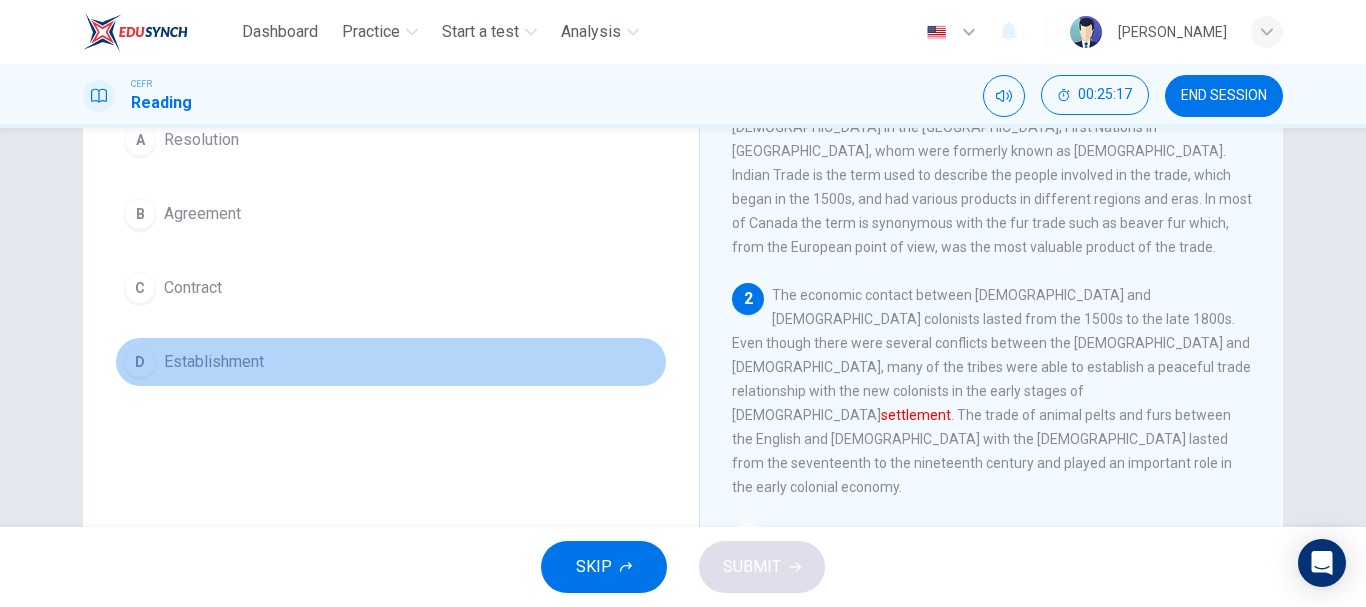 click on "Establishment" at bounding box center (214, 362) 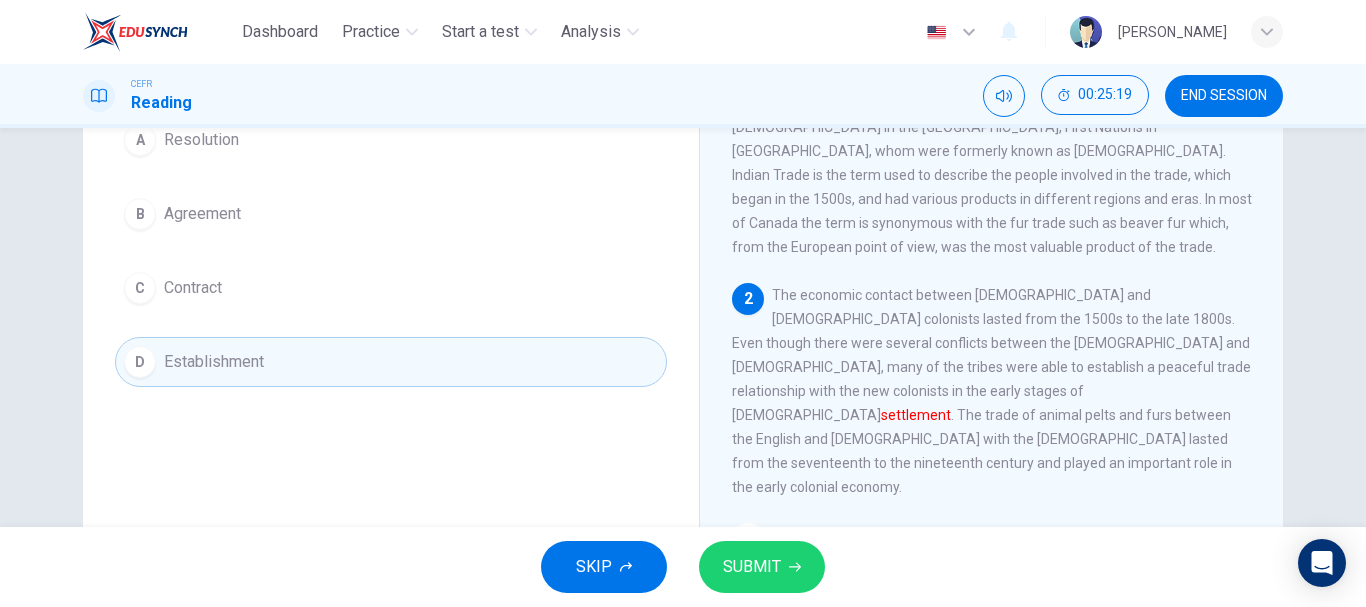 click on "SUBMIT" at bounding box center (762, 567) 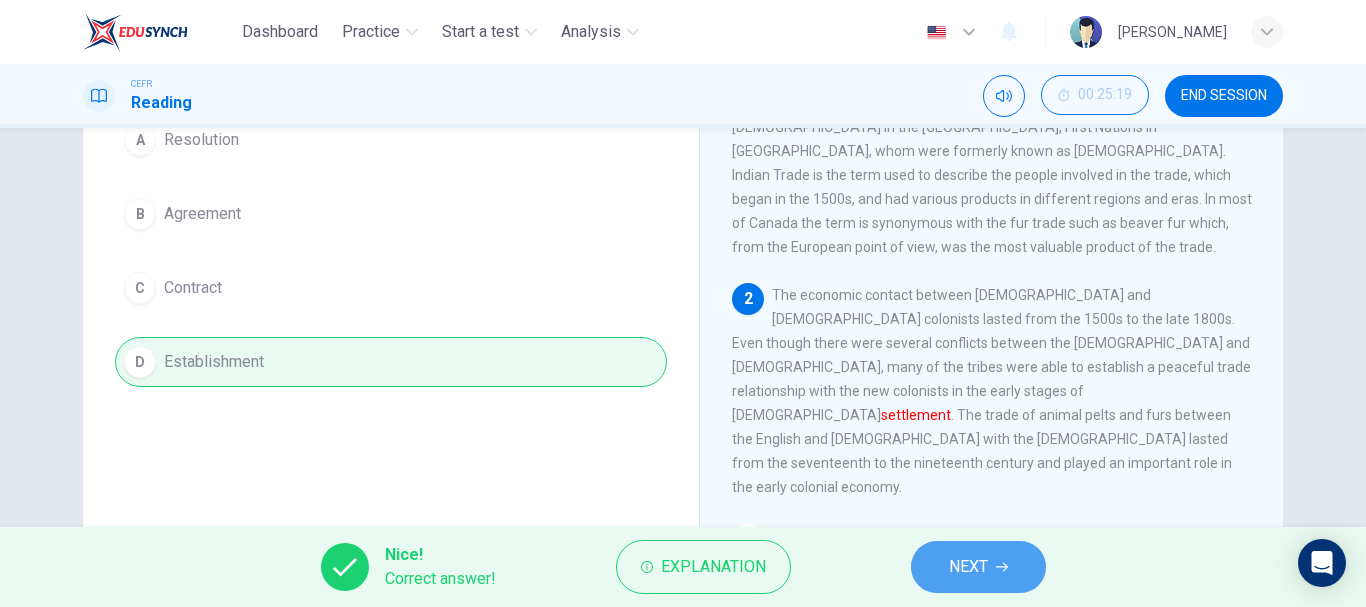 click on "NEXT" at bounding box center [978, 567] 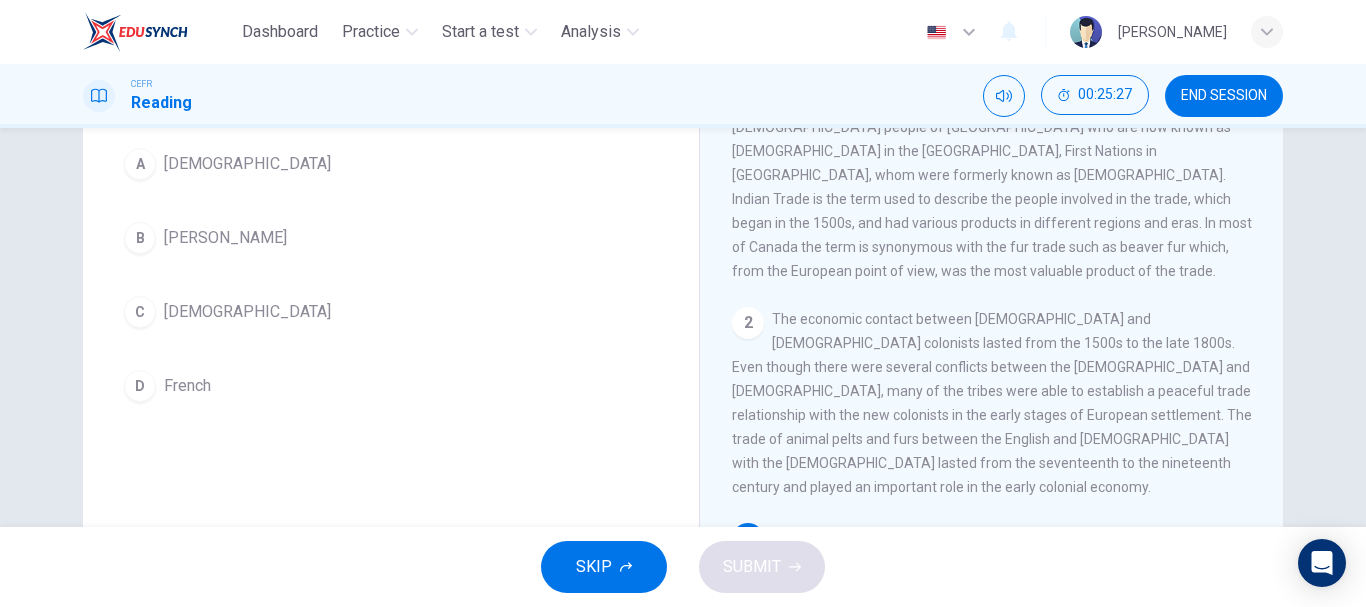 scroll, scrollTop: 207, scrollLeft: 0, axis: vertical 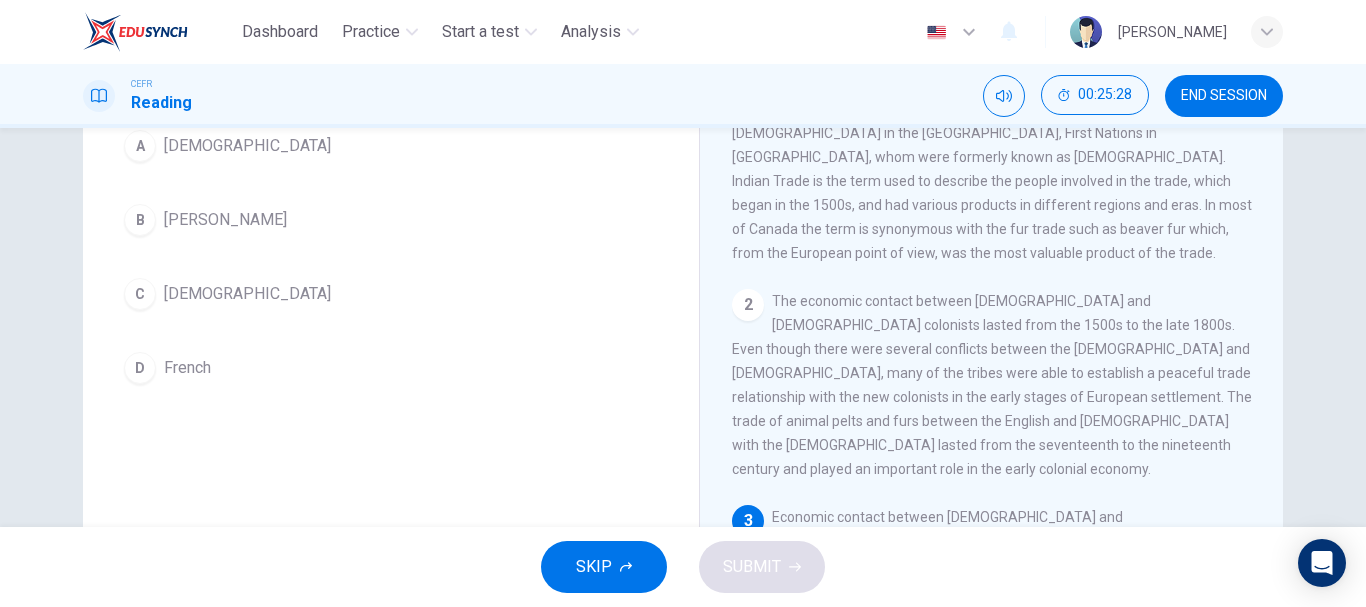 click on "[DEMOGRAPHIC_DATA]" at bounding box center [247, 146] 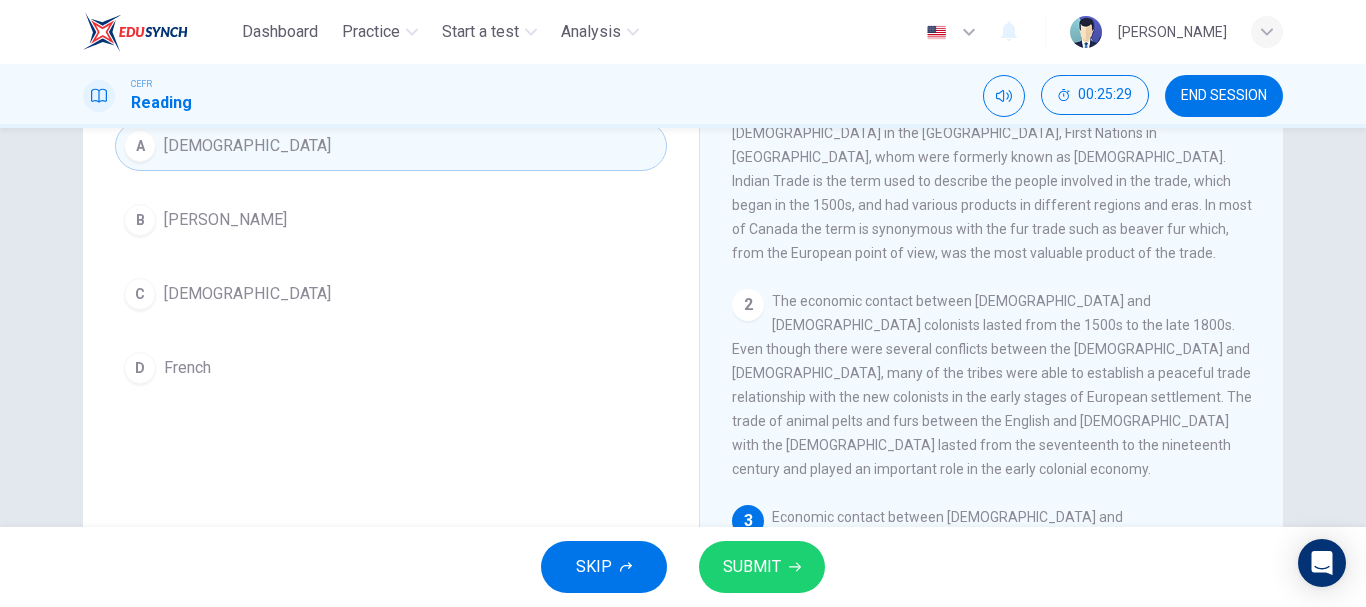 scroll, scrollTop: 273, scrollLeft: 0, axis: vertical 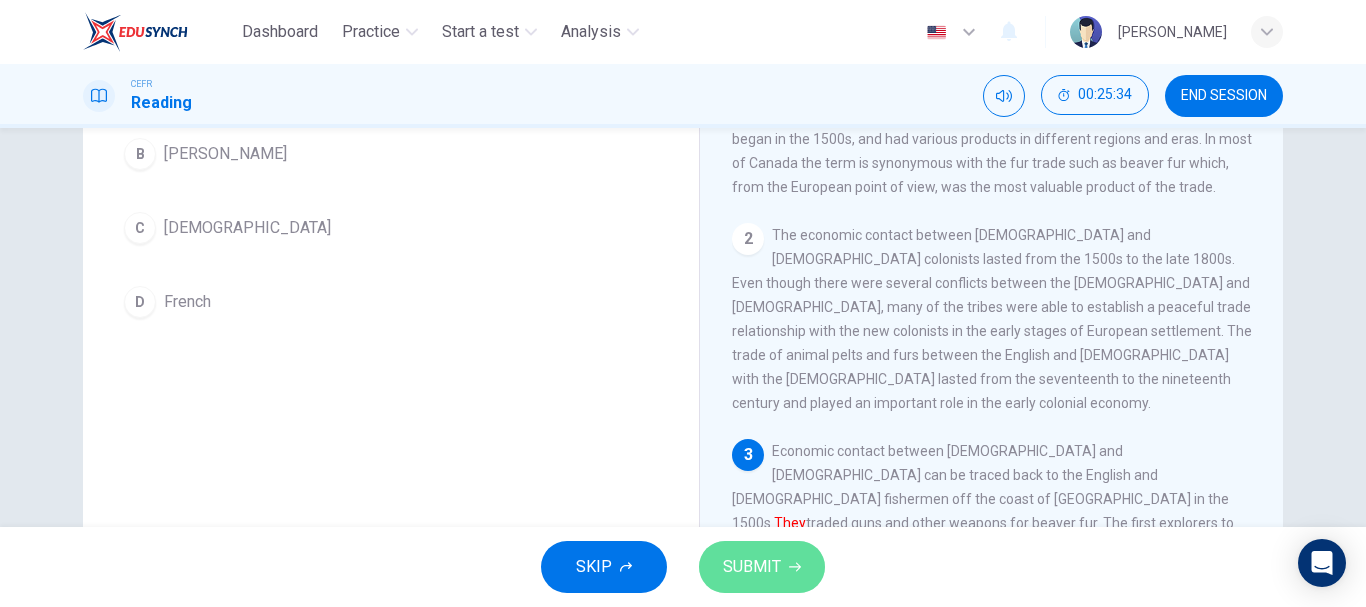 click on "SUBMIT" at bounding box center [762, 567] 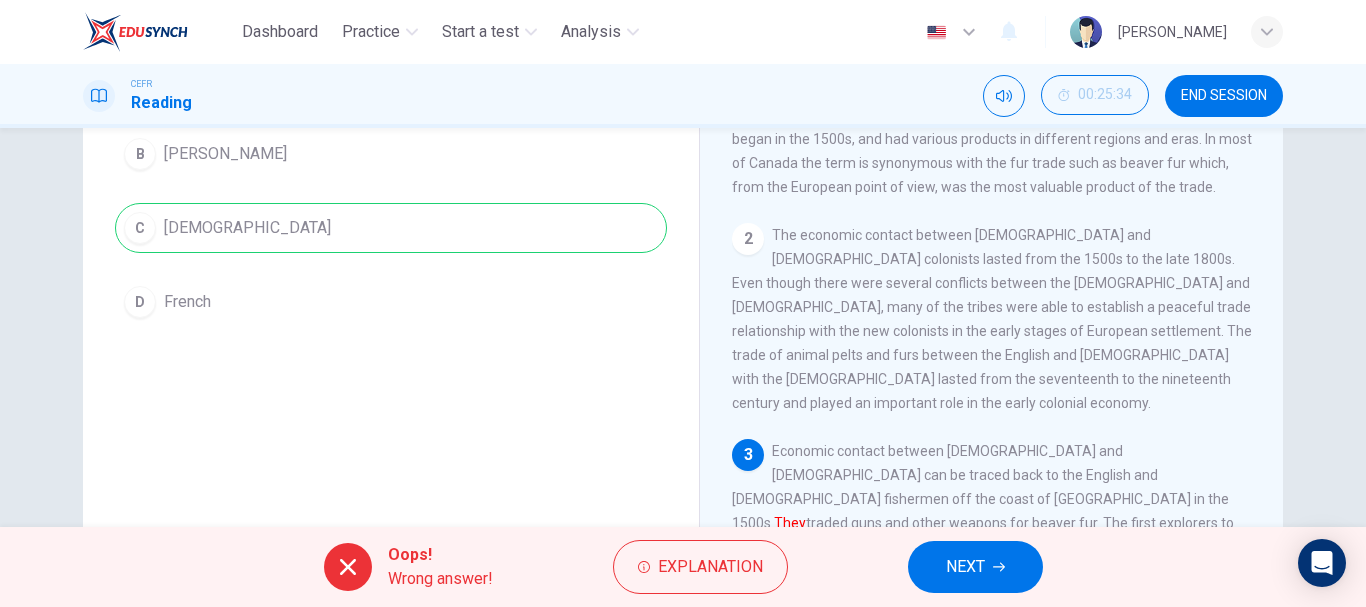 click 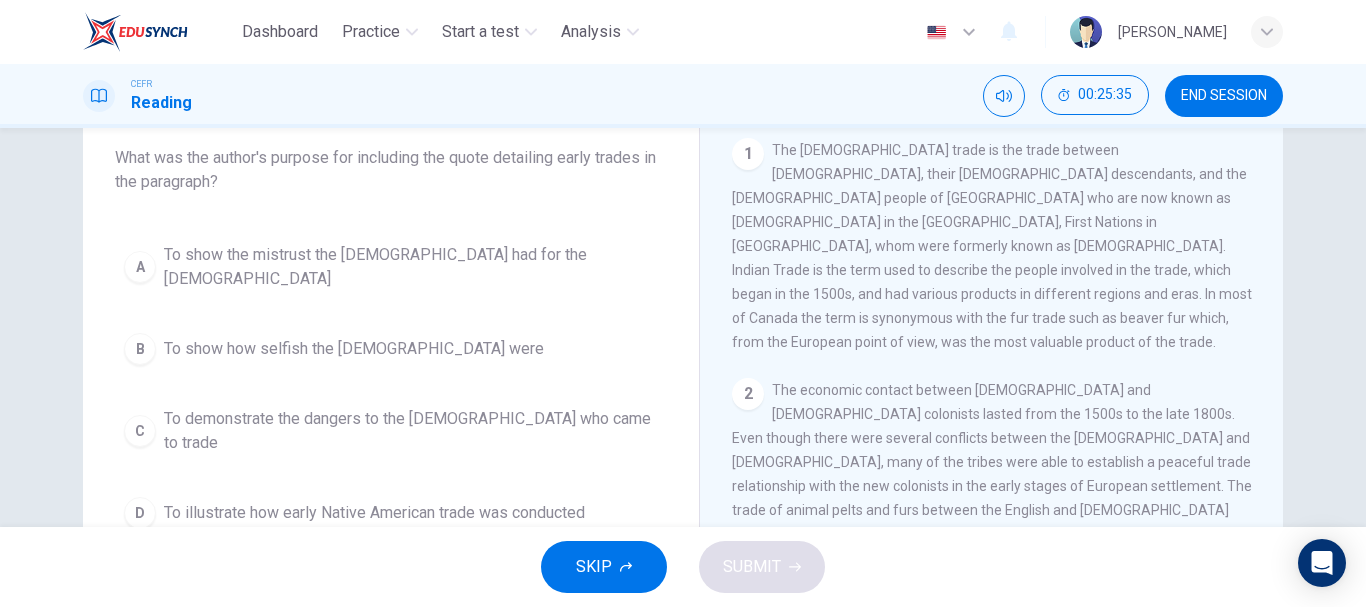 scroll, scrollTop: 104, scrollLeft: 0, axis: vertical 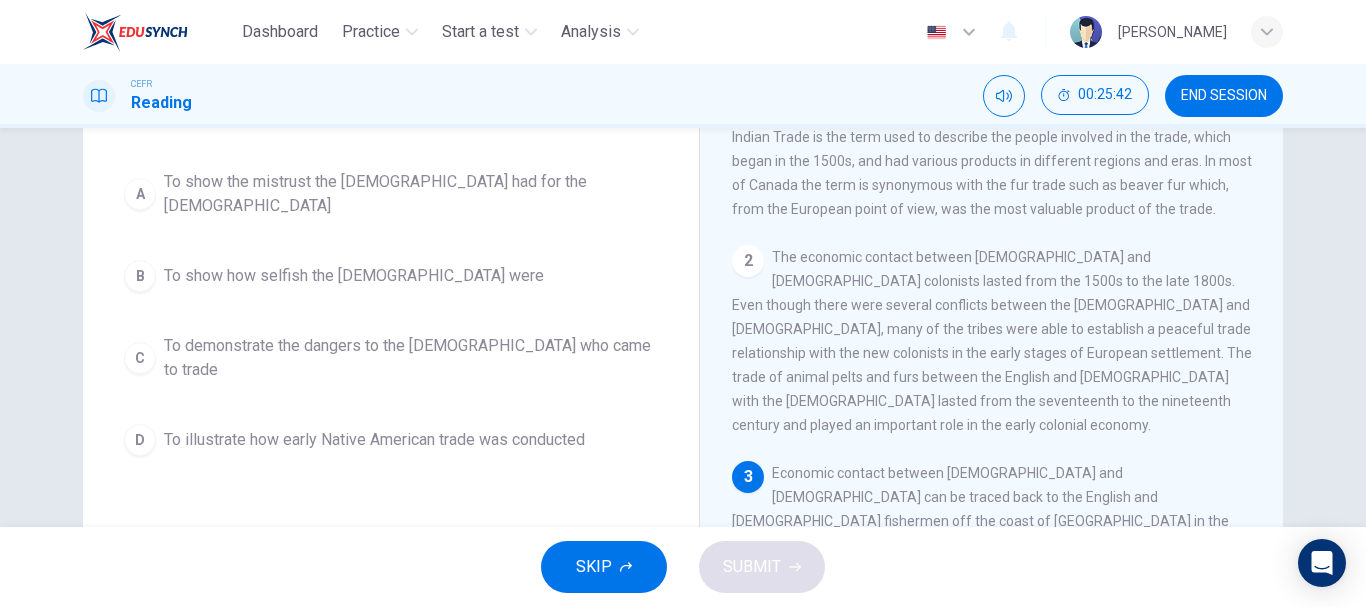 click on "To illustrate how early Native American trade was conducted" at bounding box center [374, 440] 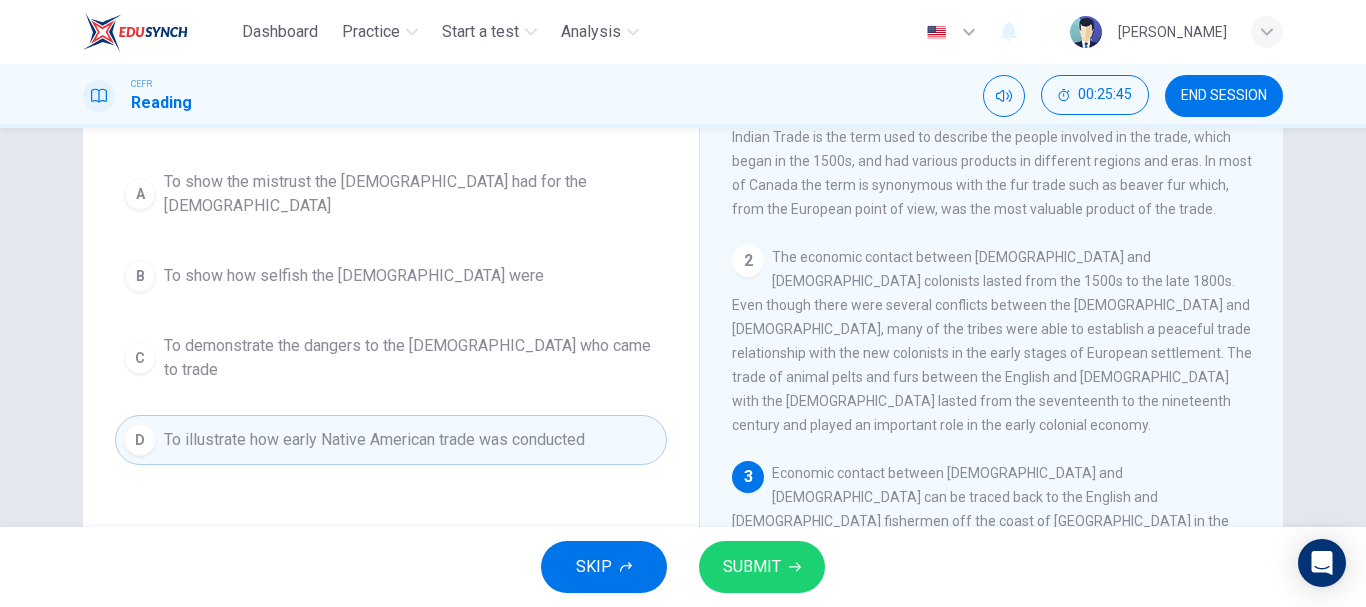 click on "SUBMIT" at bounding box center [762, 567] 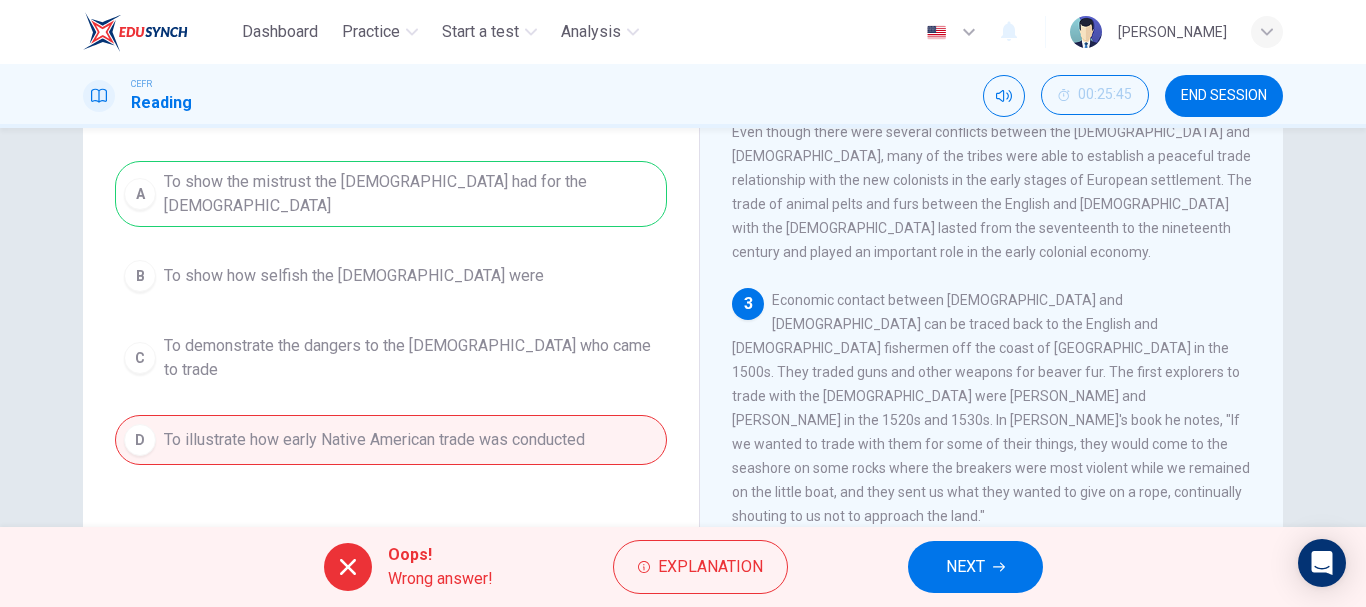 scroll, scrollTop: 267, scrollLeft: 0, axis: vertical 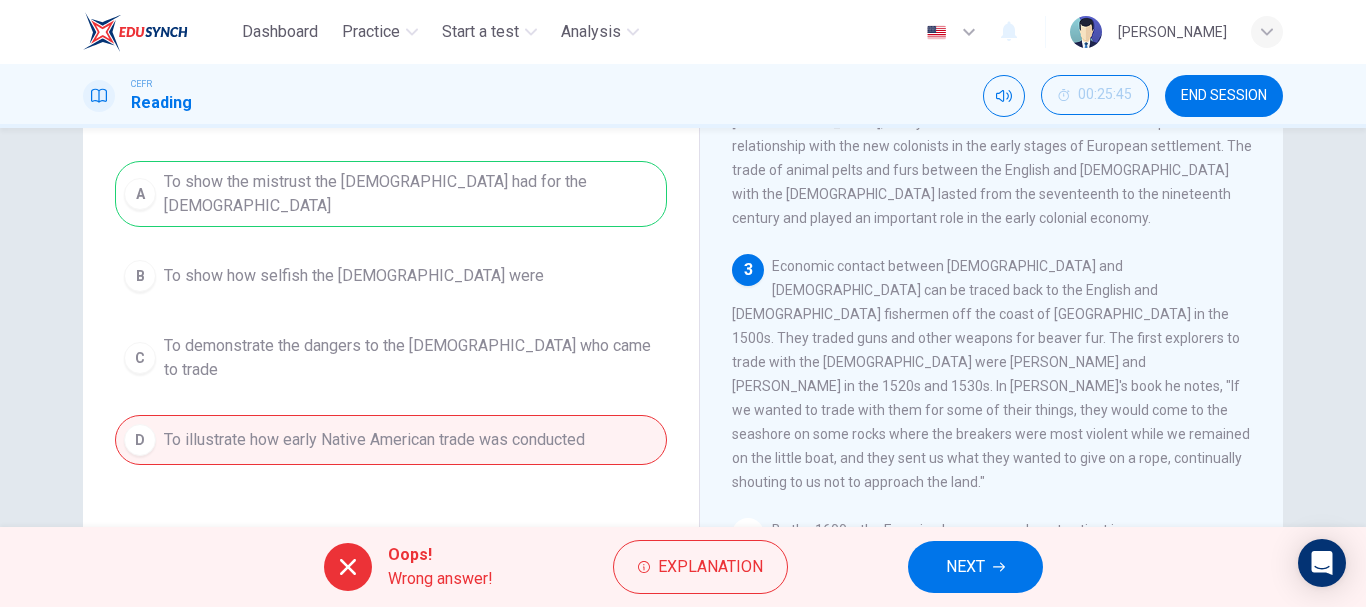 click on "Oops! Wrong answer! Explanation NEXT" at bounding box center (683, 567) 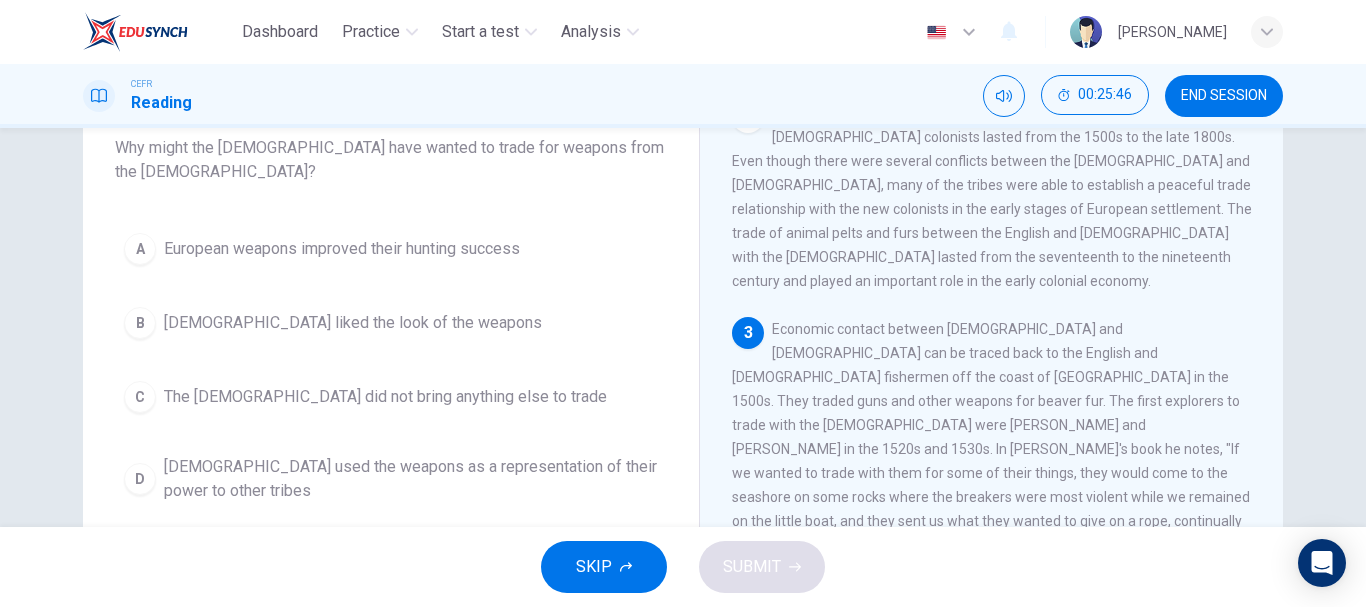 scroll, scrollTop: 131, scrollLeft: 0, axis: vertical 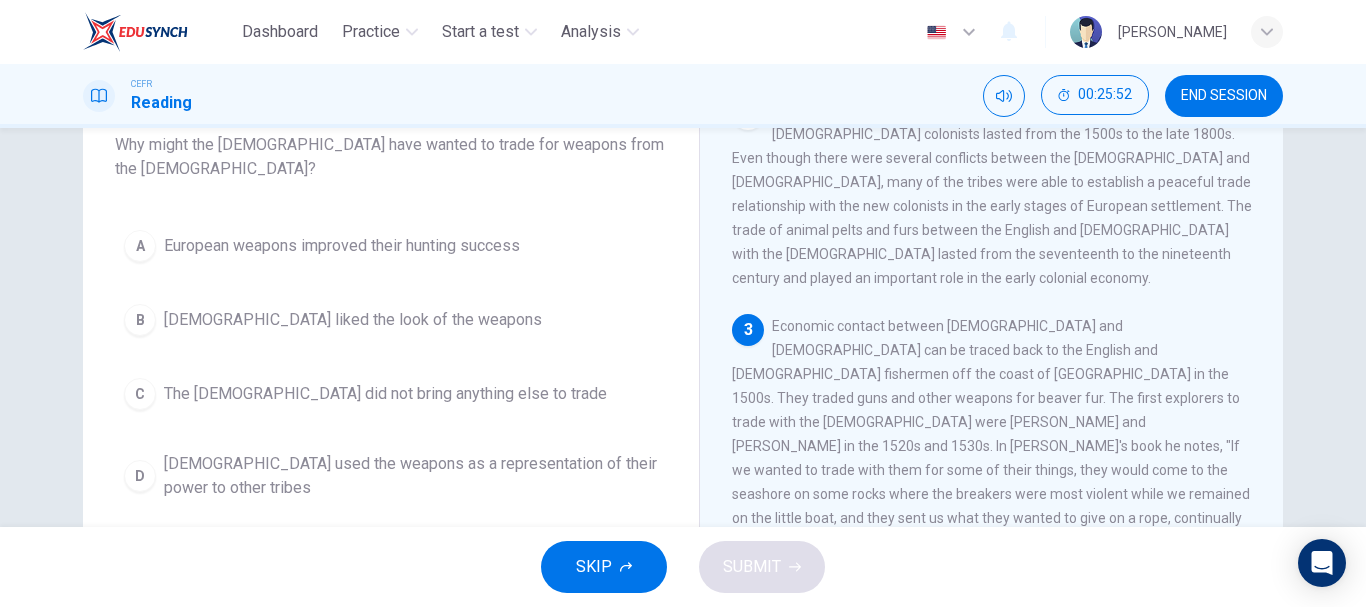 click on "[DEMOGRAPHIC_DATA] used the weapons as a representation of their power to other tribes" at bounding box center (411, 476) 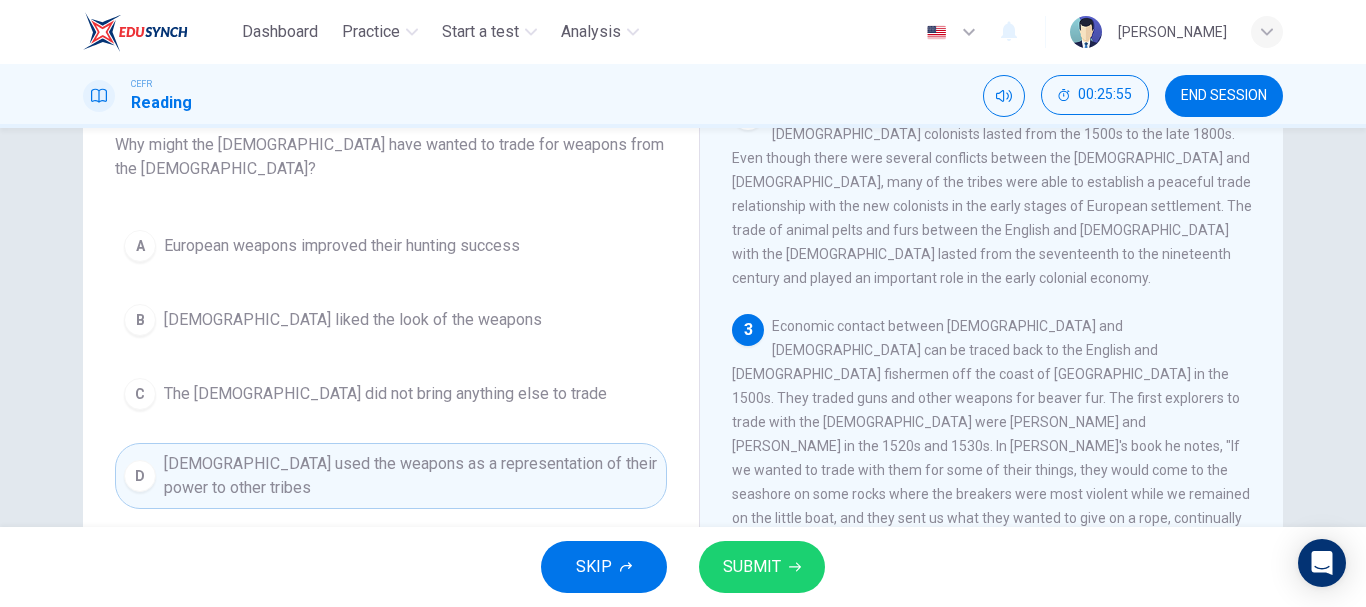 click on "European weapons improved their hunting success" at bounding box center [342, 246] 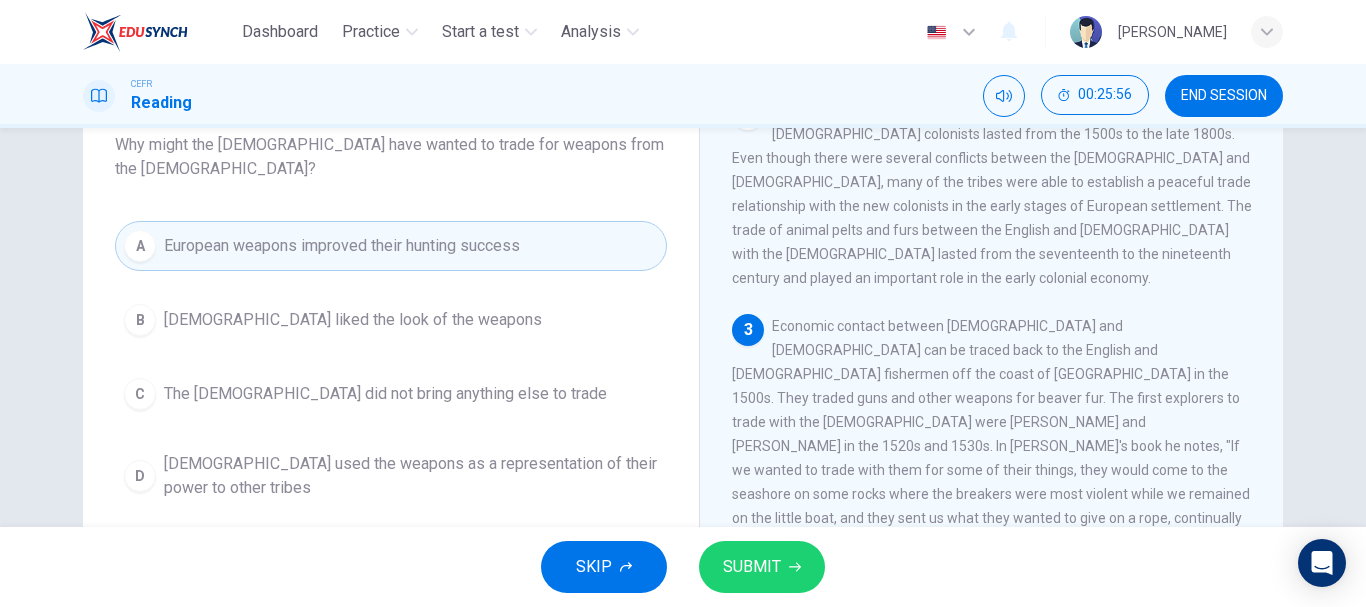 click on "SUBMIT" at bounding box center [762, 567] 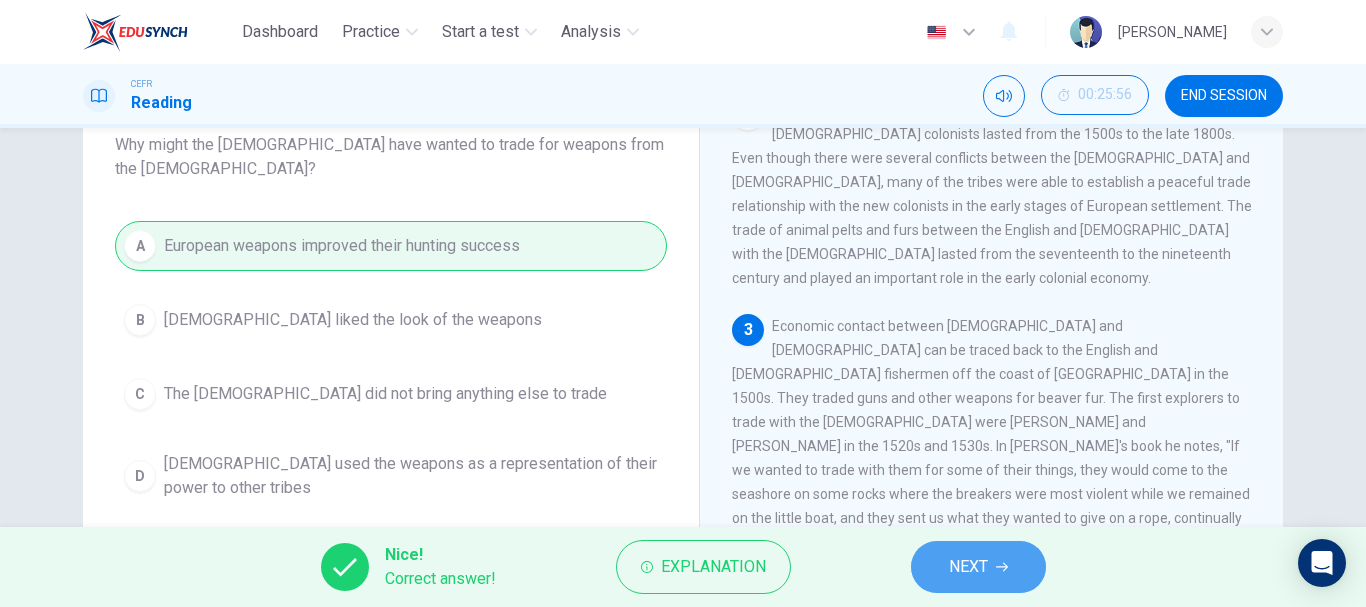 click on "NEXT" at bounding box center [968, 567] 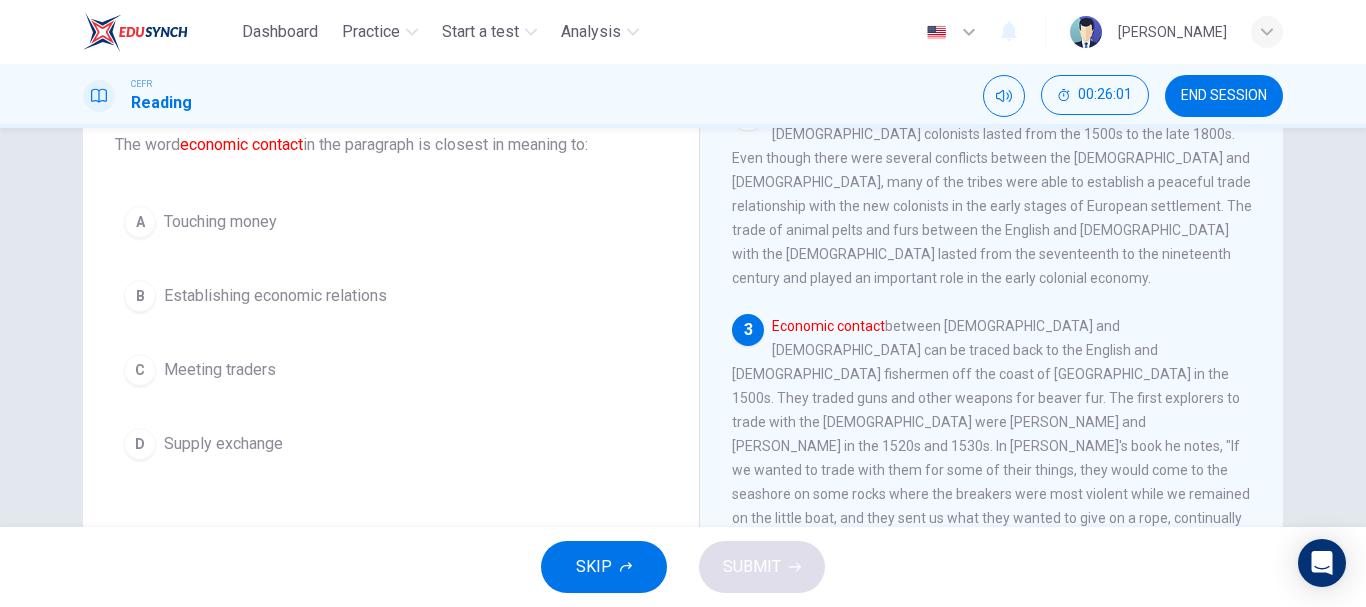 click on "Supply exchange" at bounding box center (223, 444) 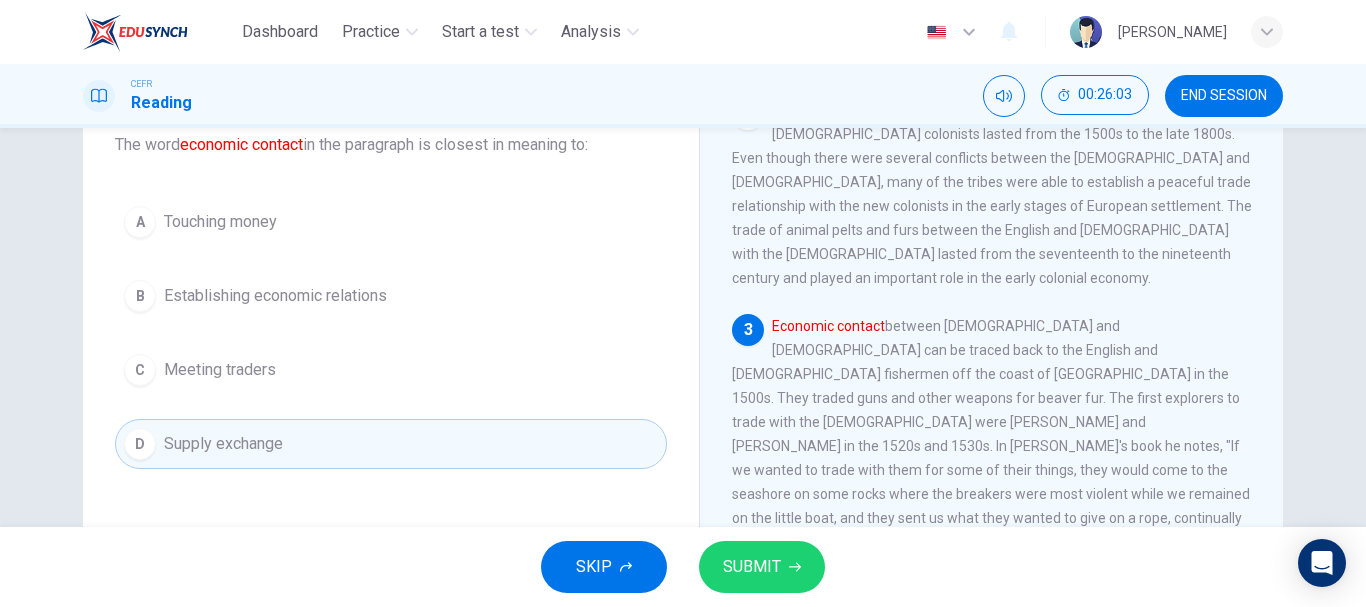 click on "SUBMIT" at bounding box center (762, 567) 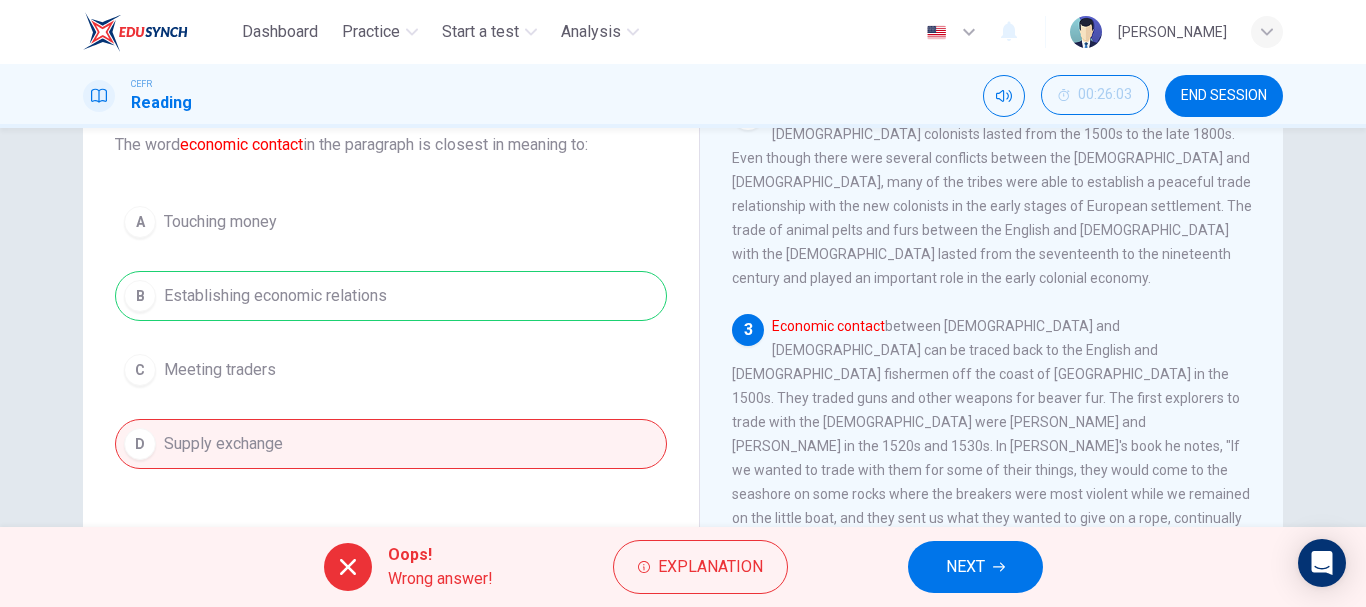 click on "NEXT" at bounding box center [975, 567] 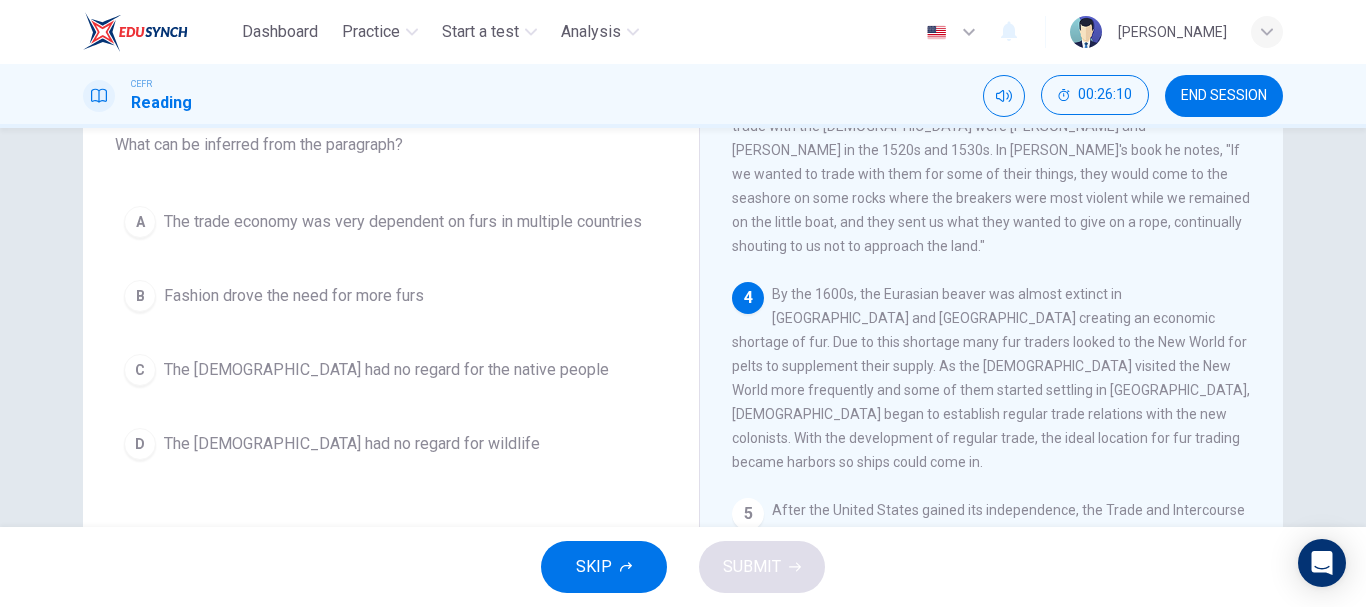 scroll, scrollTop: 580, scrollLeft: 0, axis: vertical 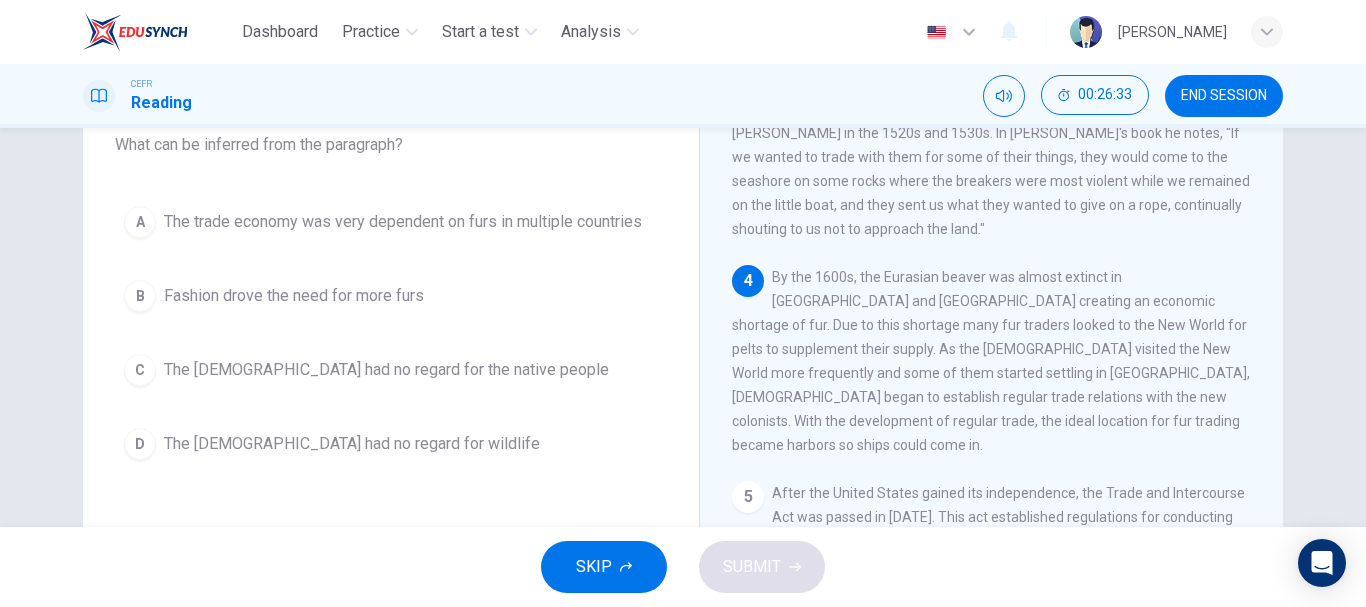 click on "C The [DEMOGRAPHIC_DATA] had no regard for the native people" at bounding box center (391, 370) 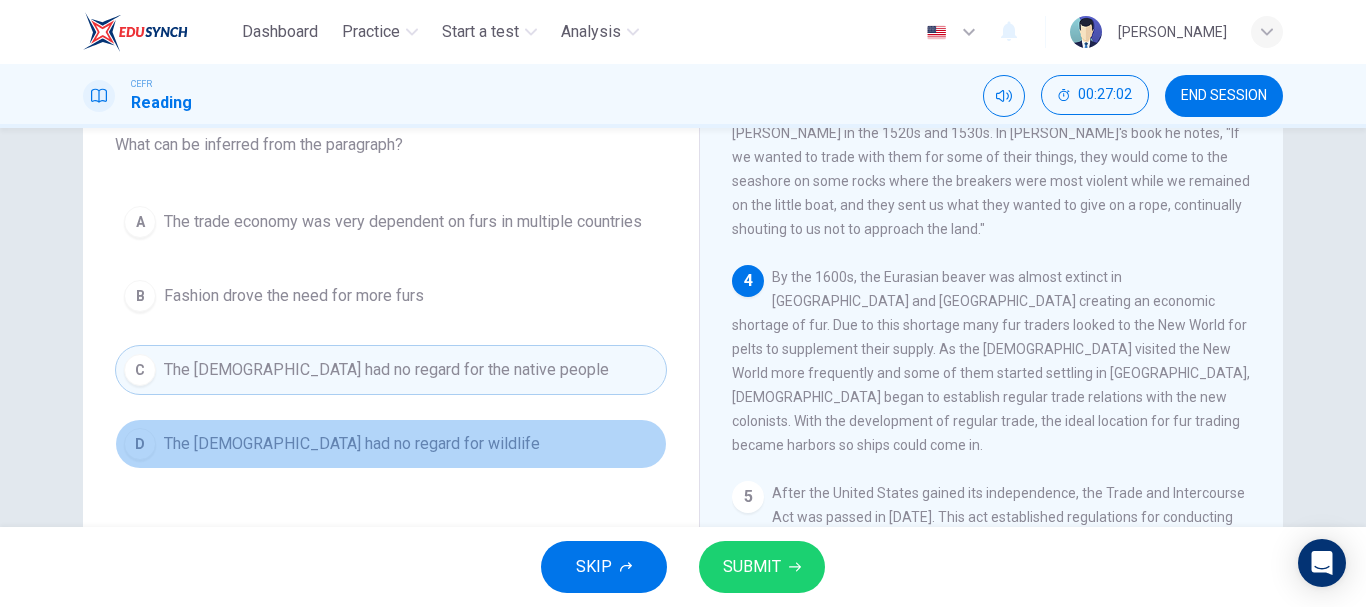 click on "D The [DEMOGRAPHIC_DATA] had no regard for wildlife" at bounding box center (391, 444) 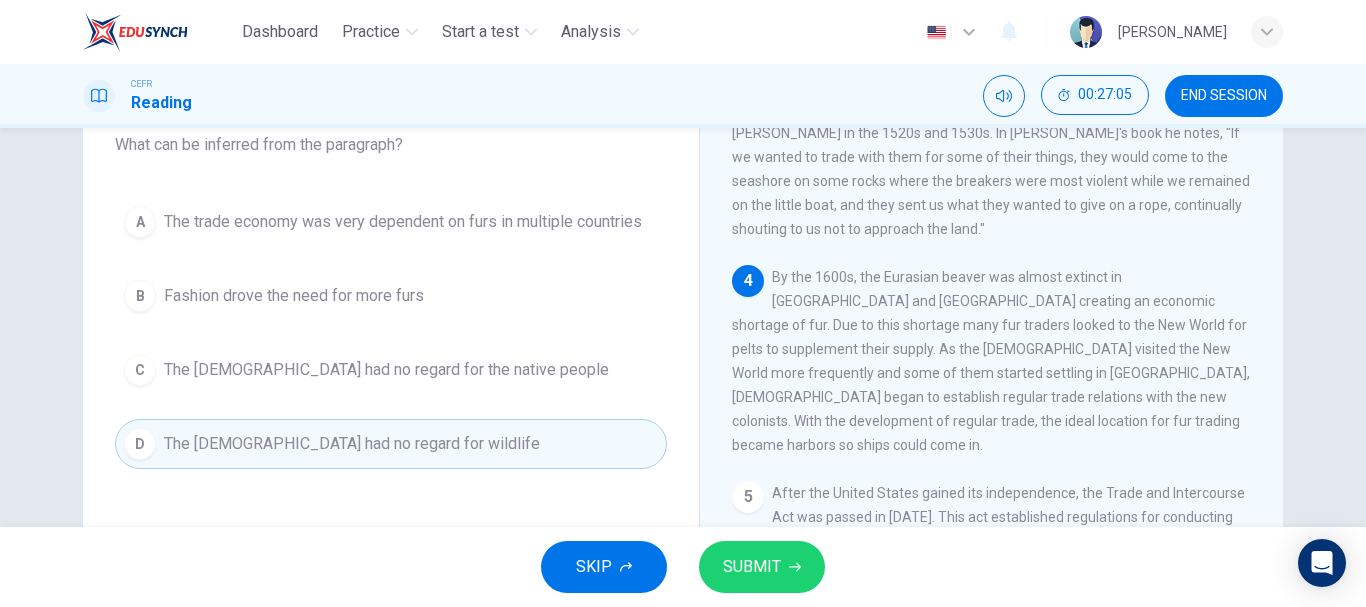 click on "The [DEMOGRAPHIC_DATA] had no regard for the native people" at bounding box center [386, 370] 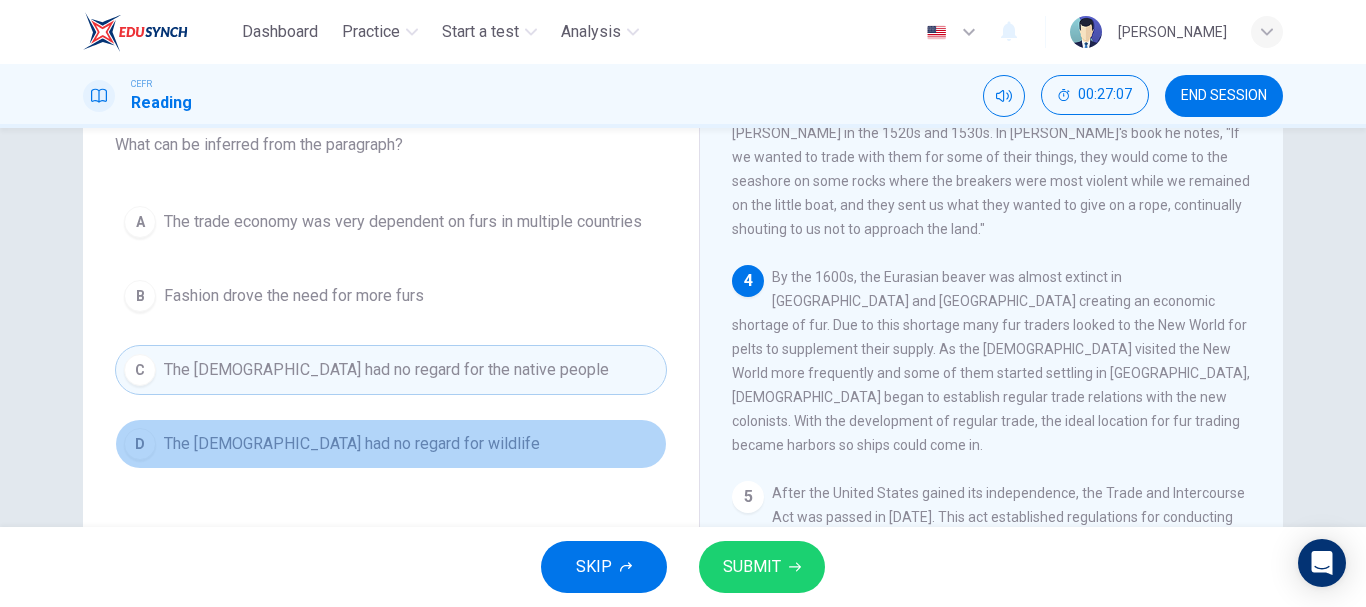 click on "D The [DEMOGRAPHIC_DATA] had no regard for wildlife" at bounding box center [391, 444] 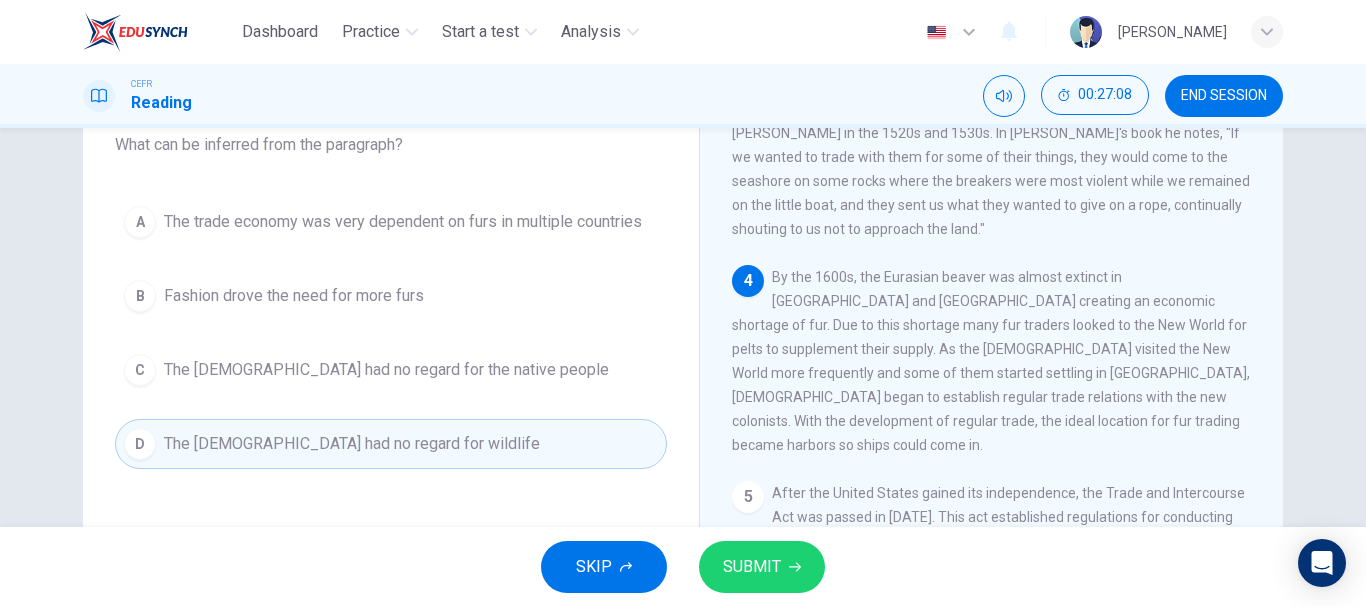 click 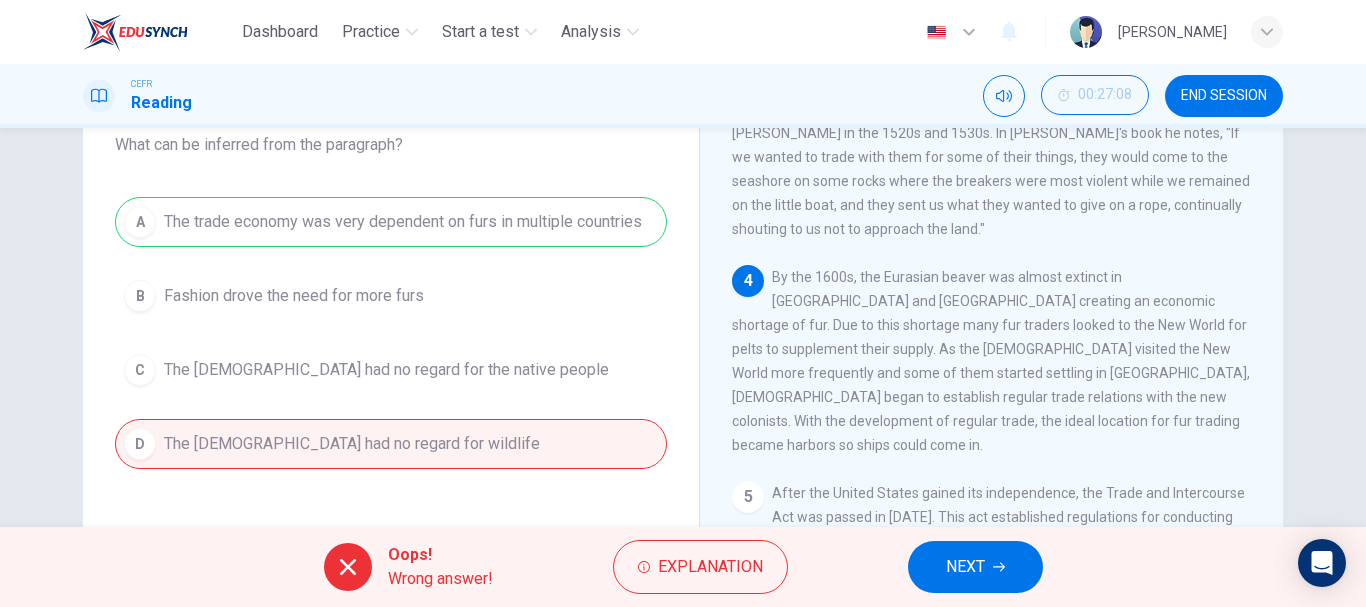 click on "NEXT" at bounding box center [975, 567] 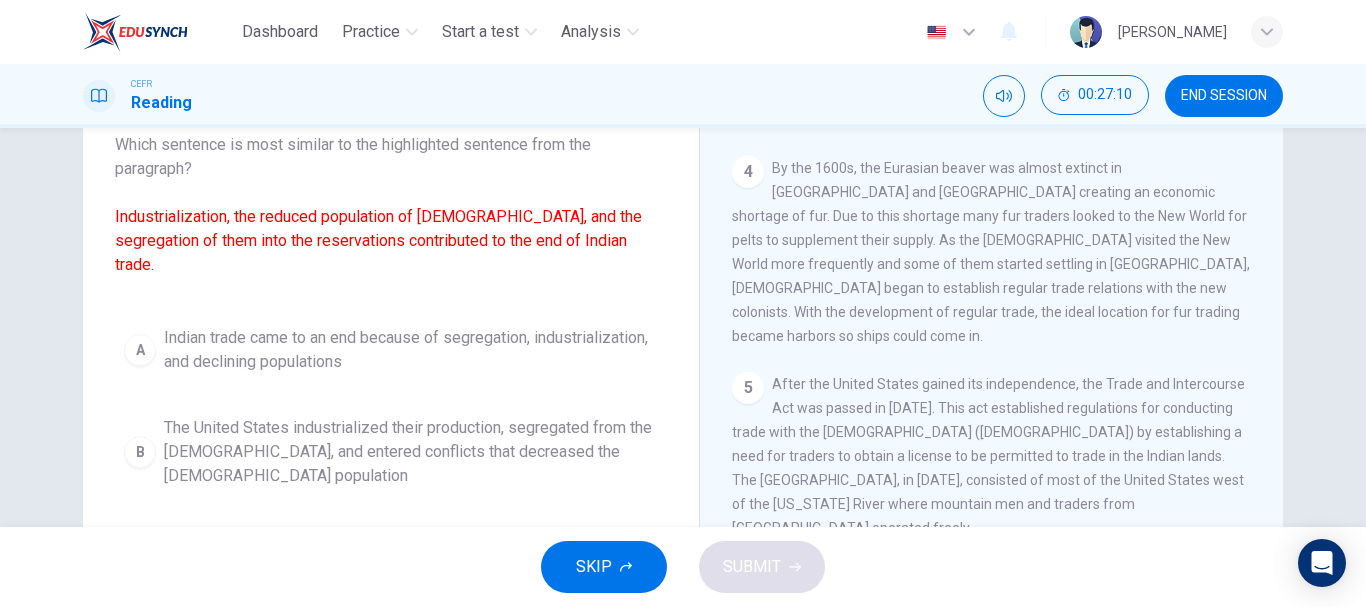 scroll, scrollTop: 737, scrollLeft: 0, axis: vertical 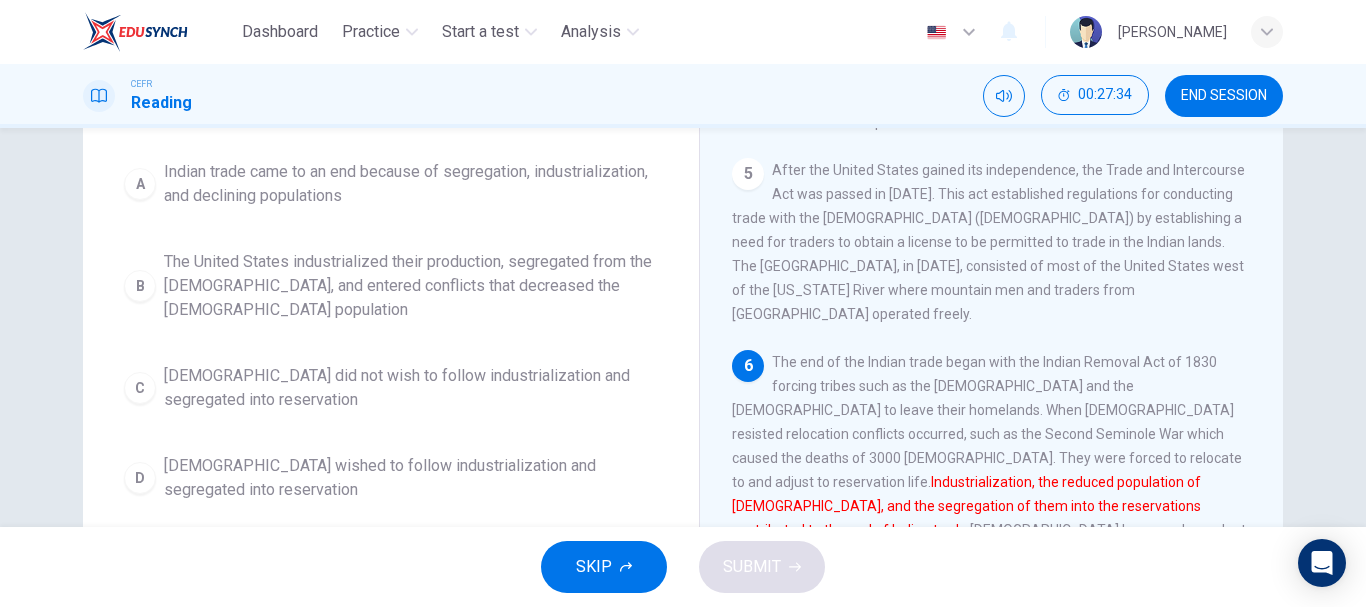 click on "Indian trade came to an end because of segregation, industrialization, and declining populations" at bounding box center [411, 184] 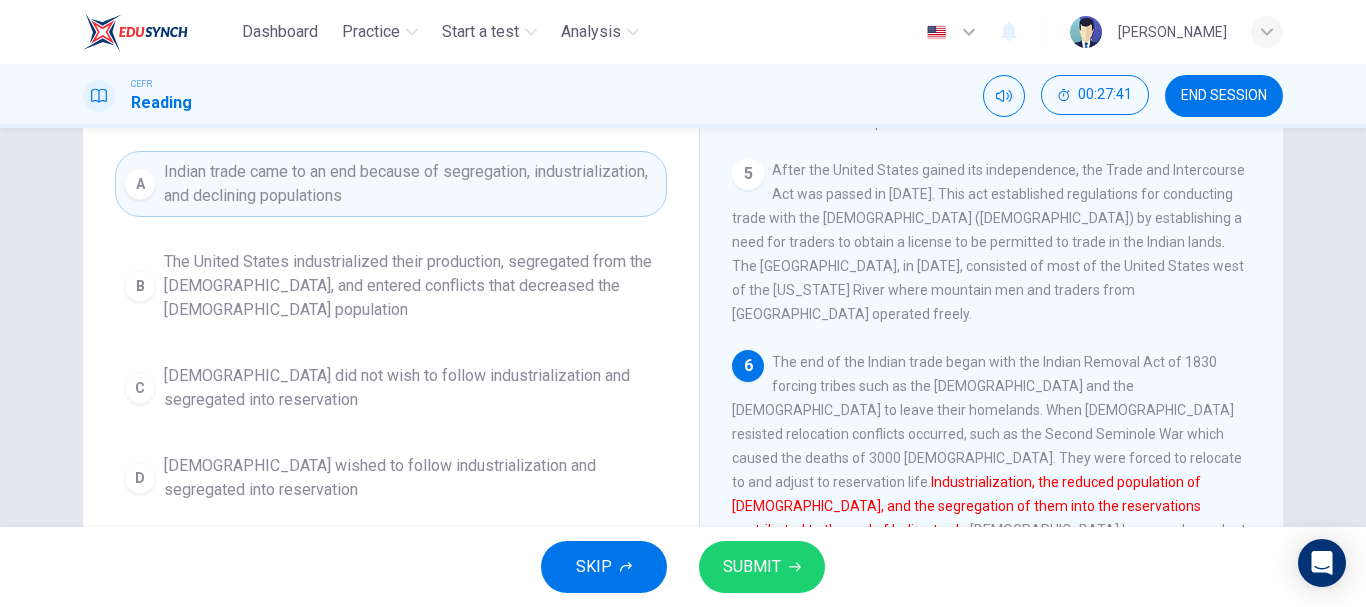 click on "SUBMIT" at bounding box center (762, 567) 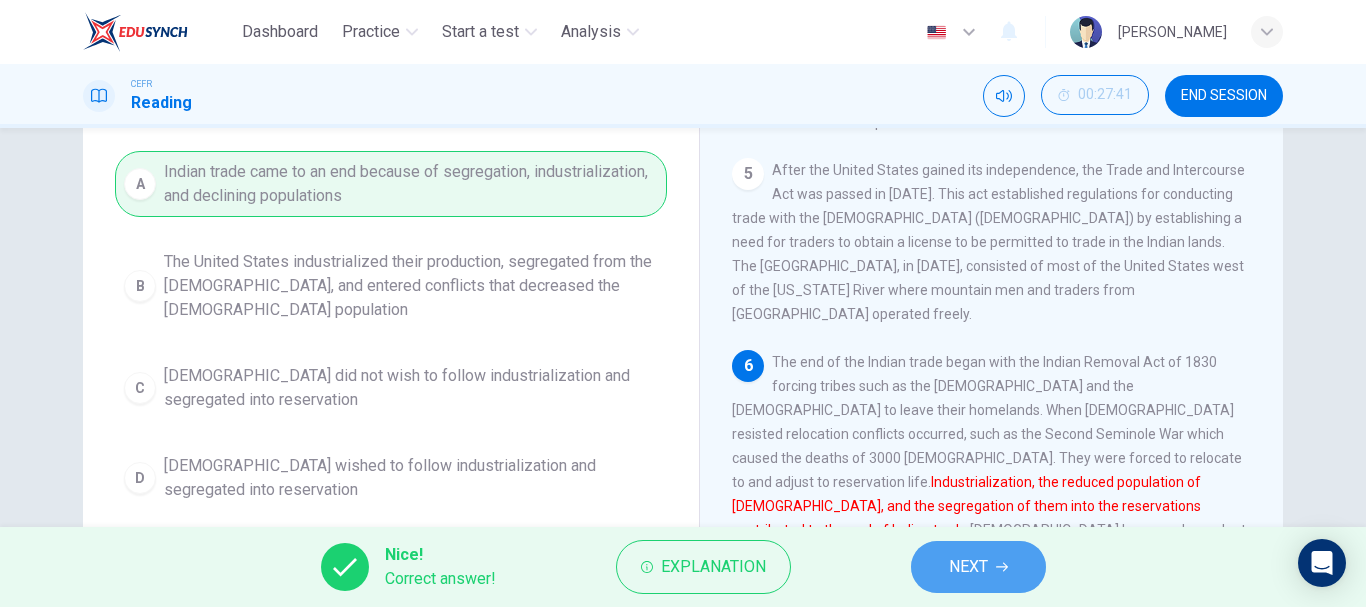 click on "NEXT" at bounding box center (978, 567) 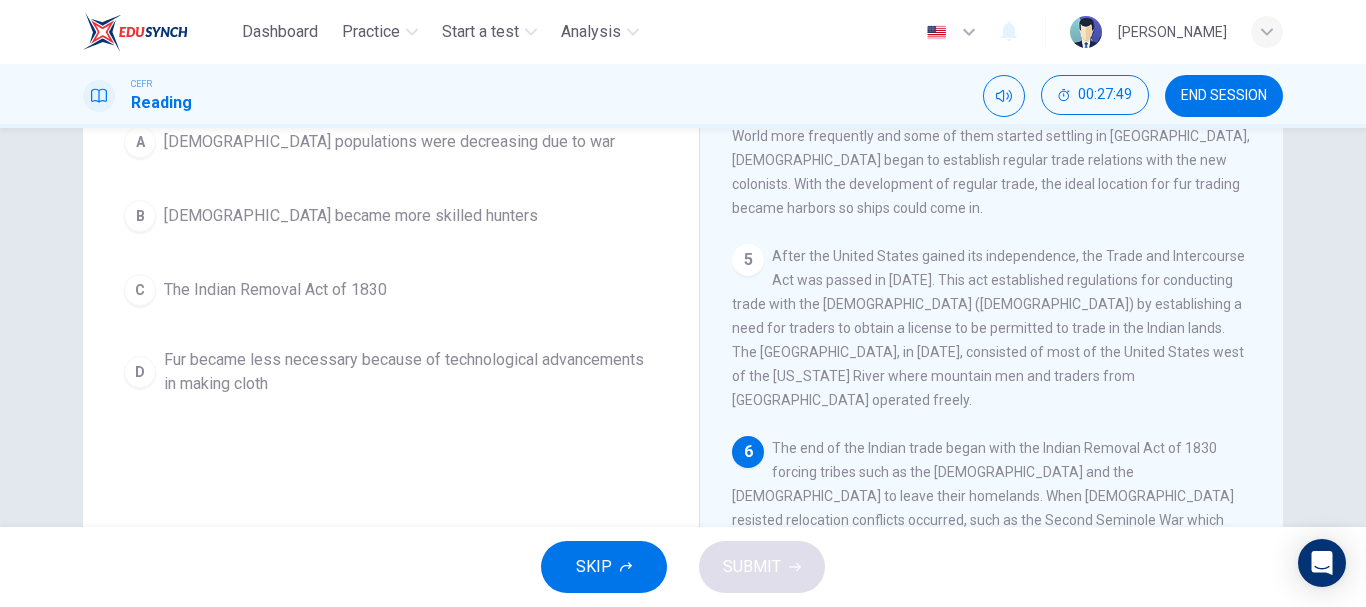 scroll, scrollTop: 207, scrollLeft: 0, axis: vertical 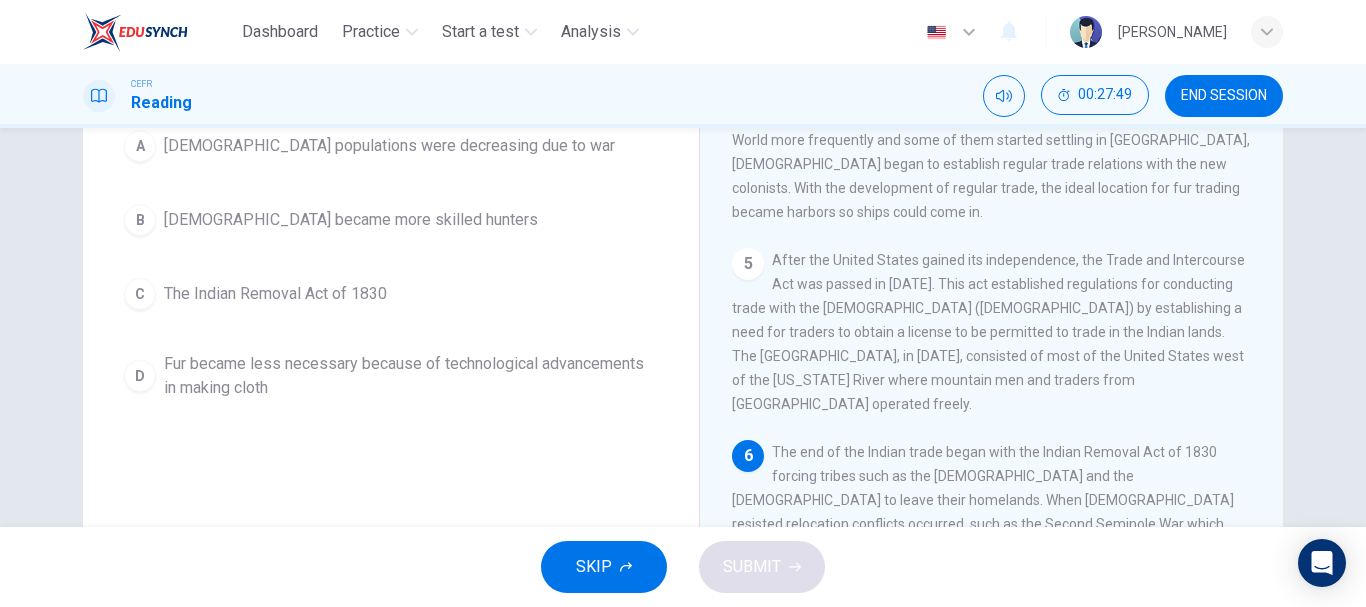 click on "The Indian Removal Act of 1830" at bounding box center (275, 294) 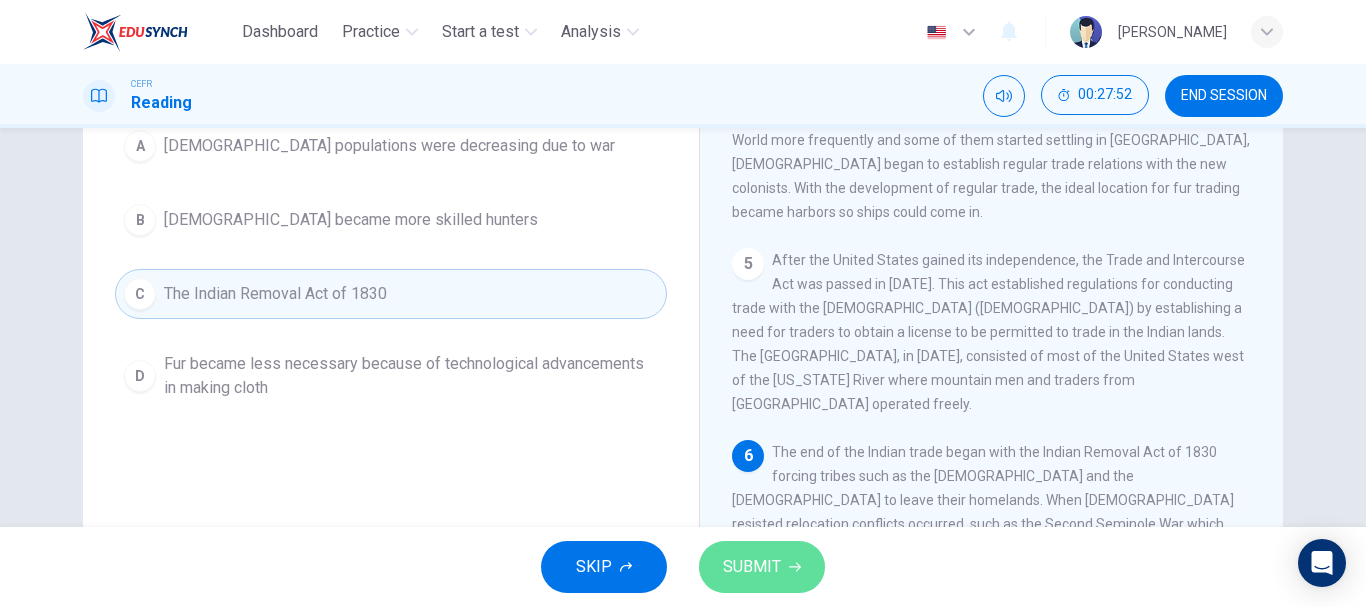 click on "SUBMIT" at bounding box center [762, 567] 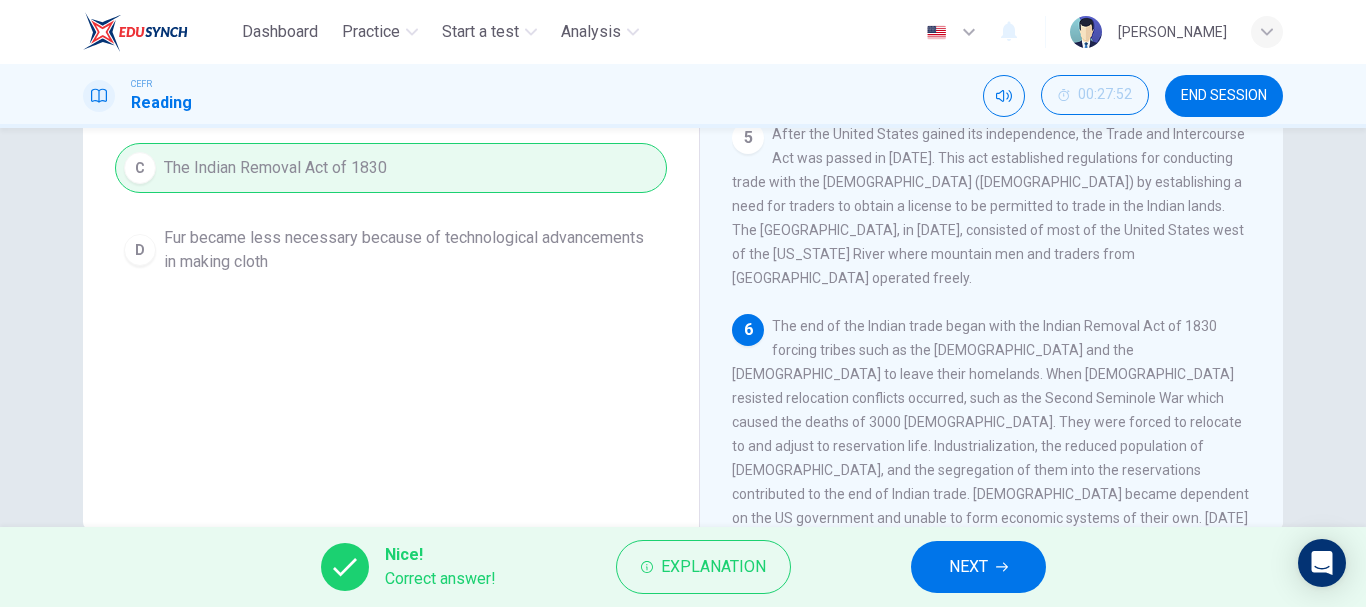 click on "NEXT" at bounding box center (968, 567) 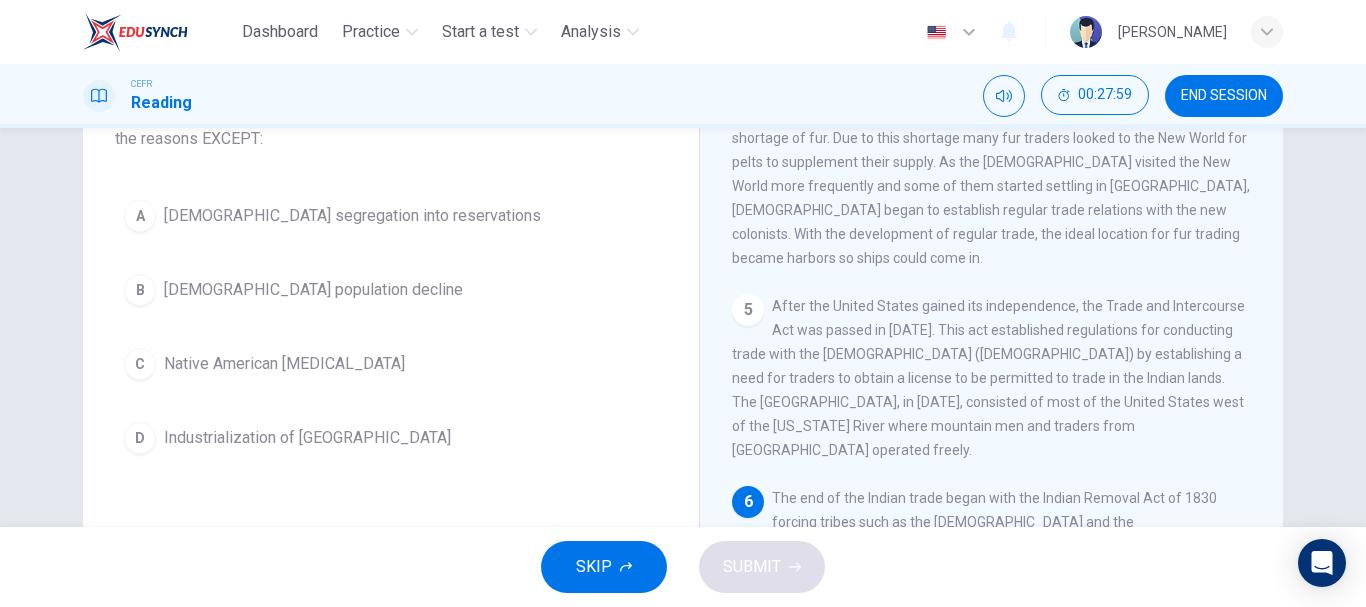 scroll, scrollTop: 171, scrollLeft: 0, axis: vertical 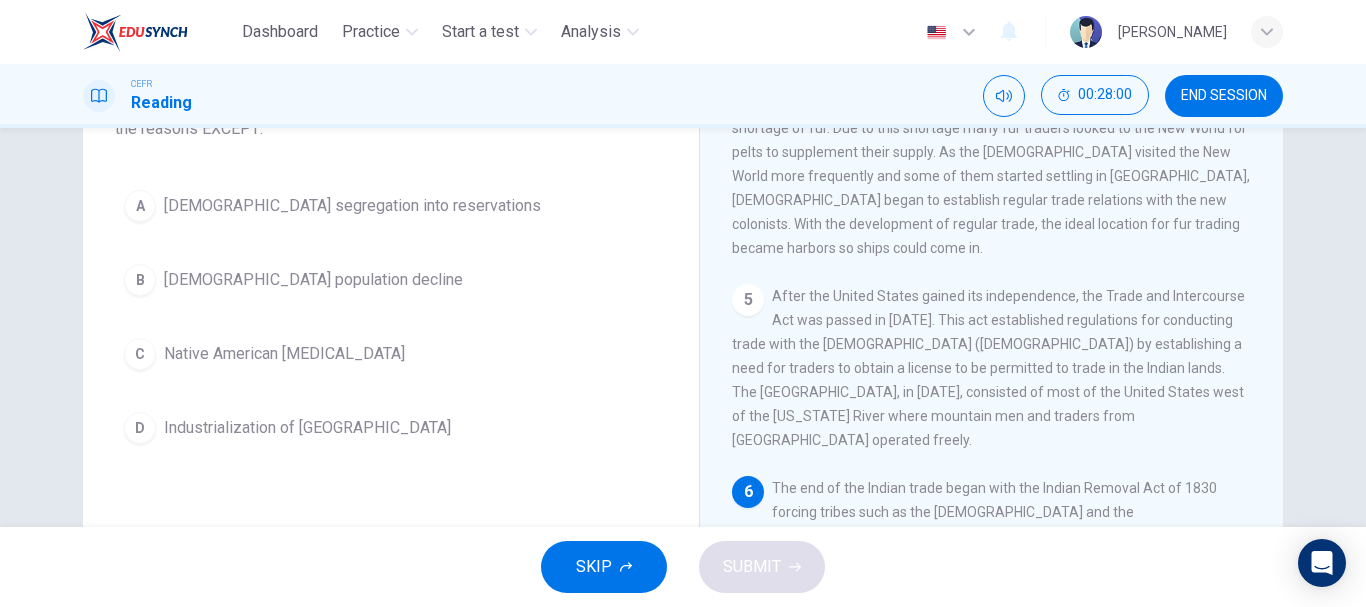 click on "C [DEMOGRAPHIC_DATA] [MEDICAL_DATA]" at bounding box center [391, 354] 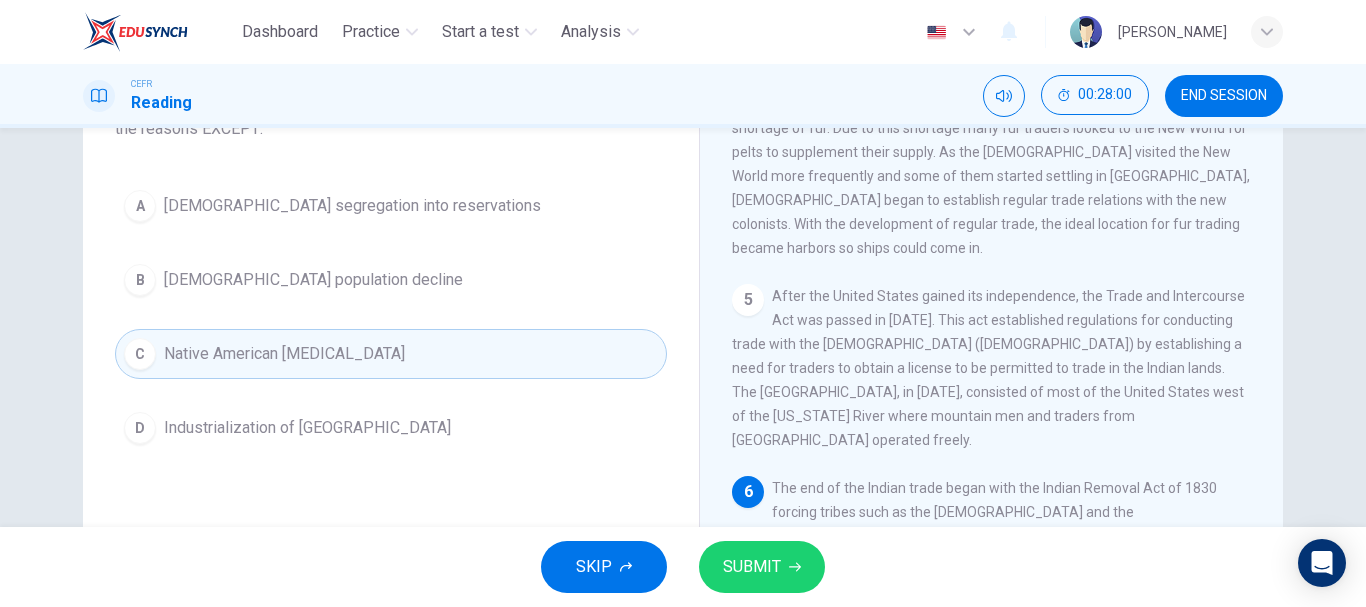 click on "SUBMIT" at bounding box center [762, 567] 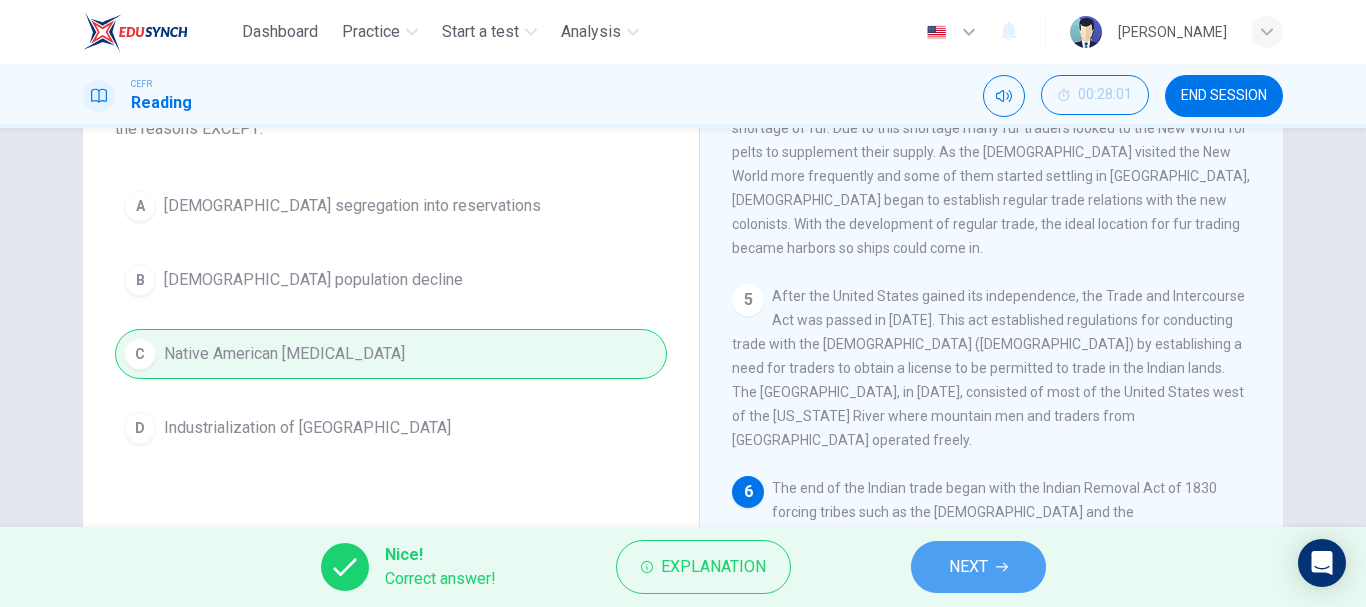 click on "NEXT" at bounding box center (968, 567) 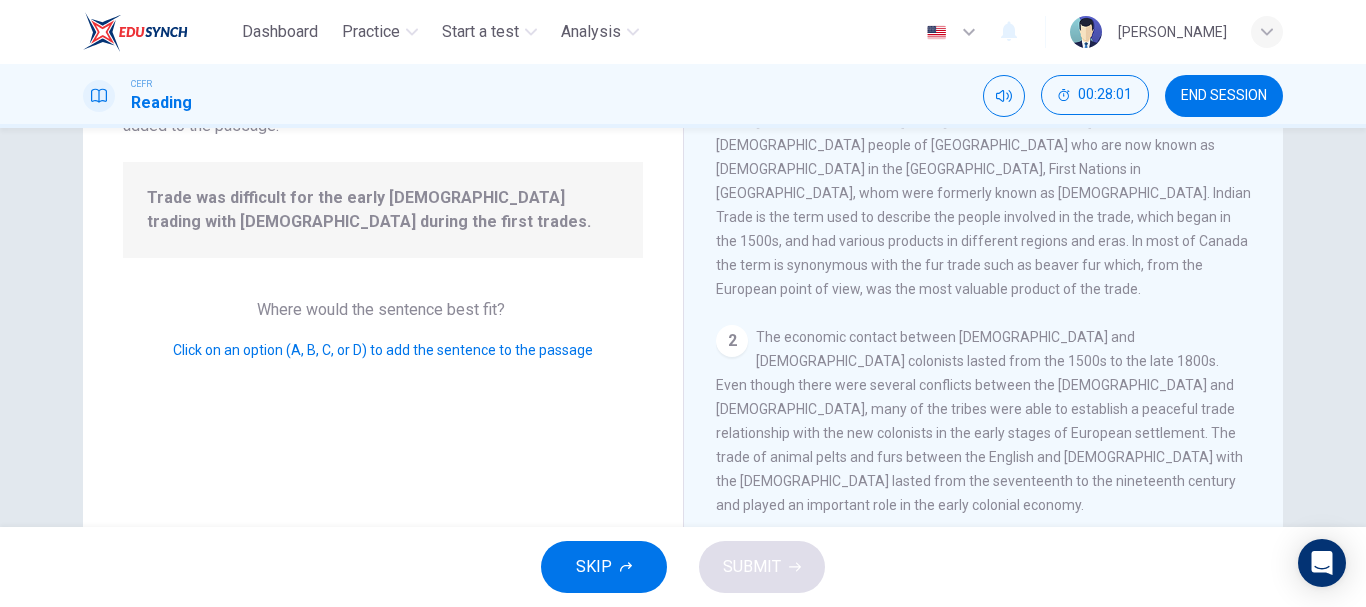 scroll, scrollTop: 296, scrollLeft: 0, axis: vertical 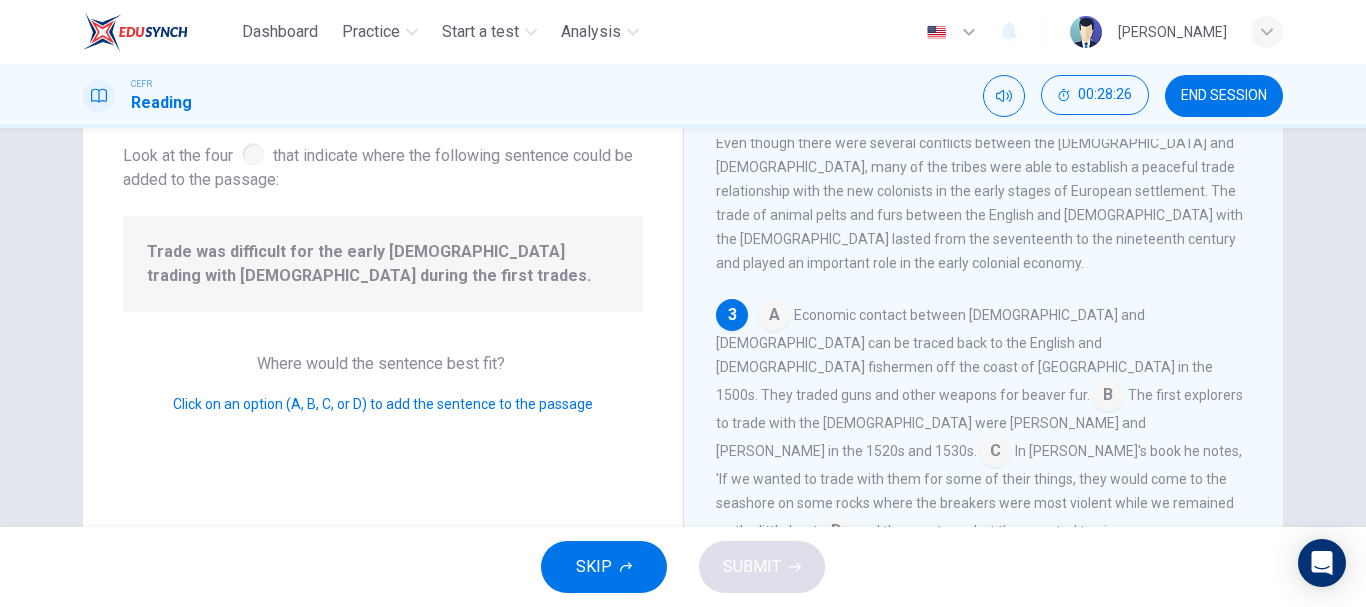 click at bounding box center (995, 453) 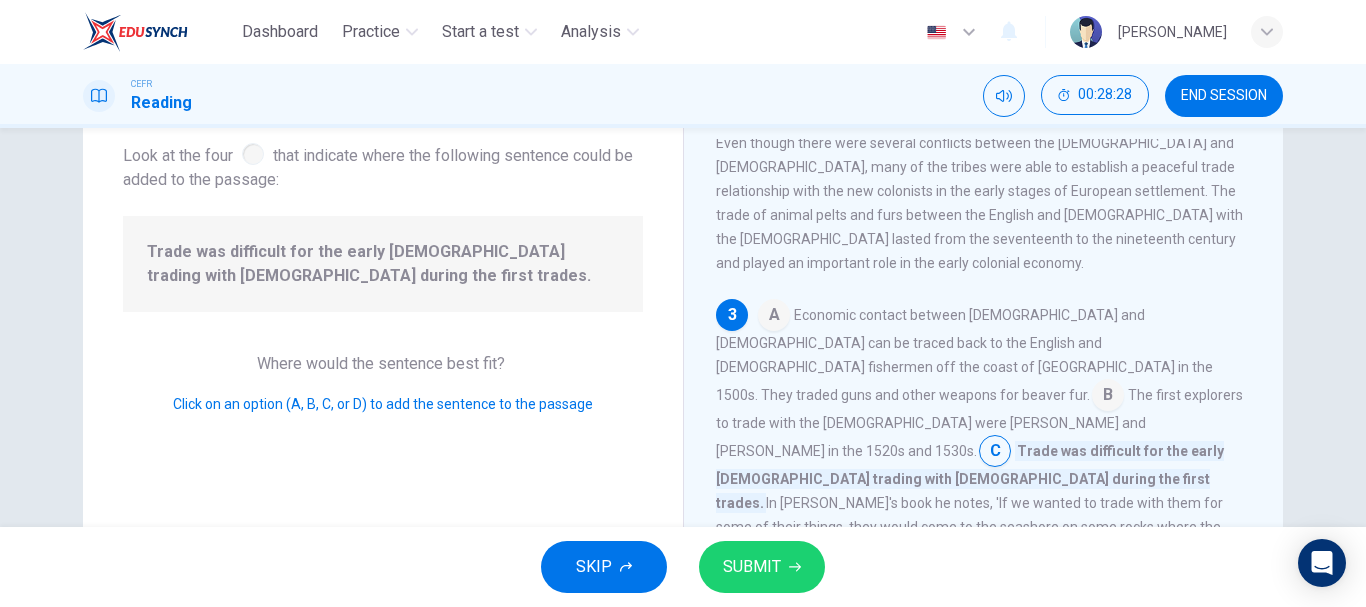 click on "SUBMIT" at bounding box center (752, 567) 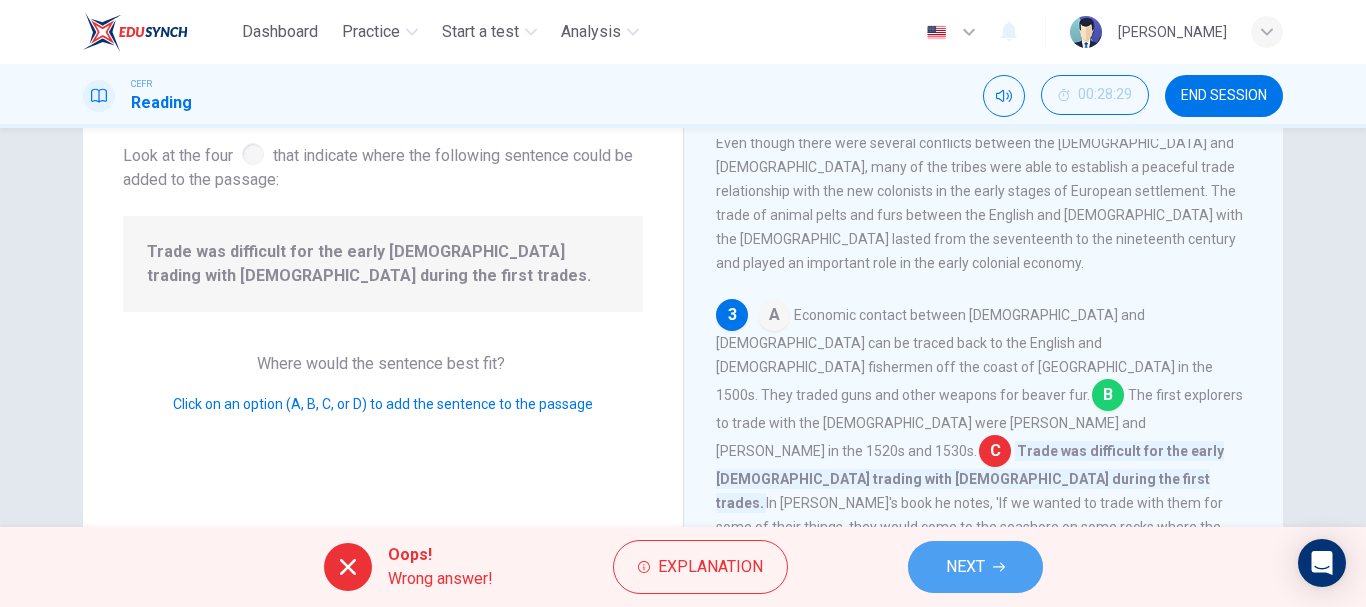click on "NEXT" at bounding box center [975, 567] 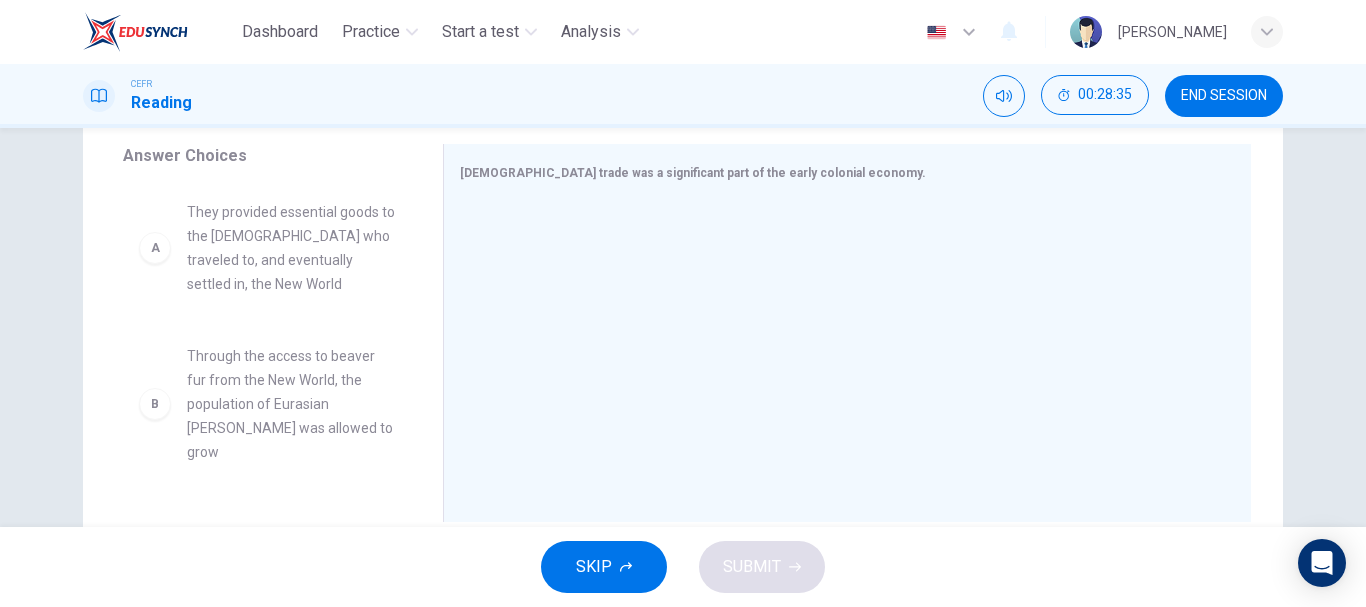 scroll, scrollTop: 331, scrollLeft: 0, axis: vertical 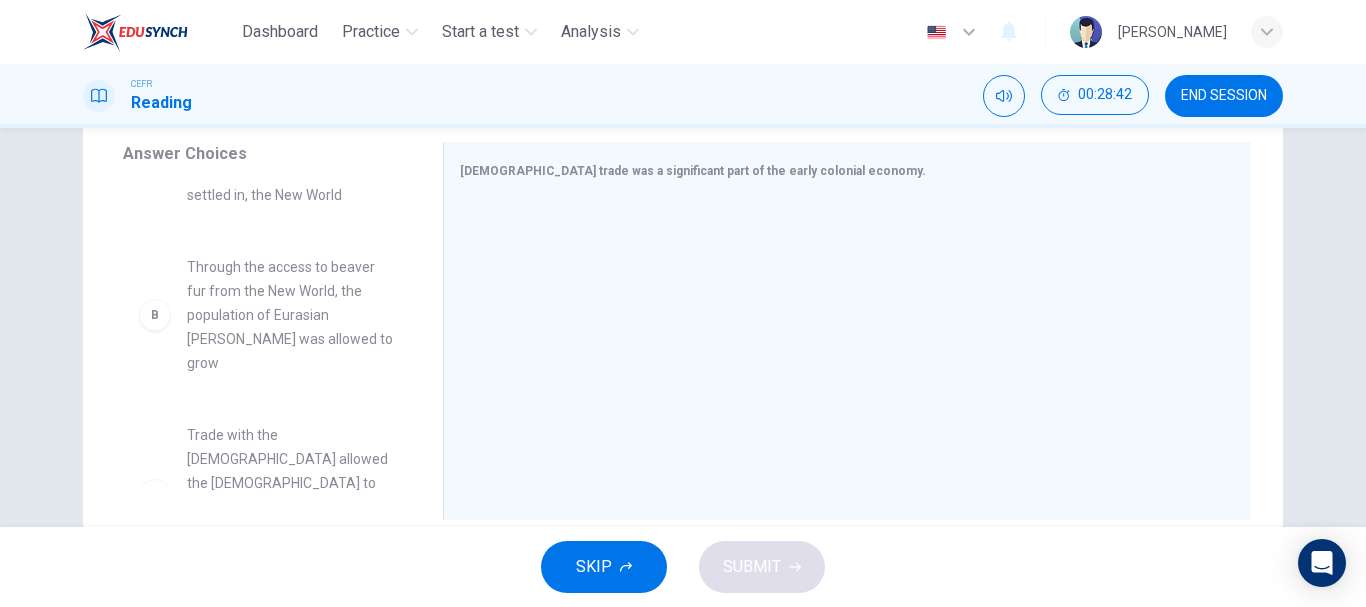 click on "Through the access to beaver fur from the New World, the population of Eurasian [PERSON_NAME] was allowed to grow" at bounding box center (291, 315) 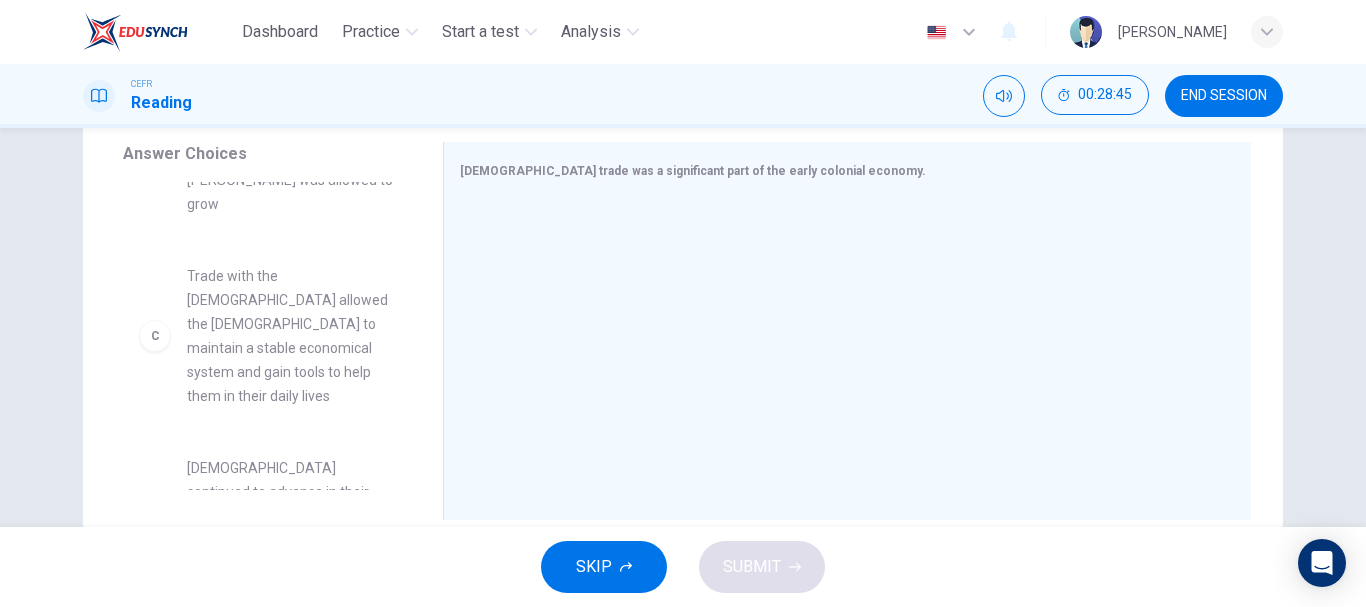 scroll, scrollTop: 253, scrollLeft: 0, axis: vertical 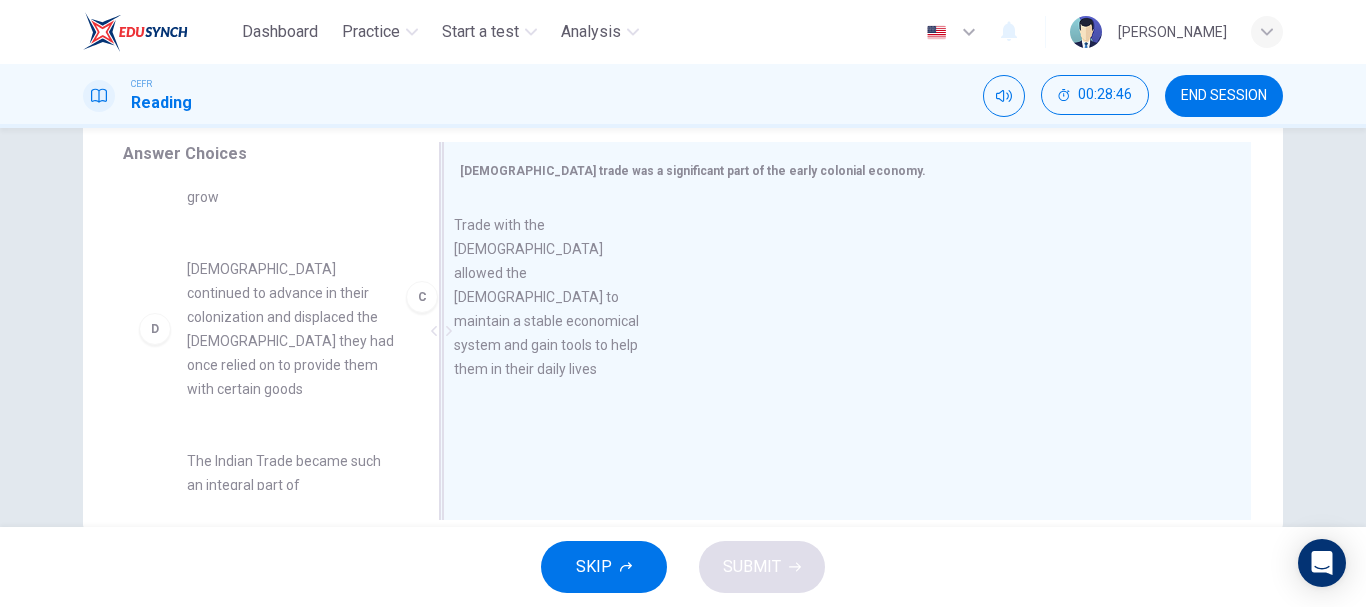 drag, startPoint x: 308, startPoint y: 300, endPoint x: 619, endPoint y: 280, distance: 311.64243 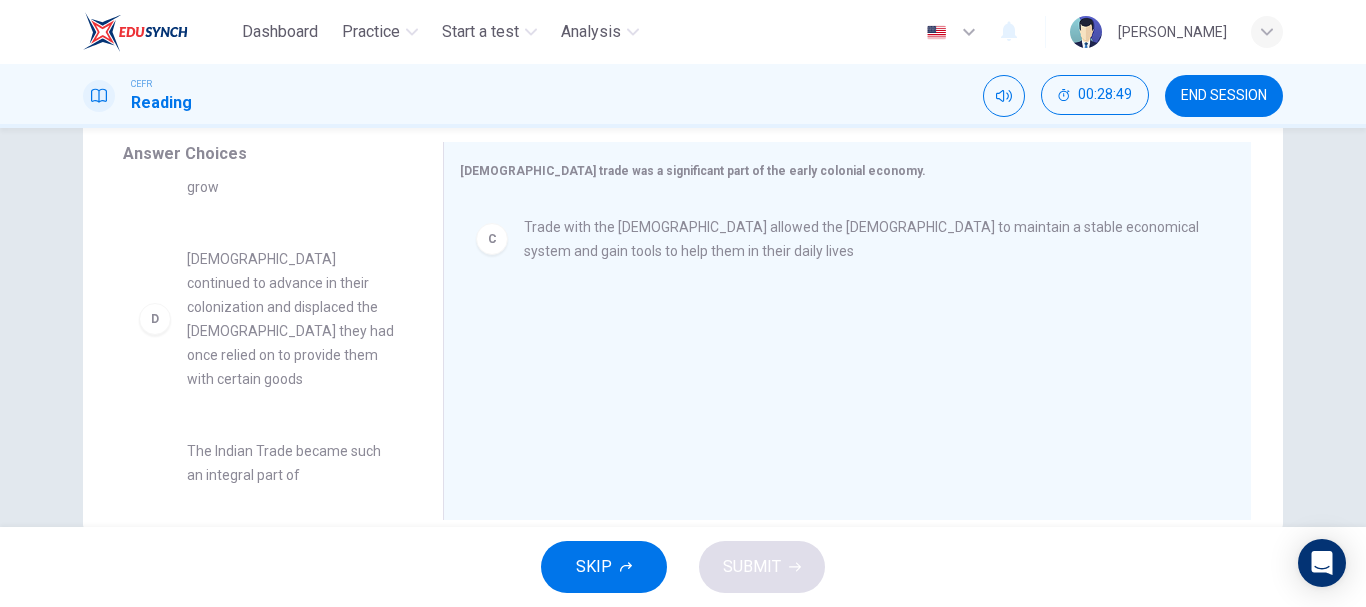 scroll, scrollTop: 273, scrollLeft: 0, axis: vertical 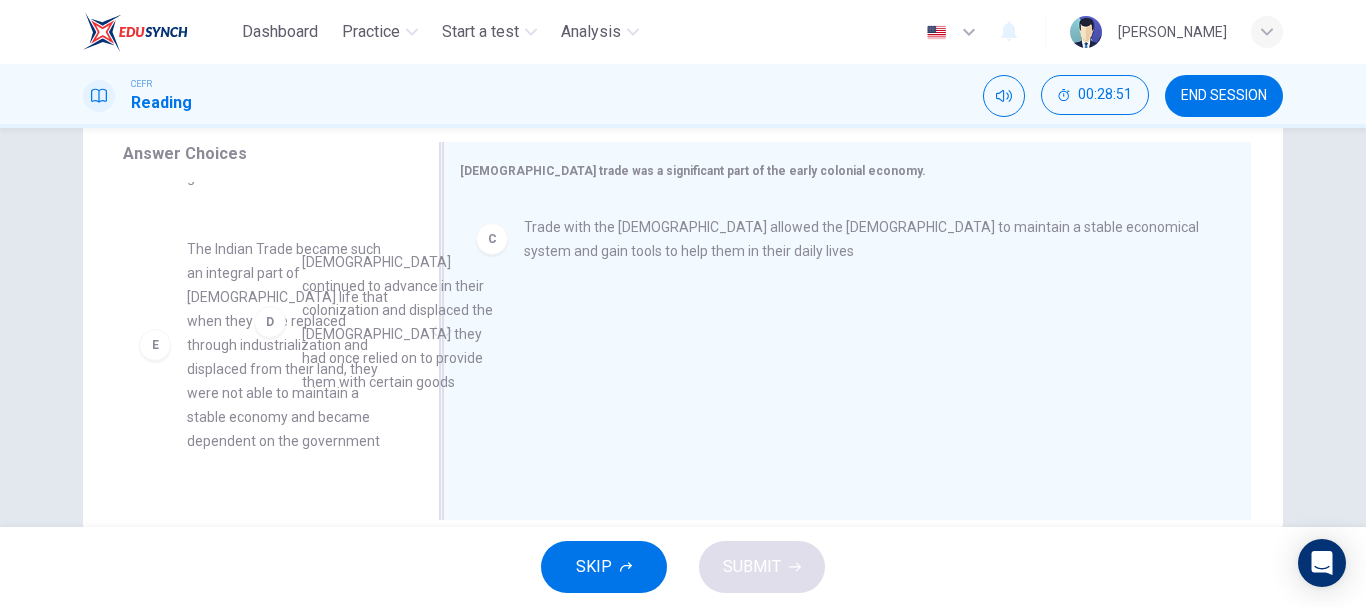 drag, startPoint x: 328, startPoint y: 297, endPoint x: 687, endPoint y: 391, distance: 371.10242 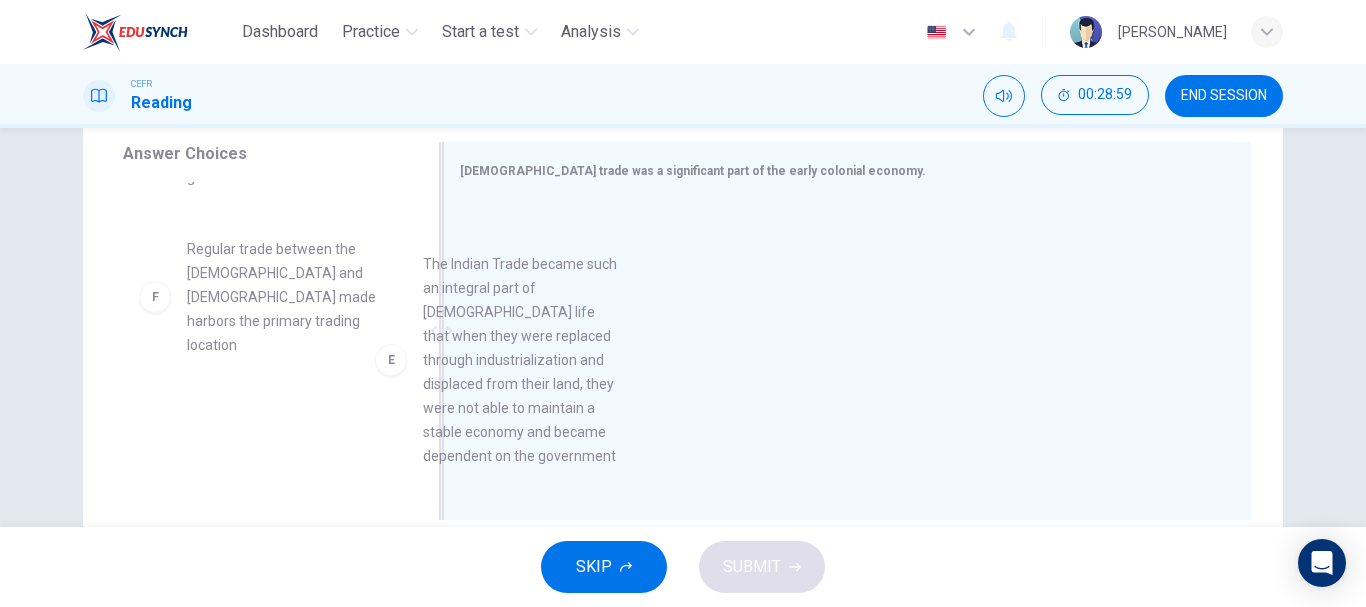 drag, startPoint x: 298, startPoint y: 350, endPoint x: 551, endPoint y: 390, distance: 256.14255 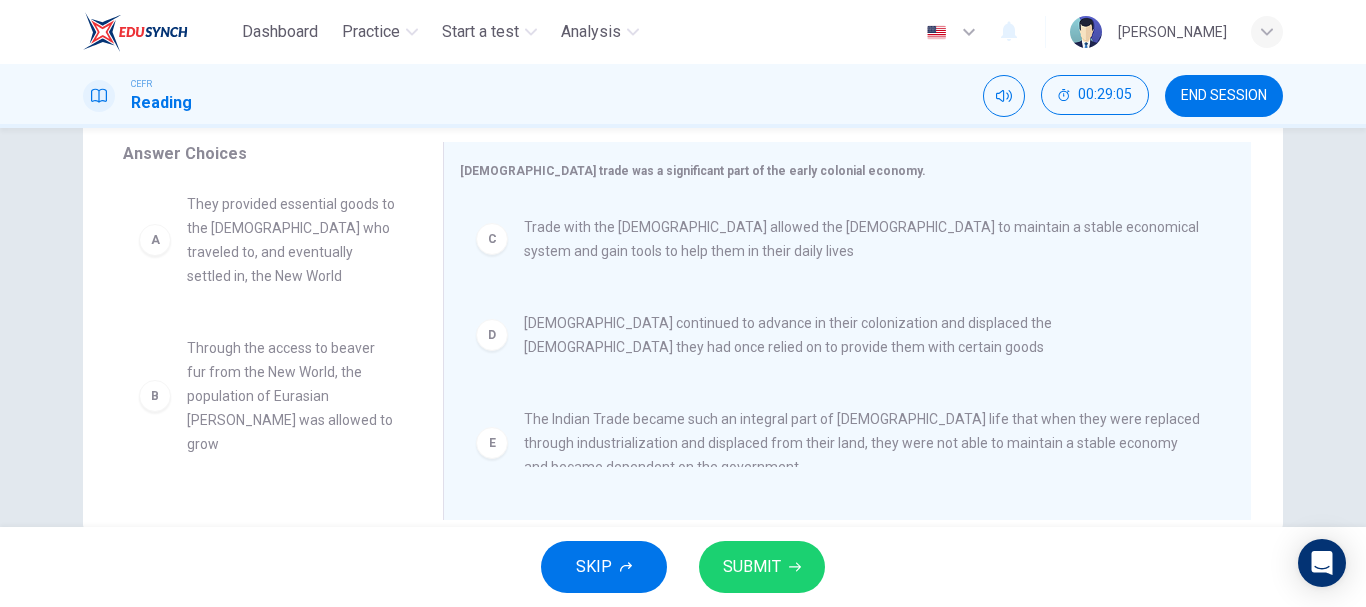 scroll, scrollTop: 0, scrollLeft: 0, axis: both 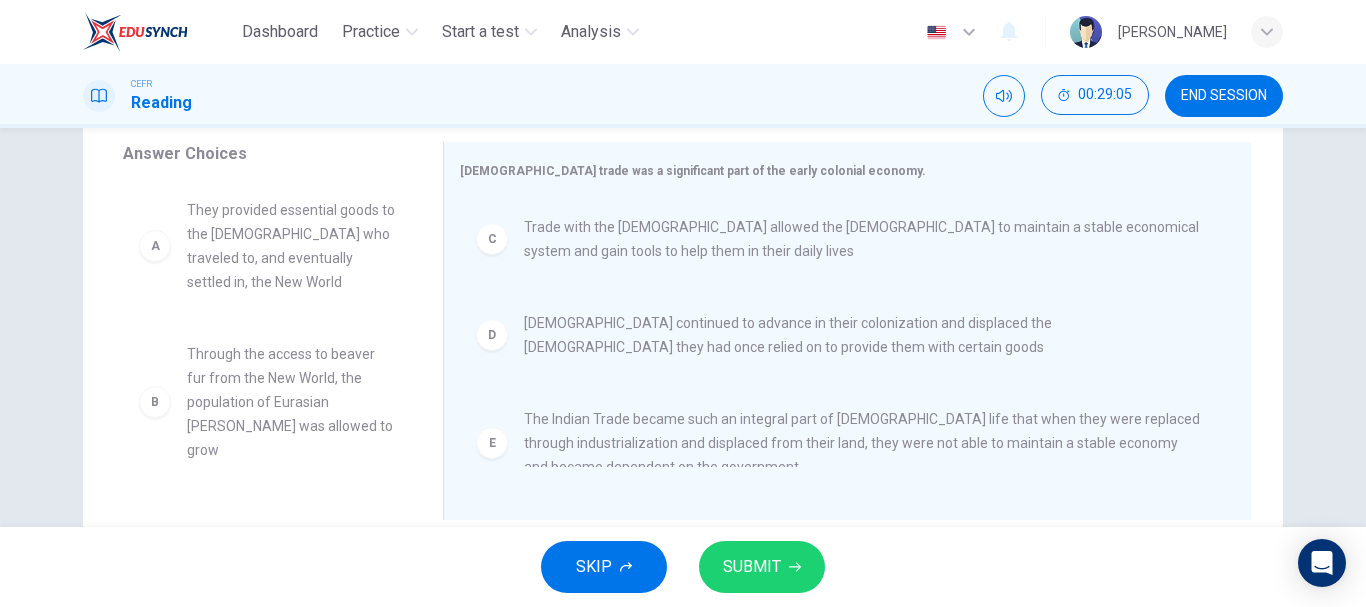 click on "SUBMIT" at bounding box center [752, 567] 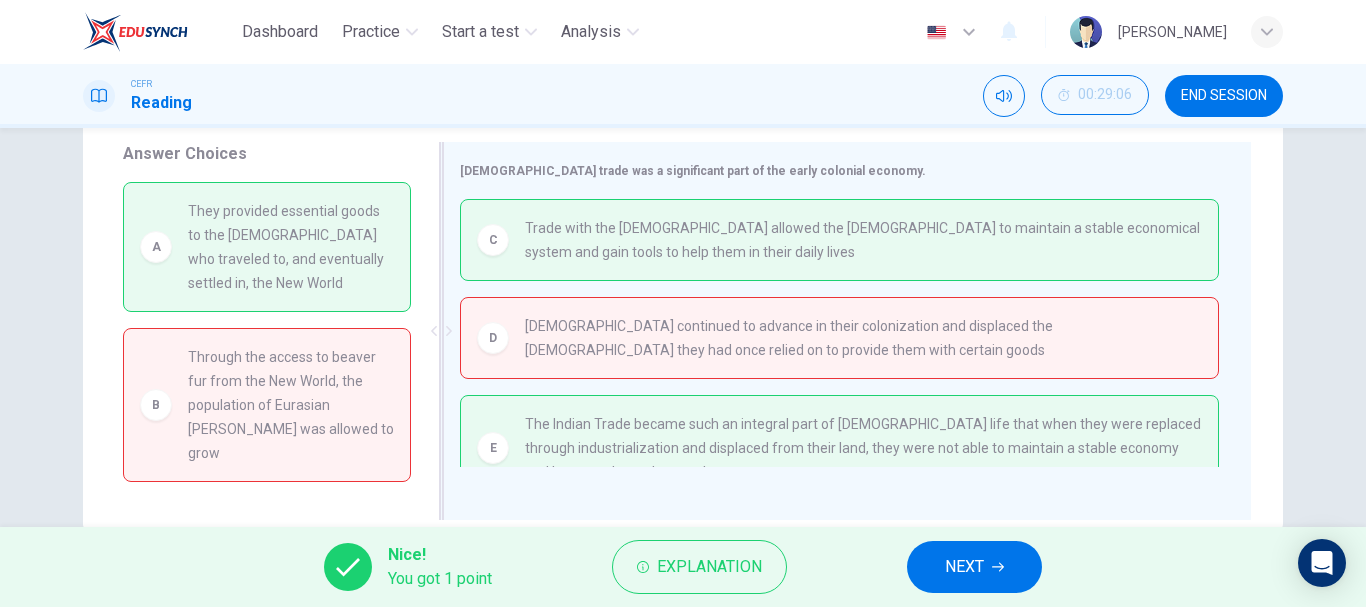 scroll, scrollTop: 34, scrollLeft: 0, axis: vertical 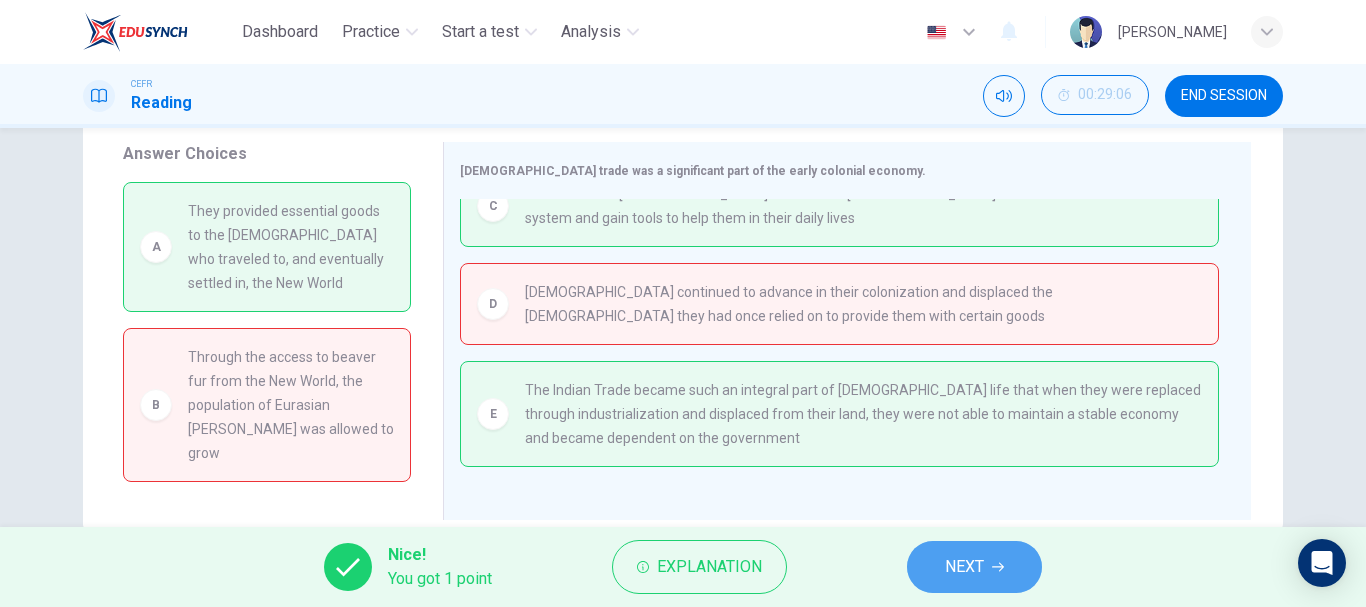 click on "NEXT" at bounding box center (964, 567) 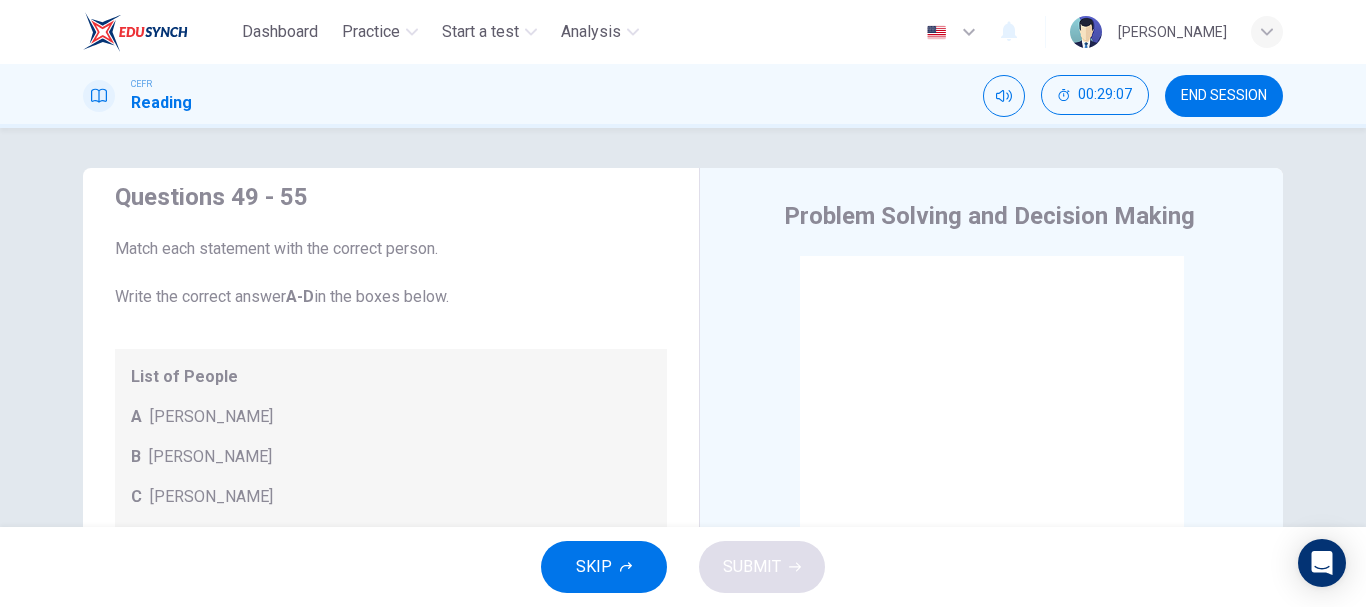 scroll, scrollTop: 47, scrollLeft: 0, axis: vertical 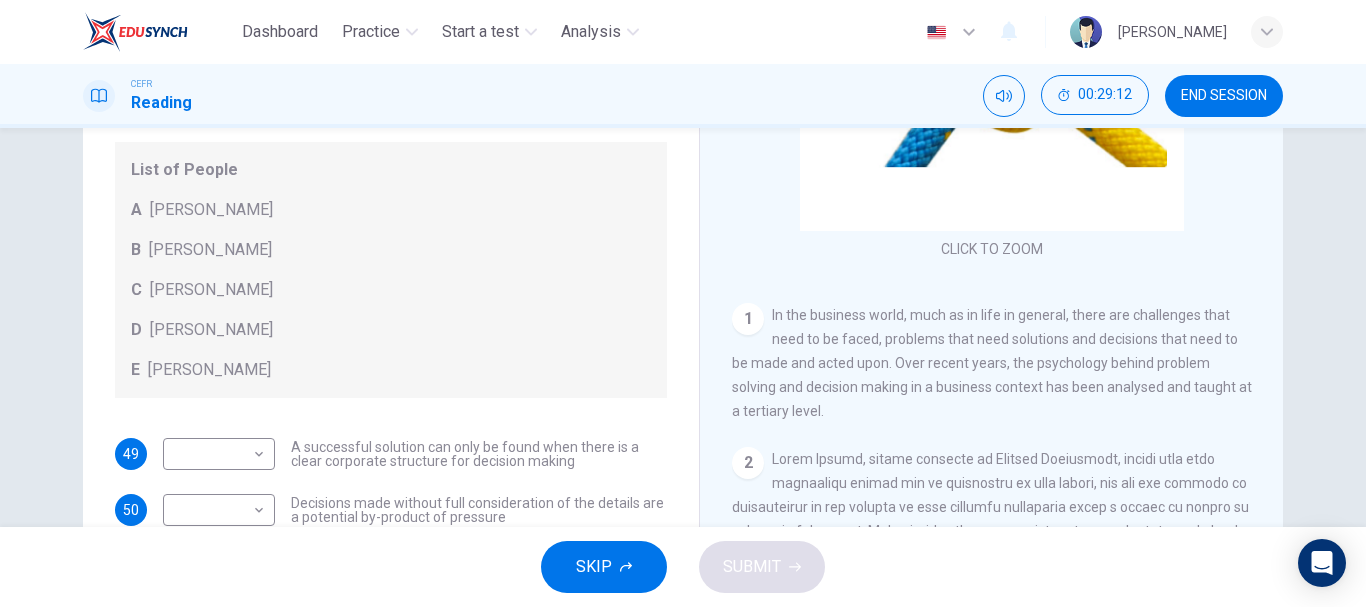 click on "Problem Solving and Decision Making CLICK TO ZOOM Click to Zoom 1 In the business world, much as in life in general, there are challenges that need to be faced, problems that need solutions and decisions that need to be made and acted upon. Over recent years, the psychology behind problem solving and decision making in a business context has been analysed and taught at a tertiary level. 2 3 4 5" at bounding box center [991, 344] 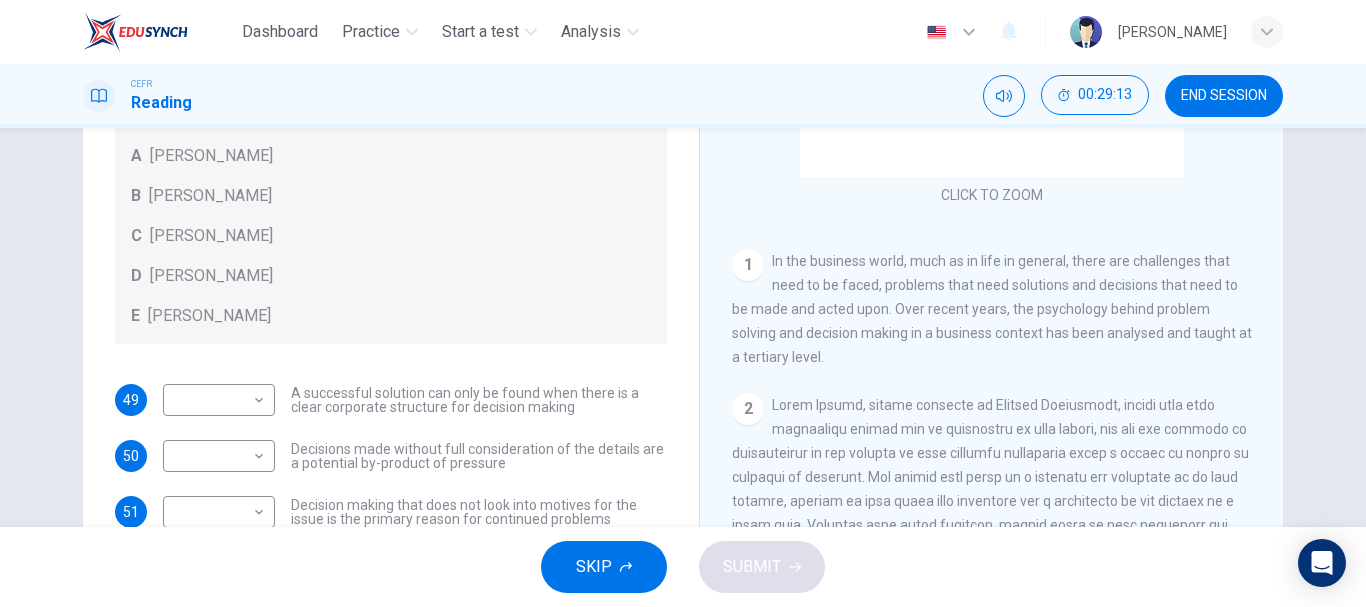 scroll, scrollTop: 376, scrollLeft: 0, axis: vertical 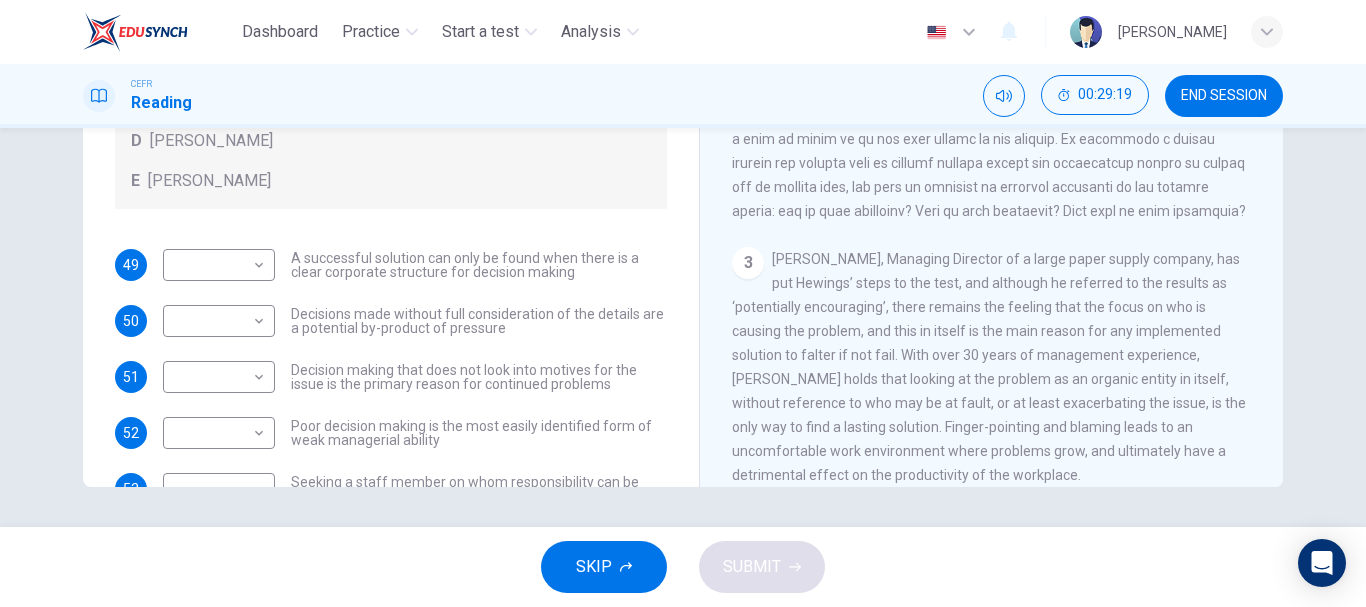 click on "END SESSION" at bounding box center [1224, 96] 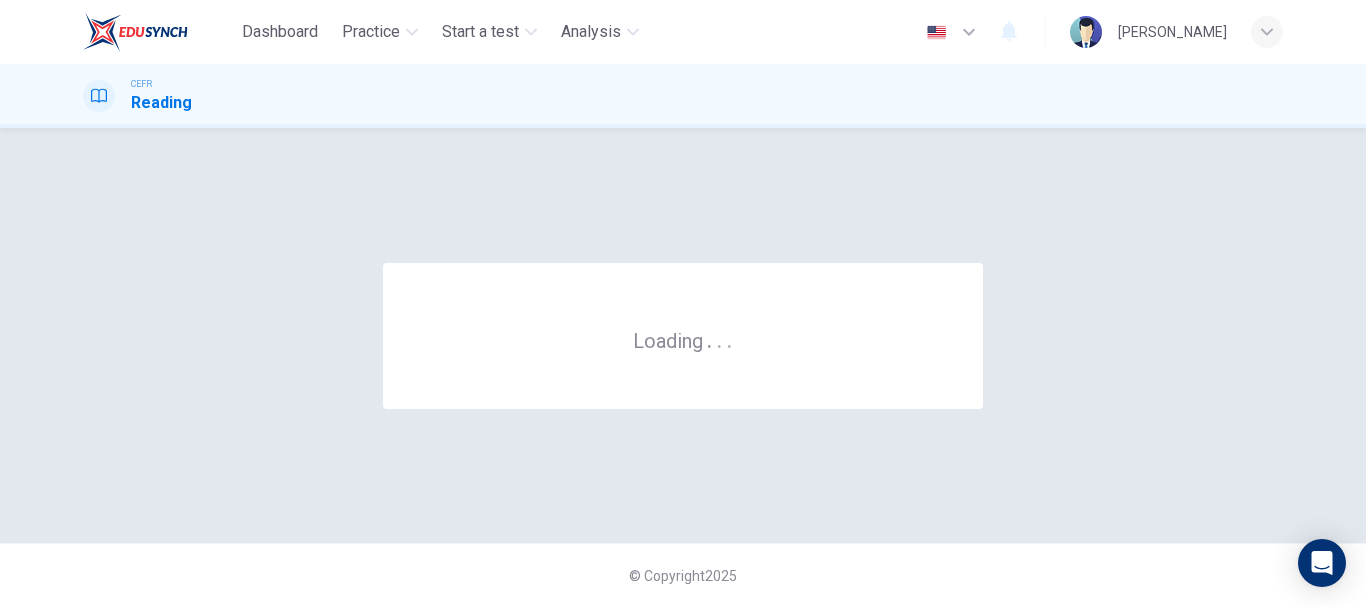 scroll, scrollTop: 0, scrollLeft: 0, axis: both 